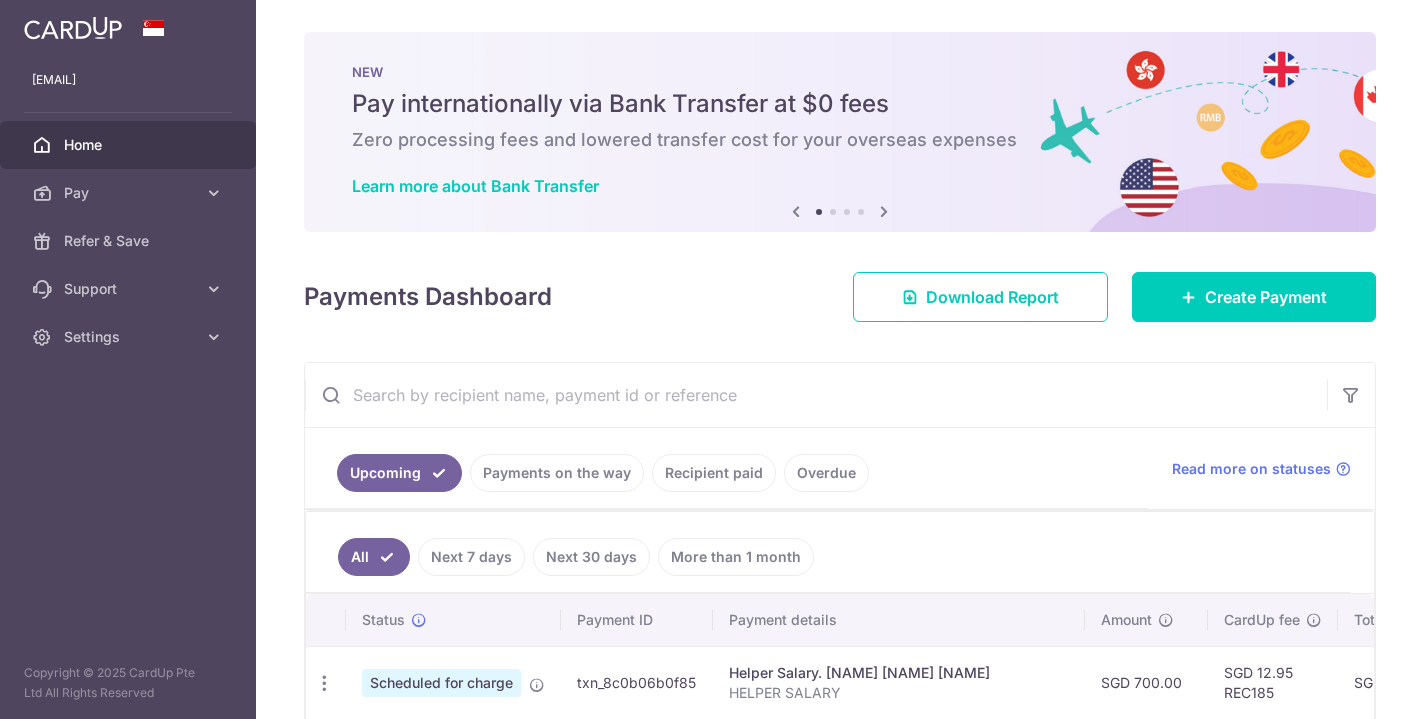 scroll, scrollTop: 0, scrollLeft: 0, axis: both 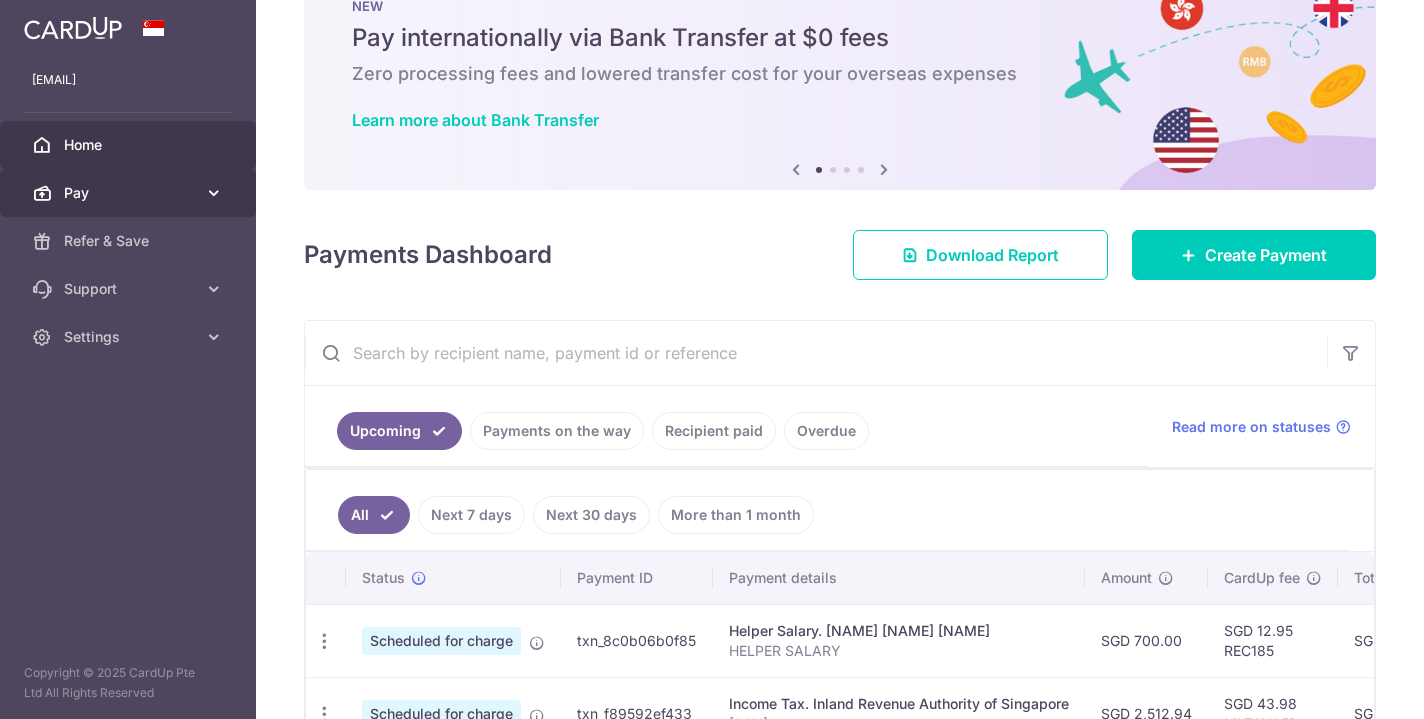 click on "Pay" at bounding box center (130, 193) 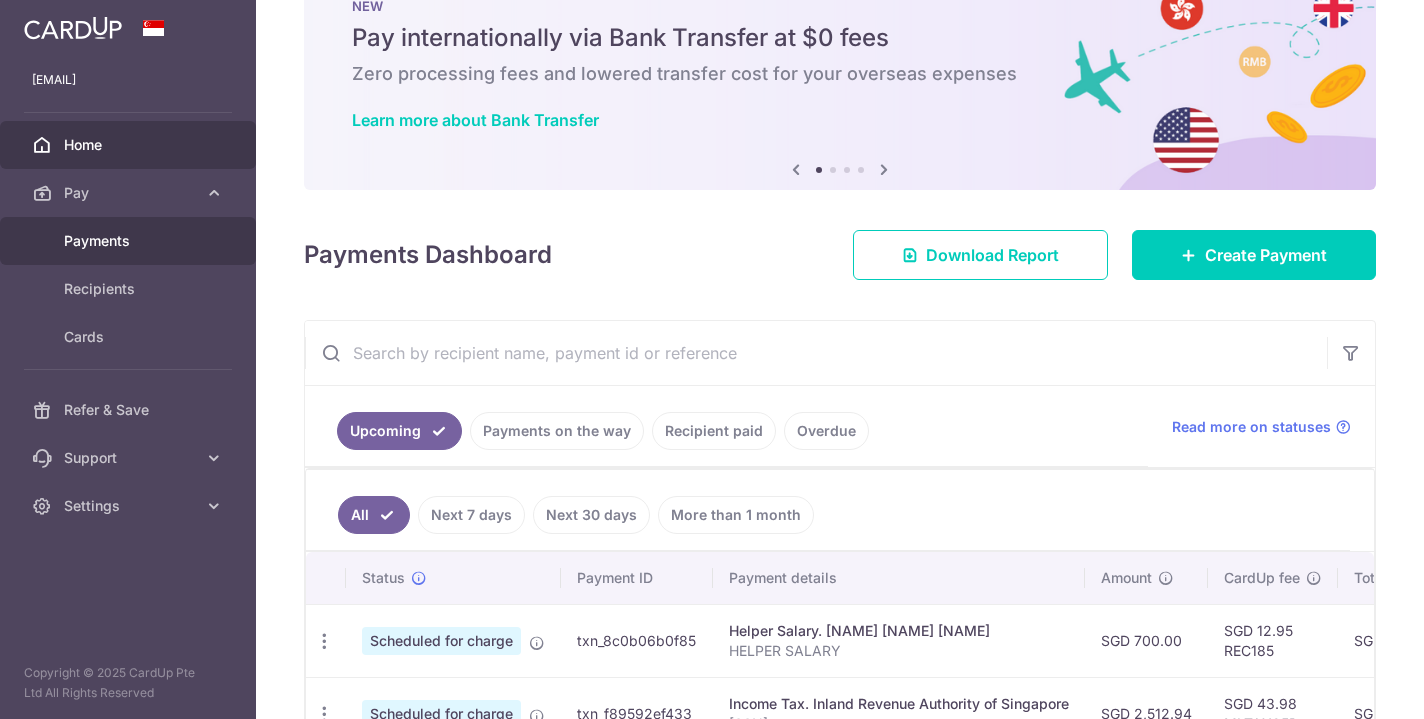 click on "gurpreetbhuller23@gmail.com
Home
Pay
Payments
Recipients
Cards
Refer & Save
Support
FAQ
Contact Us
Settings
Account
Logout
Copyright © 2025 CardUp Pte Ltd All Rights Reserved
×
Pause Schedule" at bounding box center (712, 359) 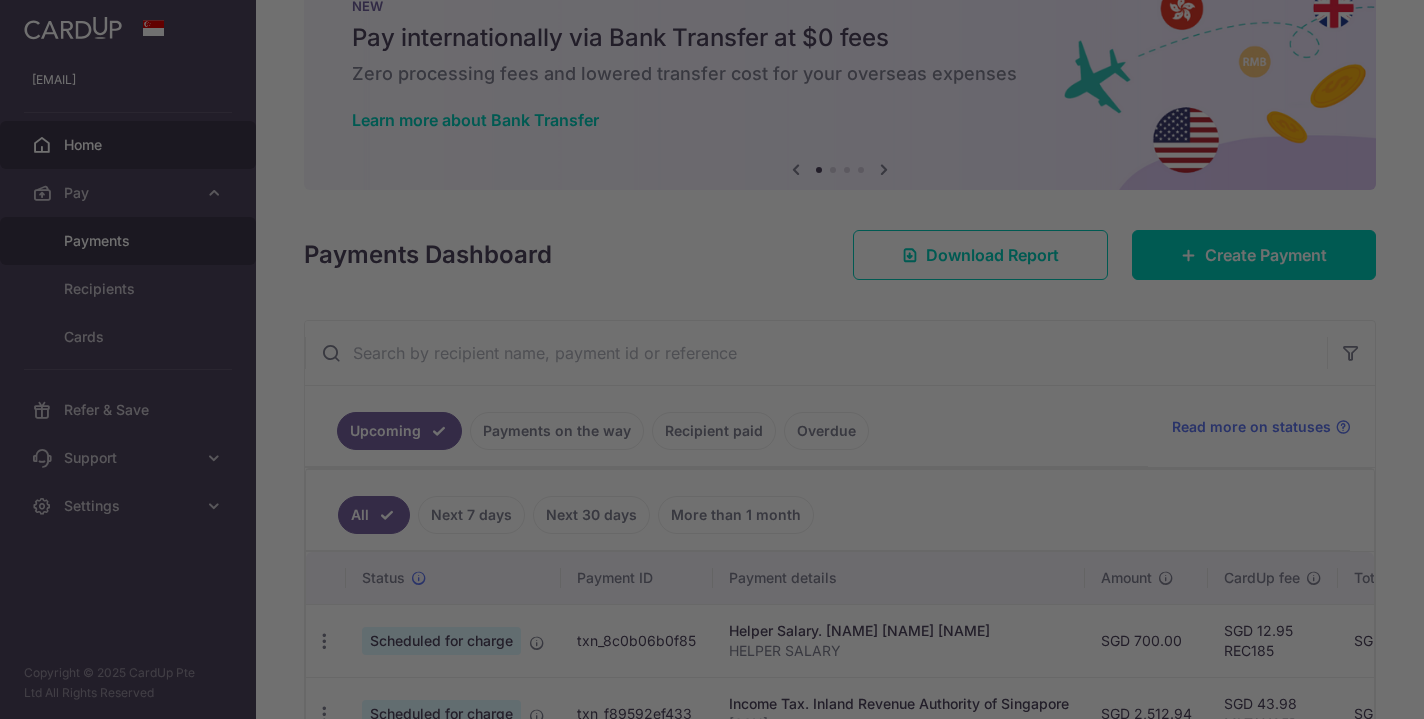 scroll, scrollTop: 0, scrollLeft: 0, axis: both 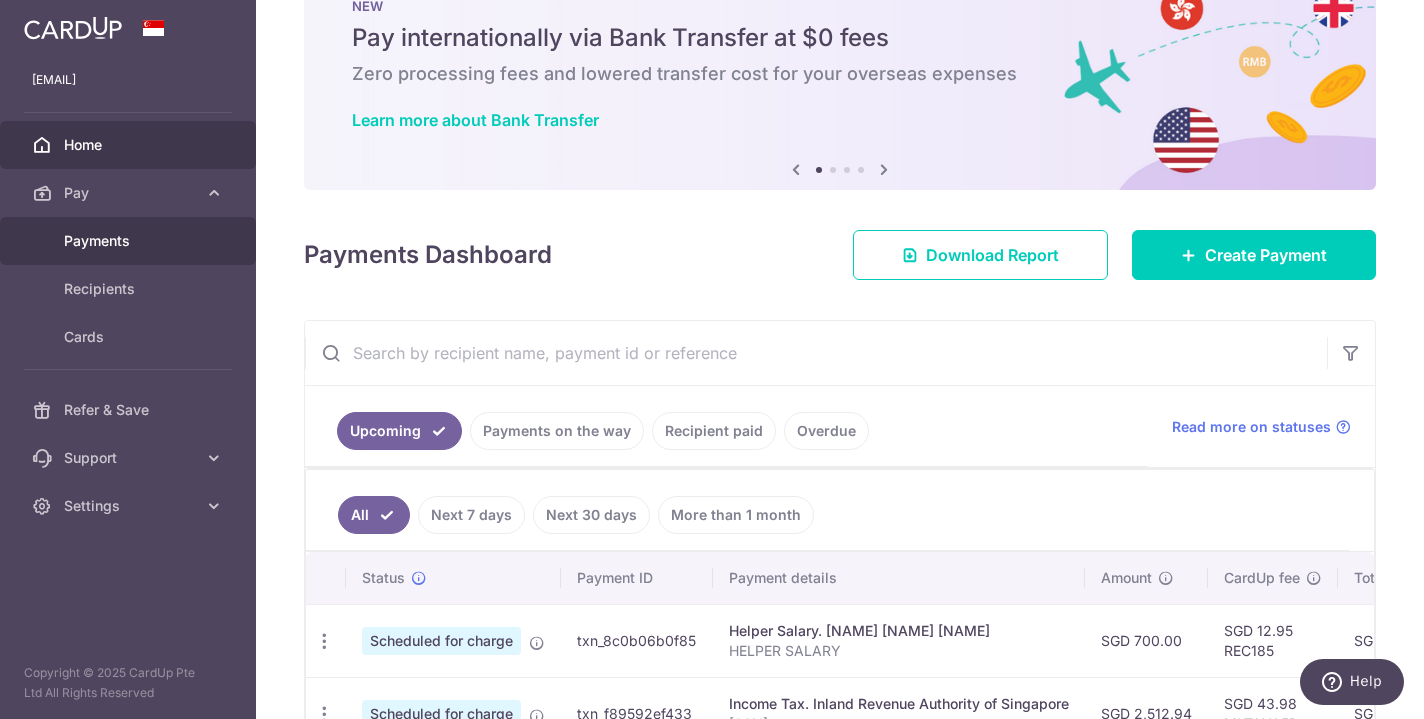 click on "Payments" at bounding box center [130, 241] 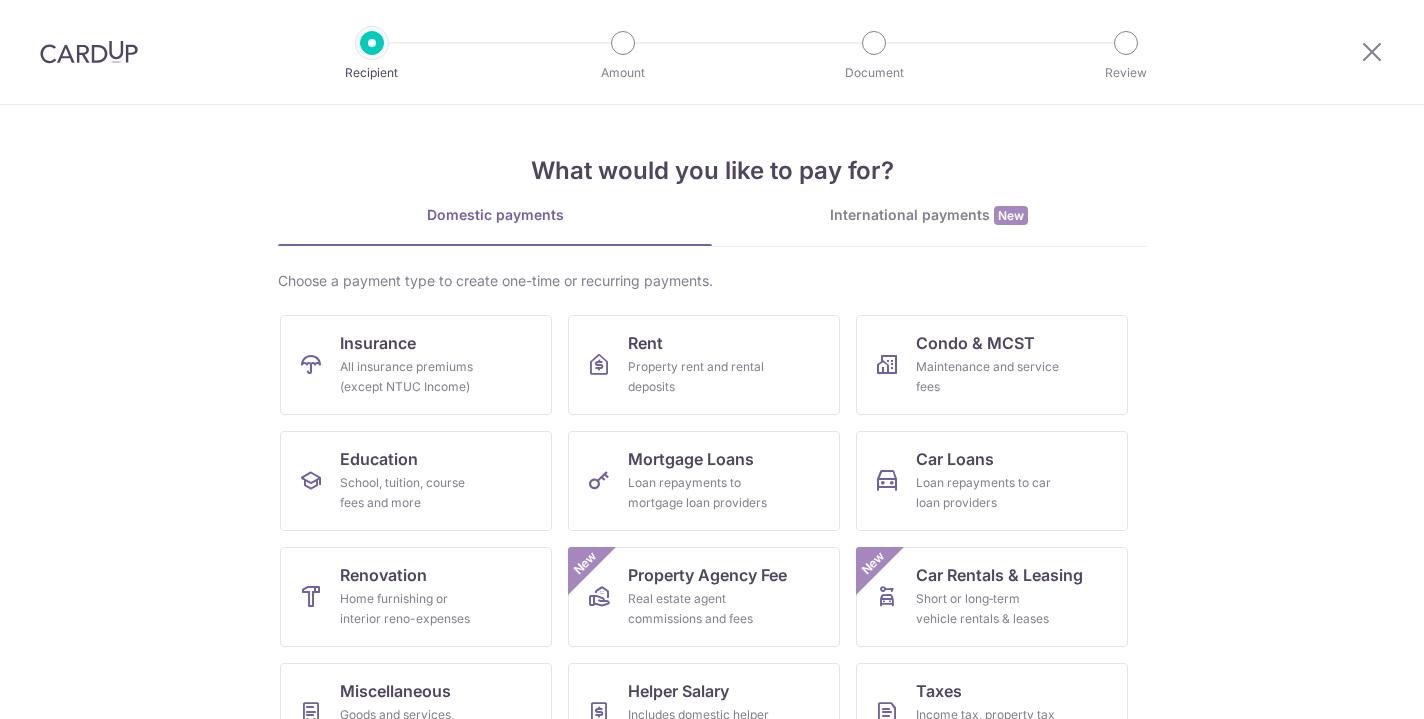 scroll, scrollTop: 0, scrollLeft: 0, axis: both 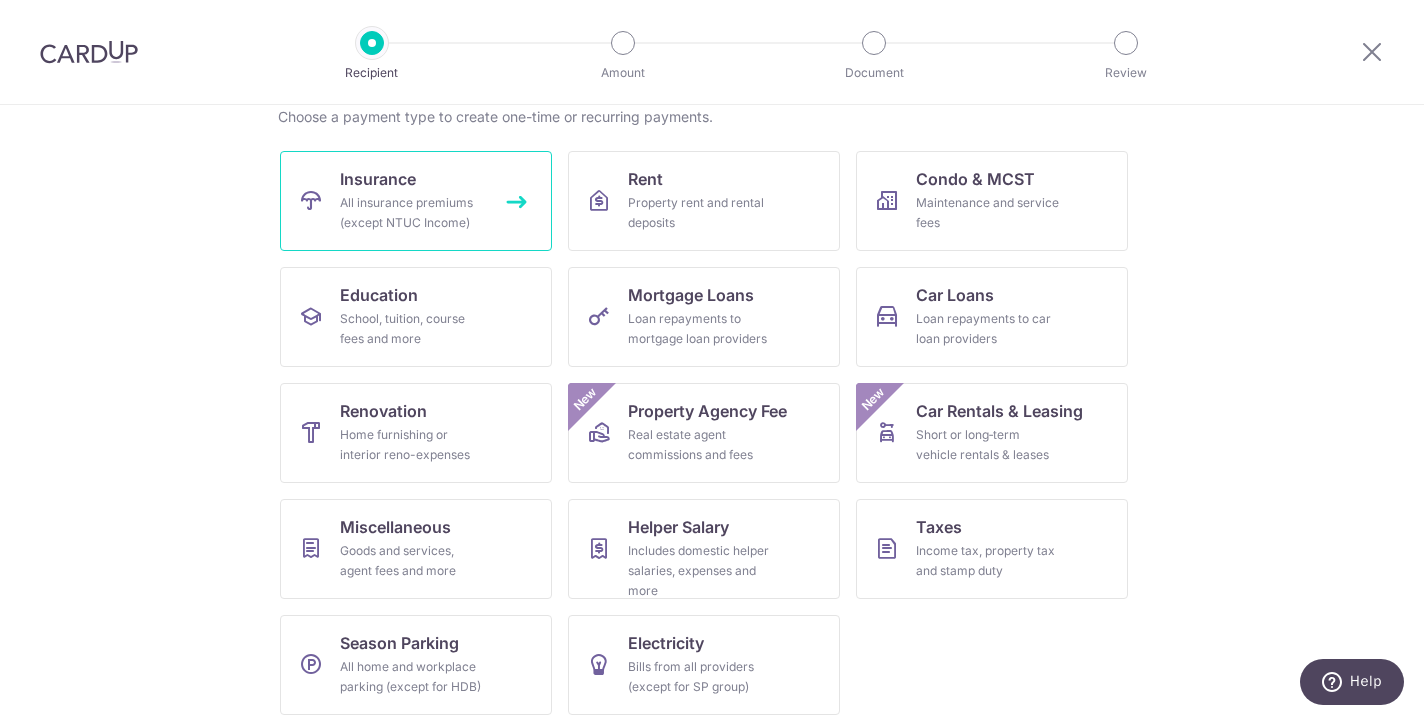 click on "All insurance premiums (except NTUC Income)" at bounding box center [412, 213] 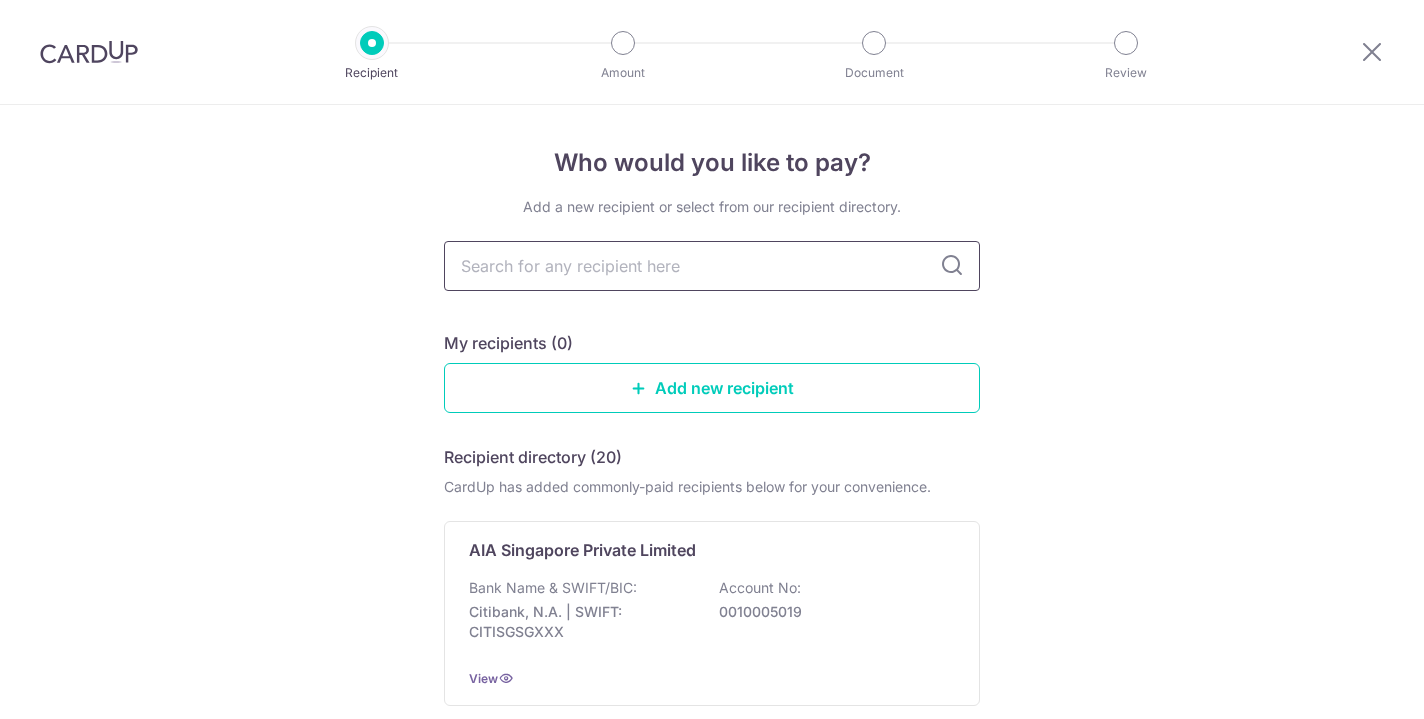scroll, scrollTop: 0, scrollLeft: 0, axis: both 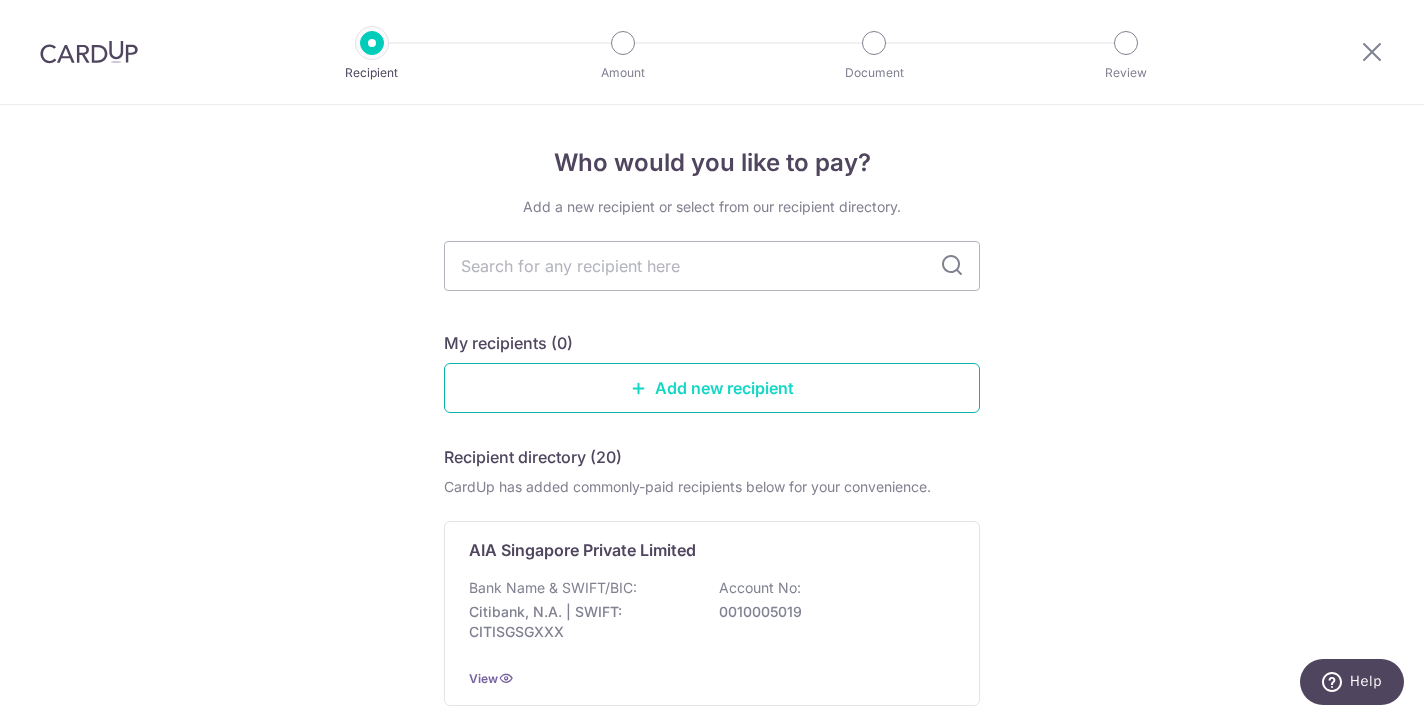 click on "Add new recipient" at bounding box center (712, 388) 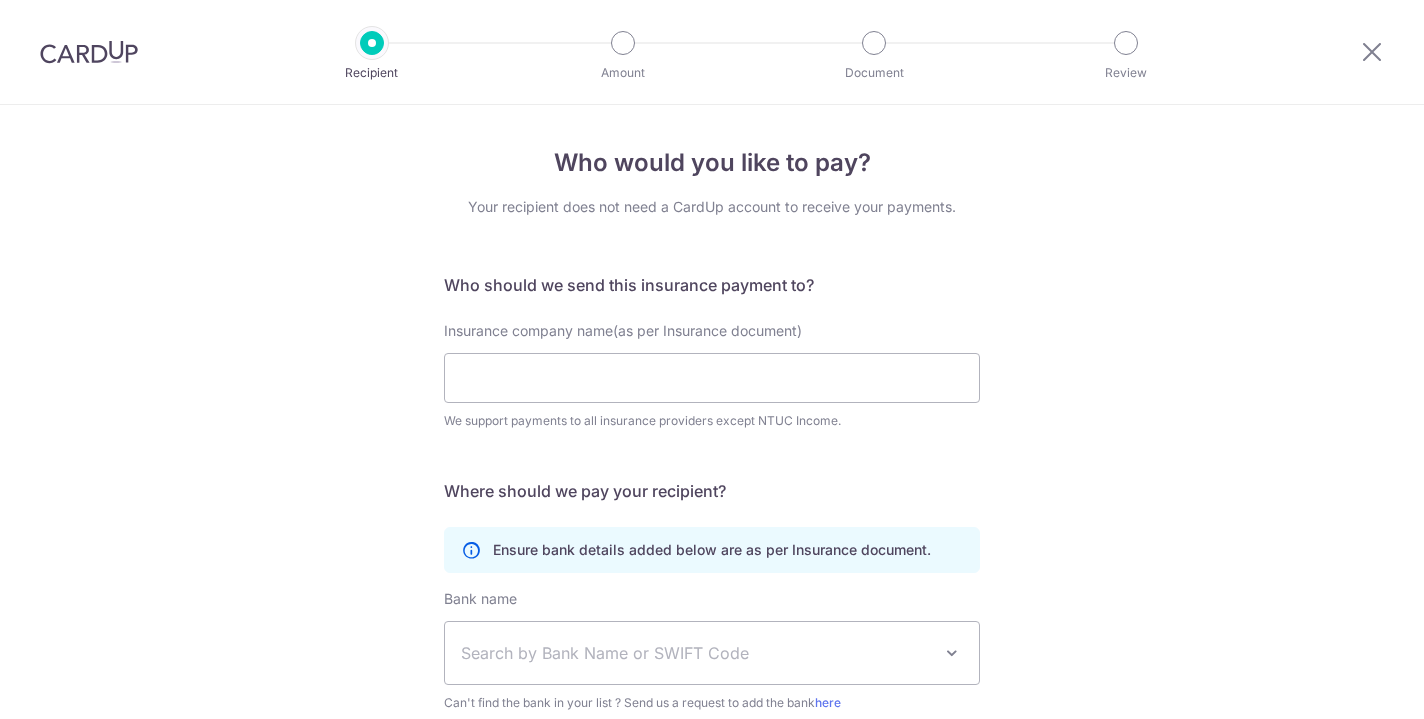 scroll, scrollTop: 0, scrollLeft: 0, axis: both 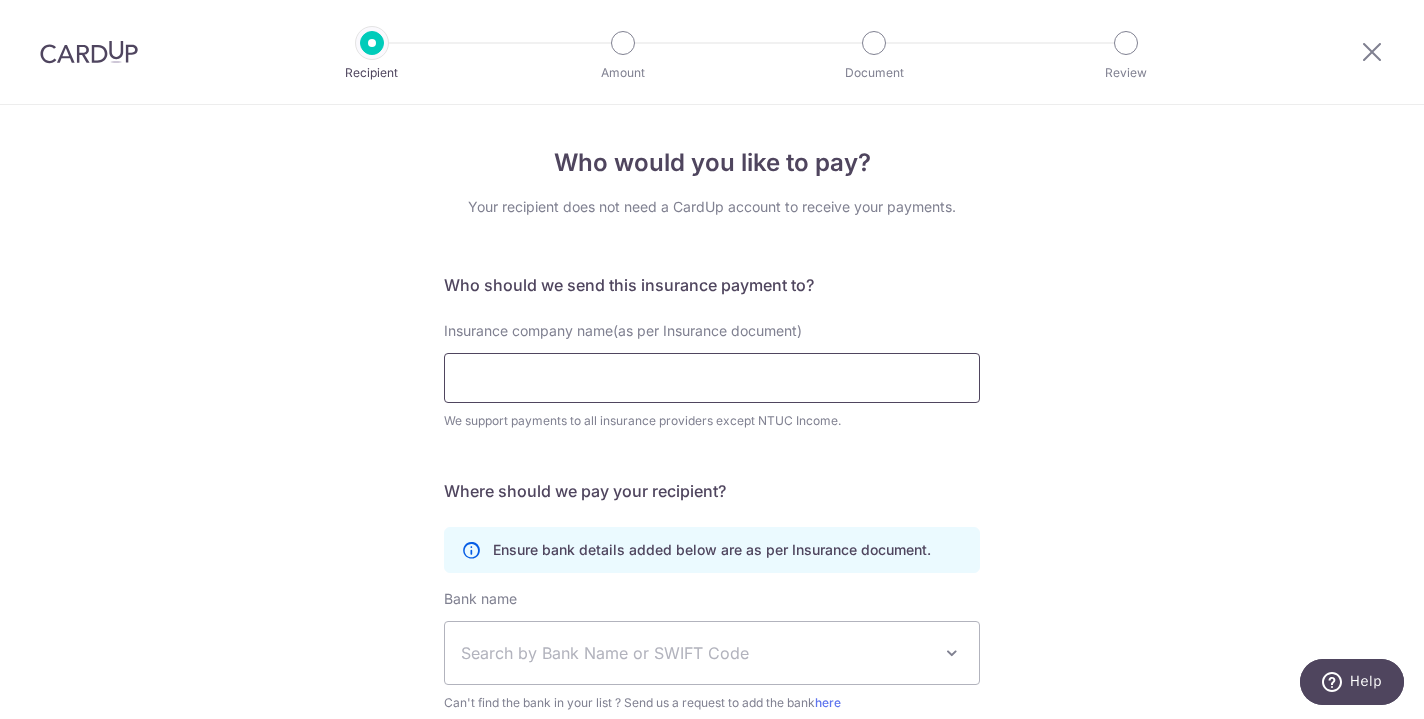 click on "Insurance company name(as per Insurance document)" at bounding box center [712, 378] 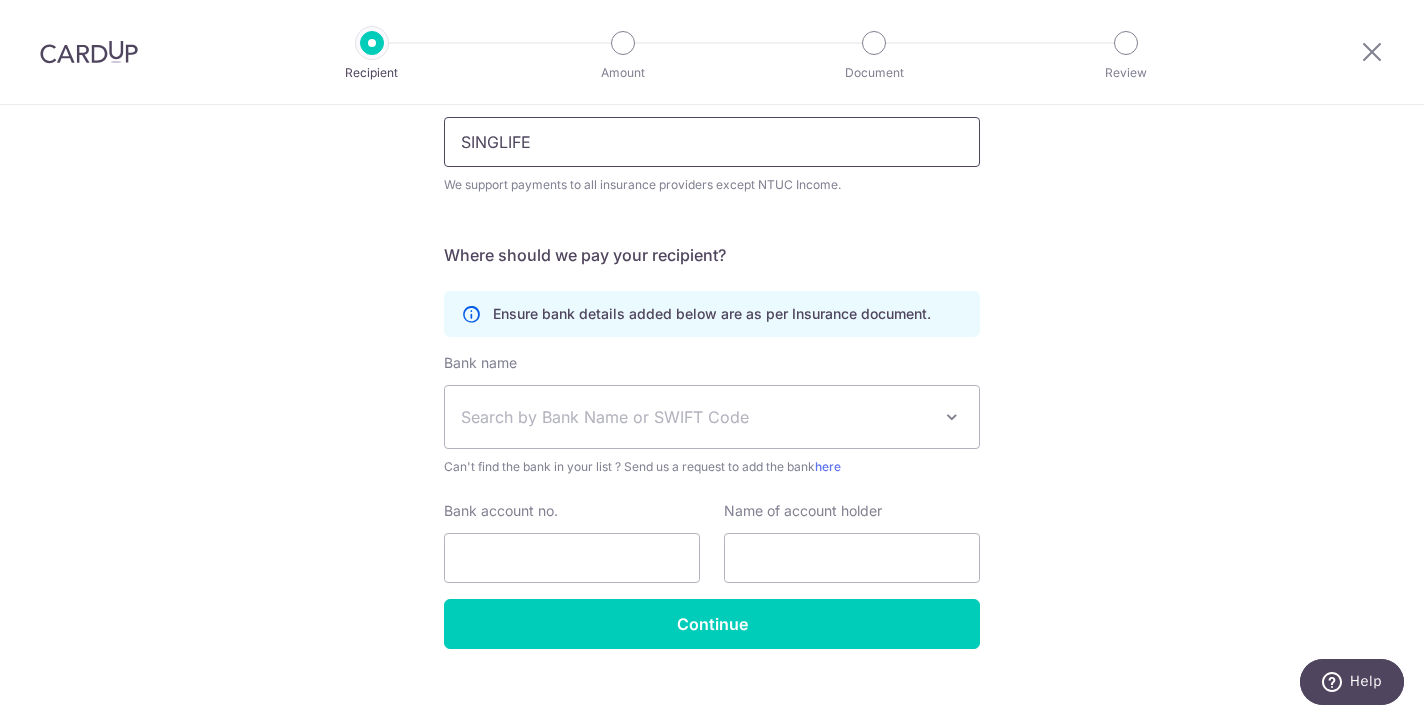 scroll, scrollTop: 260, scrollLeft: 0, axis: vertical 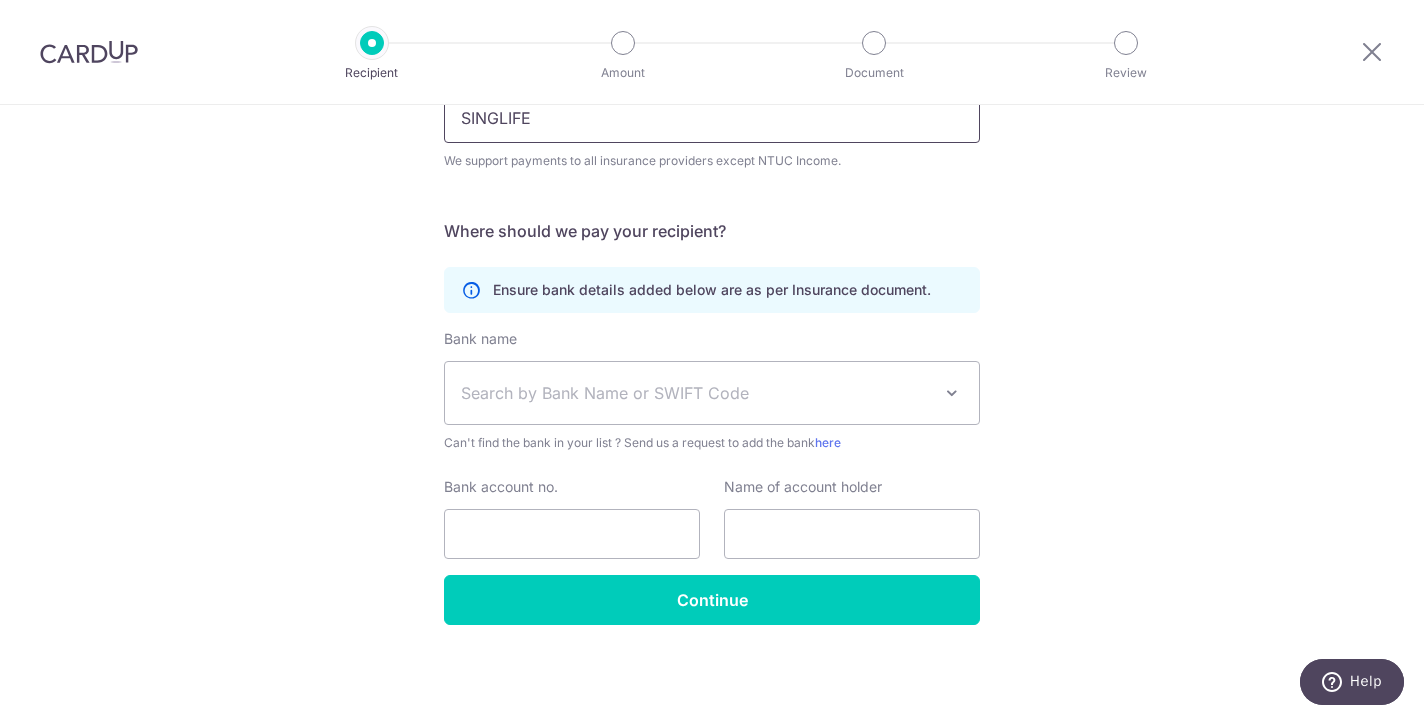 type on "SINGLIFE" 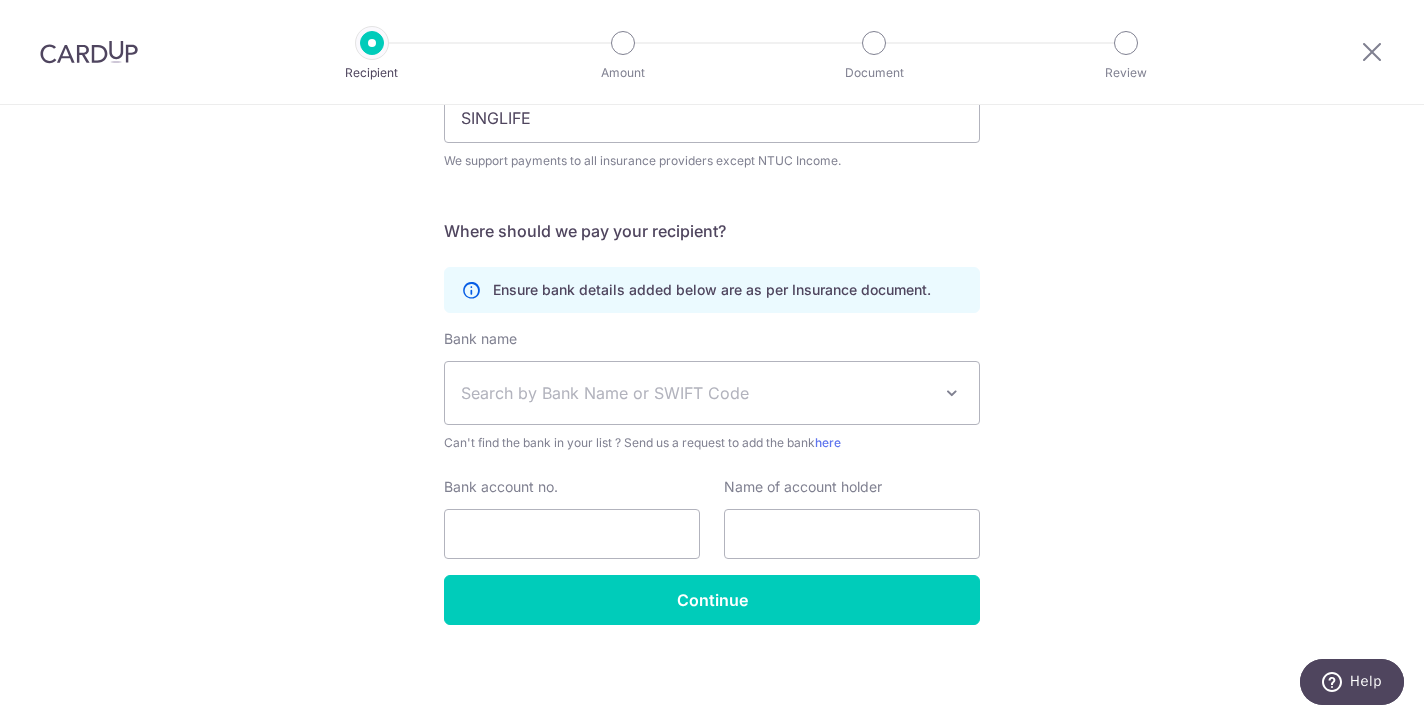 click on "Search by Bank Name or SWIFT Code" at bounding box center (712, 393) 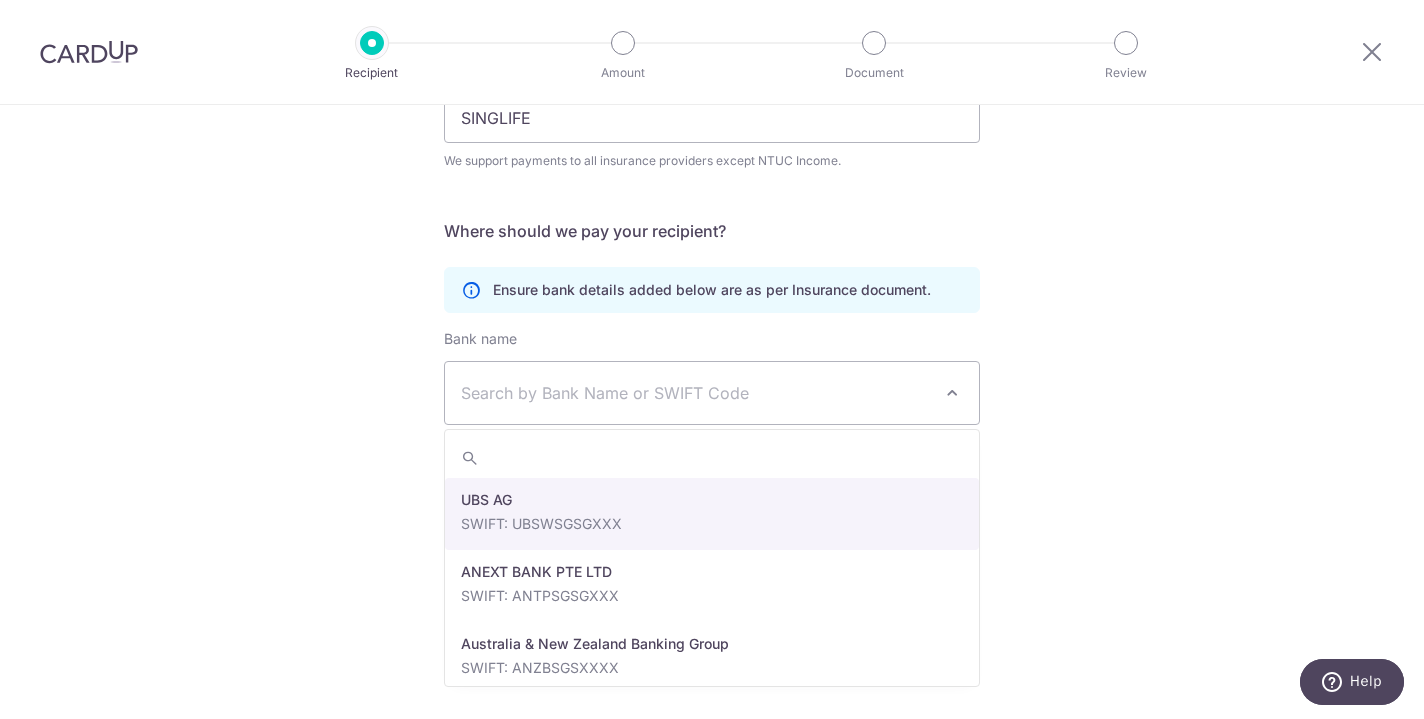 scroll, scrollTop: 260, scrollLeft: 0, axis: vertical 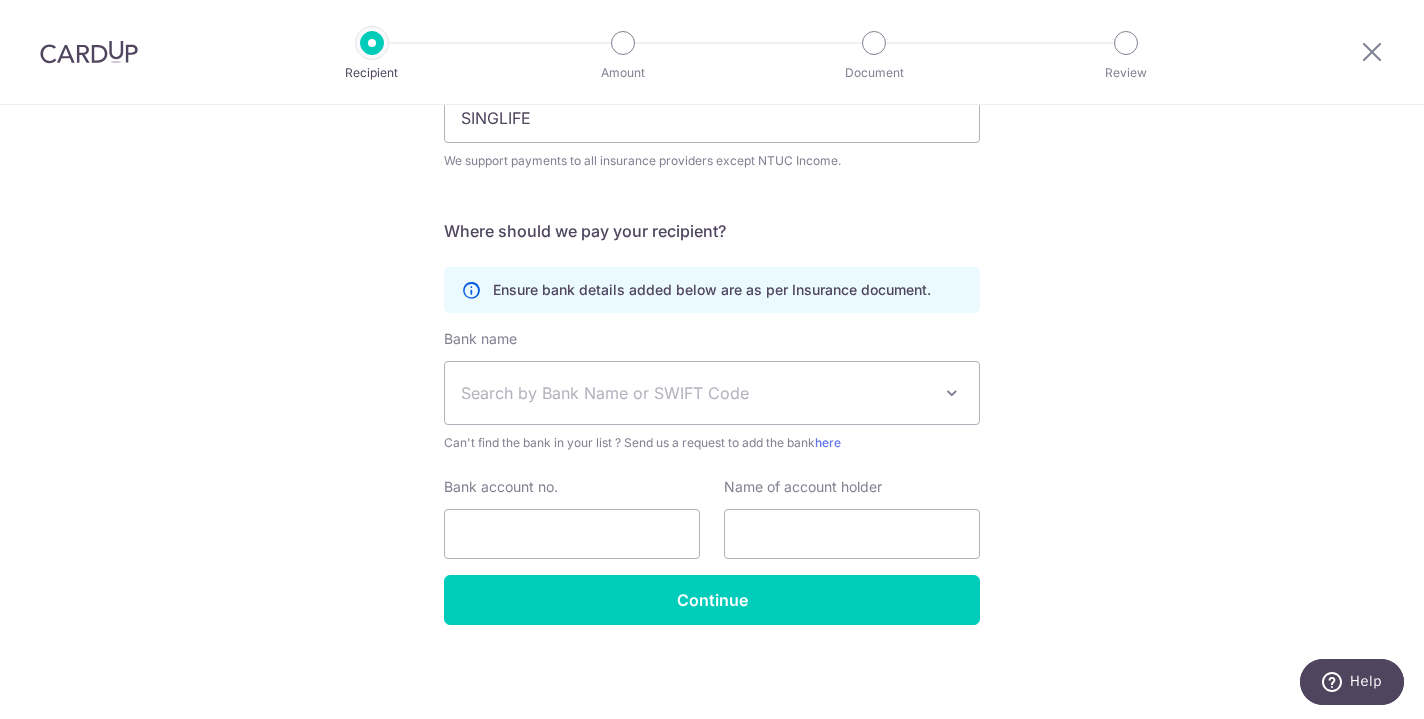 click at bounding box center [952, 393] 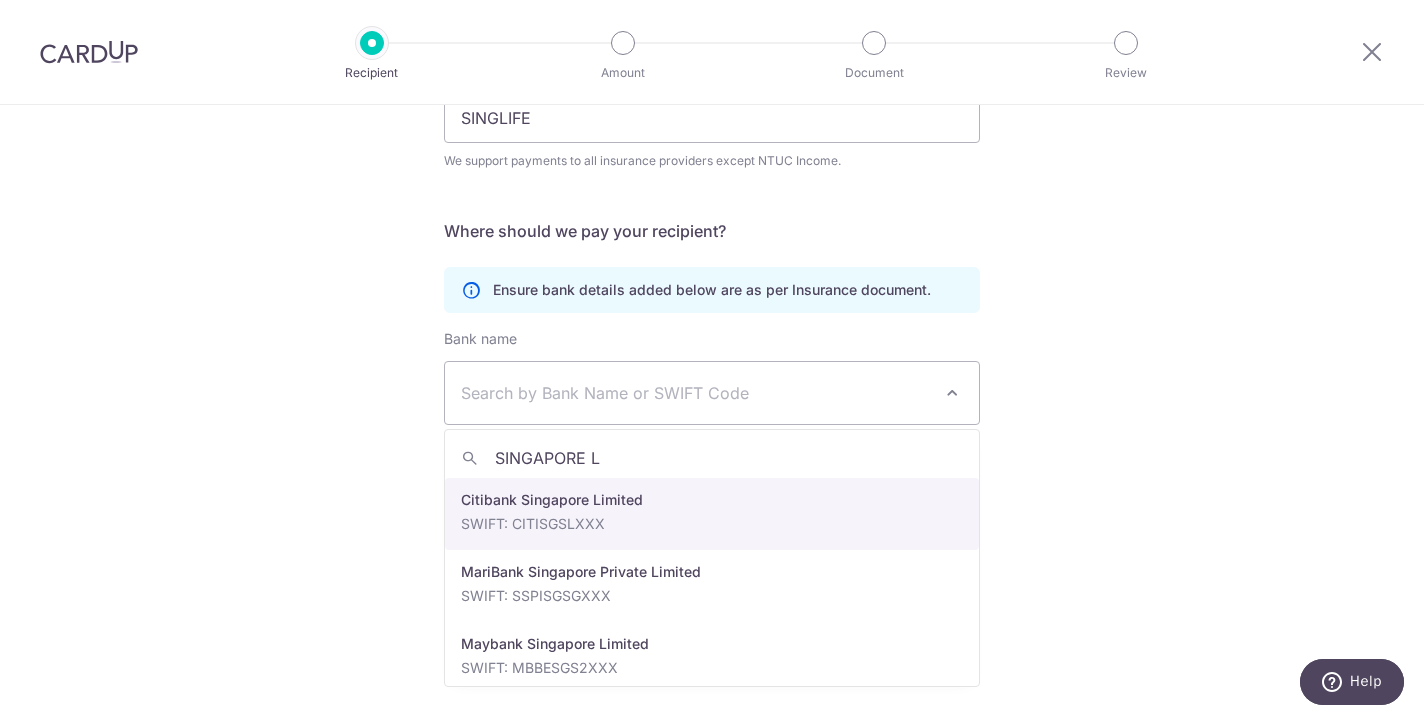 type on "SINGAPORE" 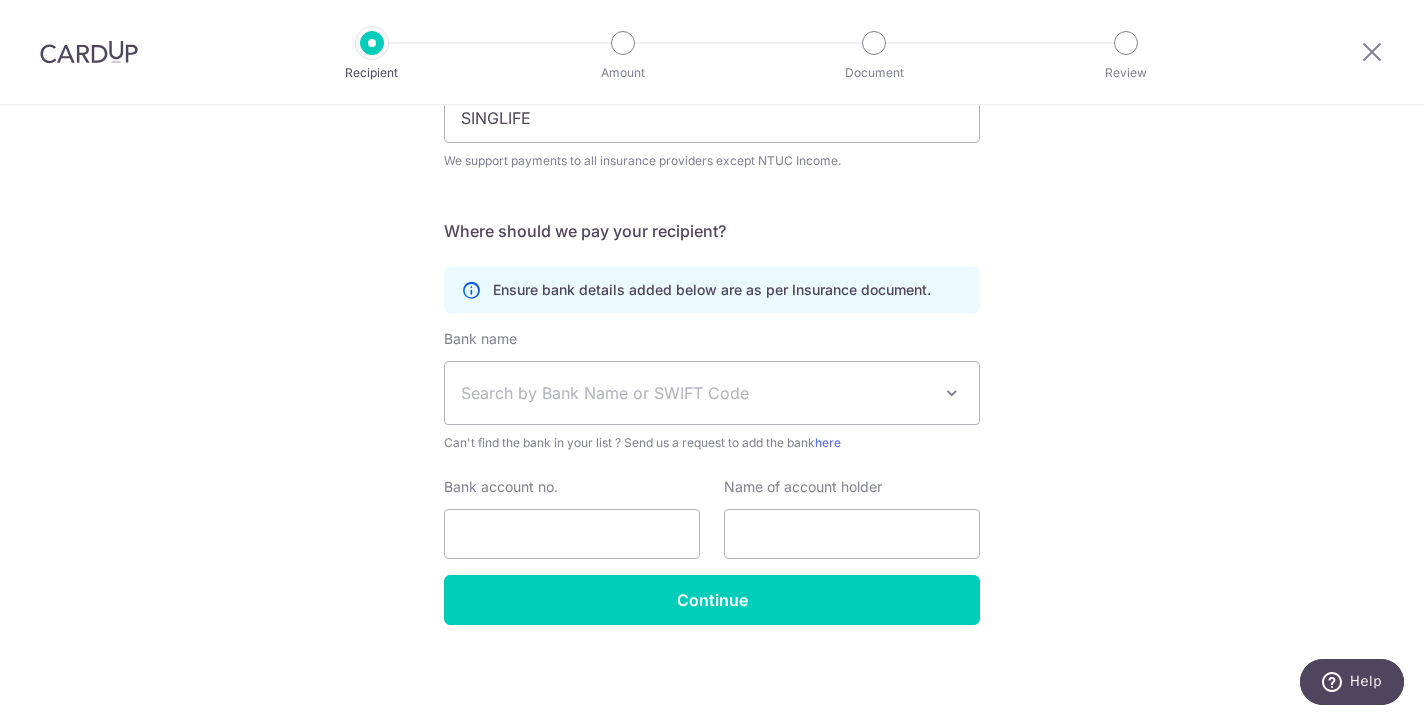 click on "Who would you like to pay?
Your recipient does not need a CardUp account to receive your payments.
Who should we send this insurance payment to?
Insurance company name(as per Insurance document)
SINGLIFE
We support payments to all insurance providers except NTUC Income.
translation missing: en.no key
URL
Telephone
Where should we pay your recipient?
Ensure bank details added below are as per Insurance document.
Bank name" at bounding box center [712, 282] 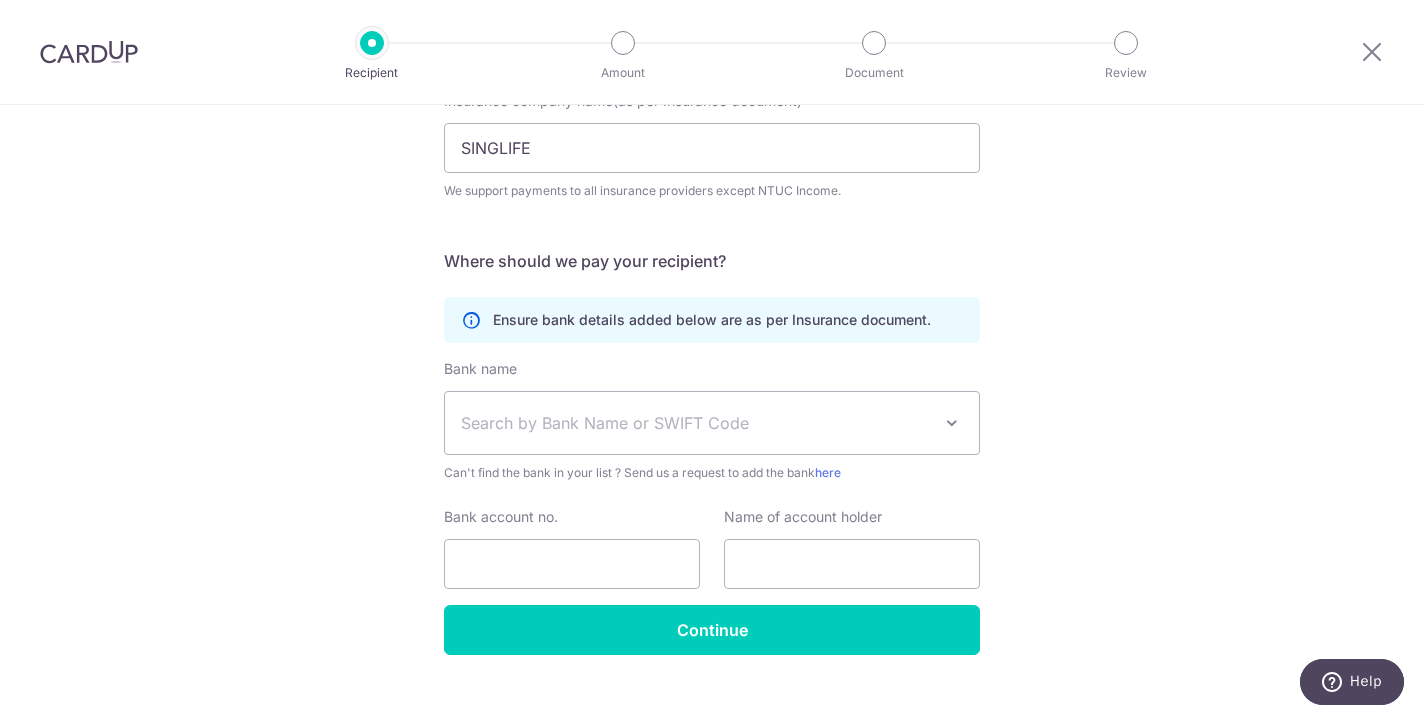 scroll, scrollTop: 238, scrollLeft: 0, axis: vertical 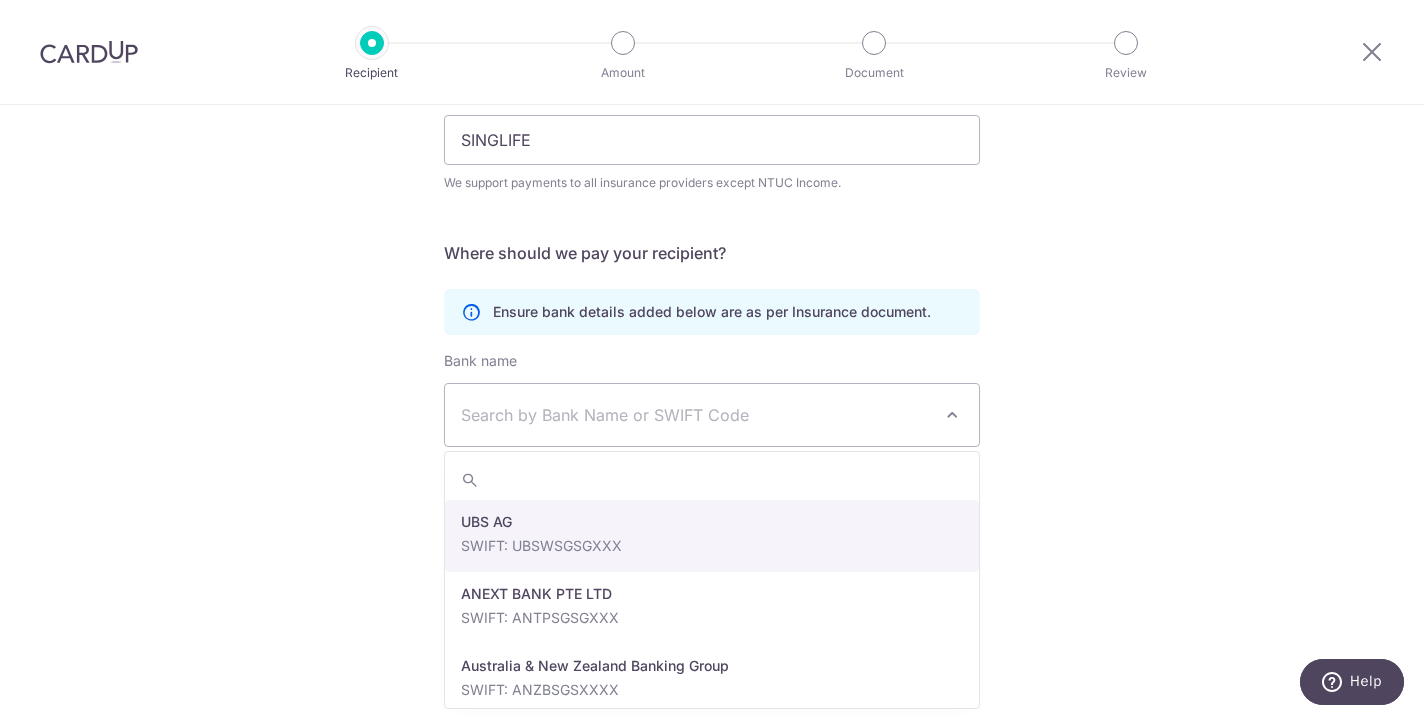 click on "Search by Bank Name or SWIFT Code" at bounding box center [696, 415] 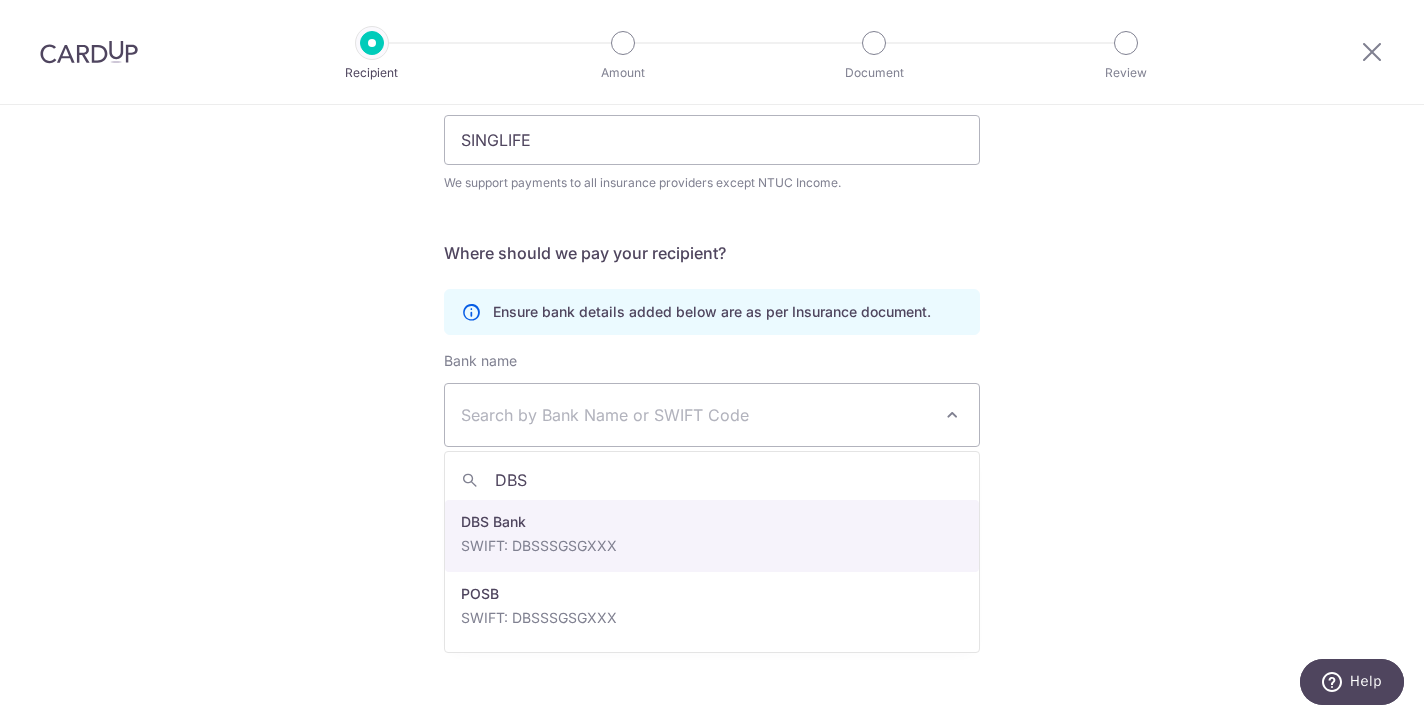type on "DBS" 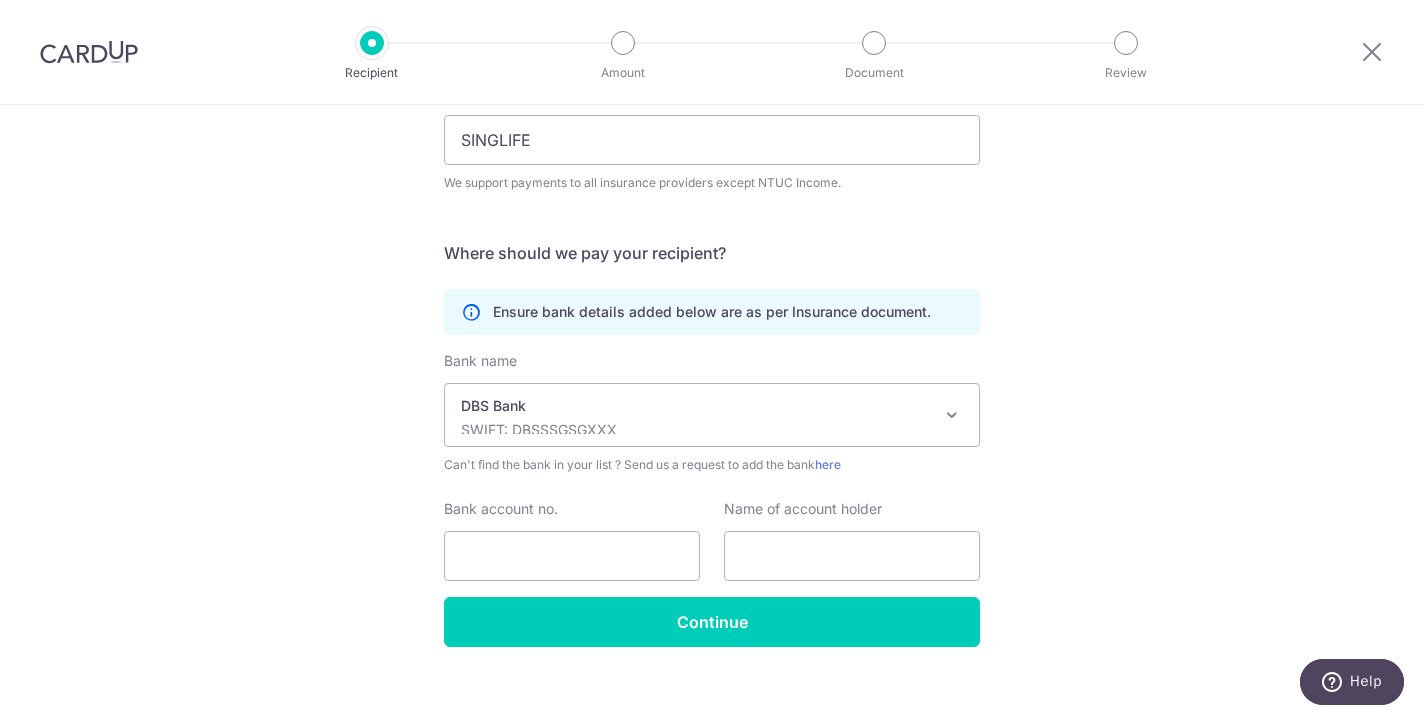 click on "Bank account no." at bounding box center (572, 540) 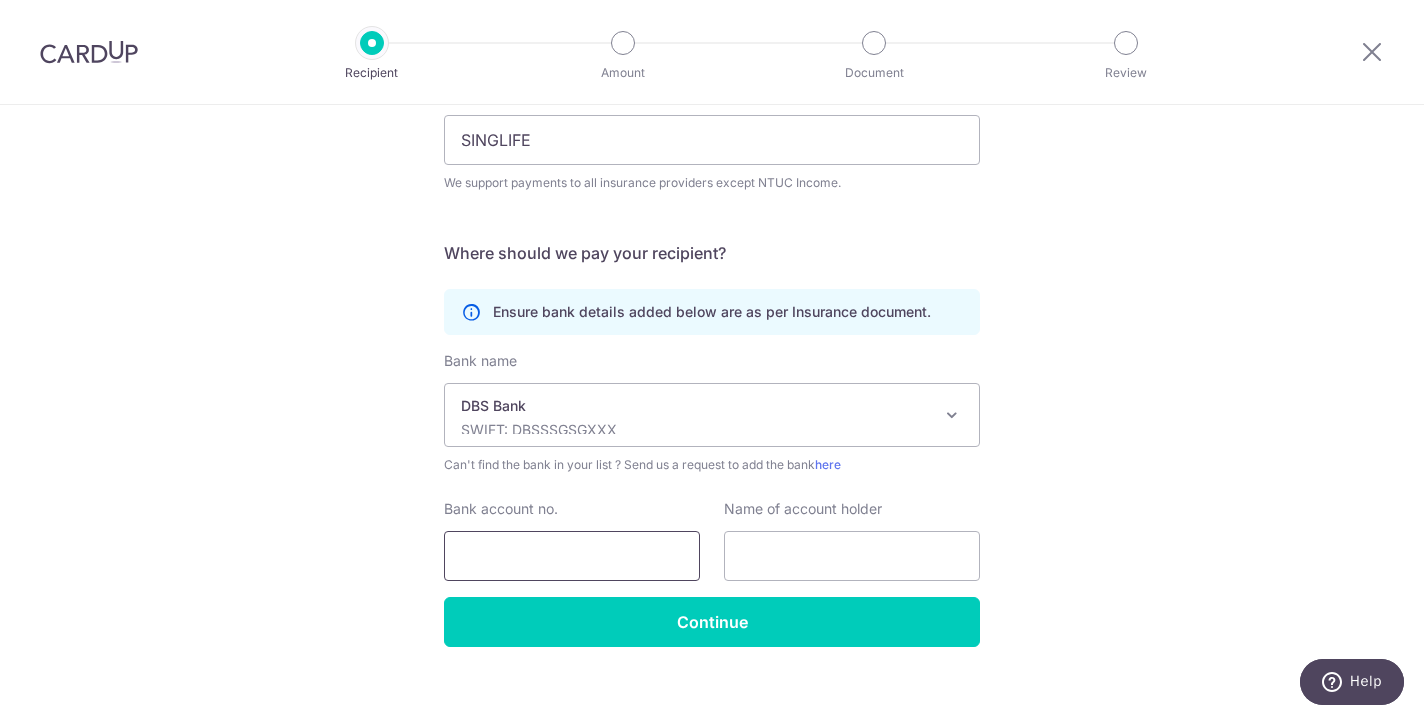 click on "Bank account no." at bounding box center (572, 556) 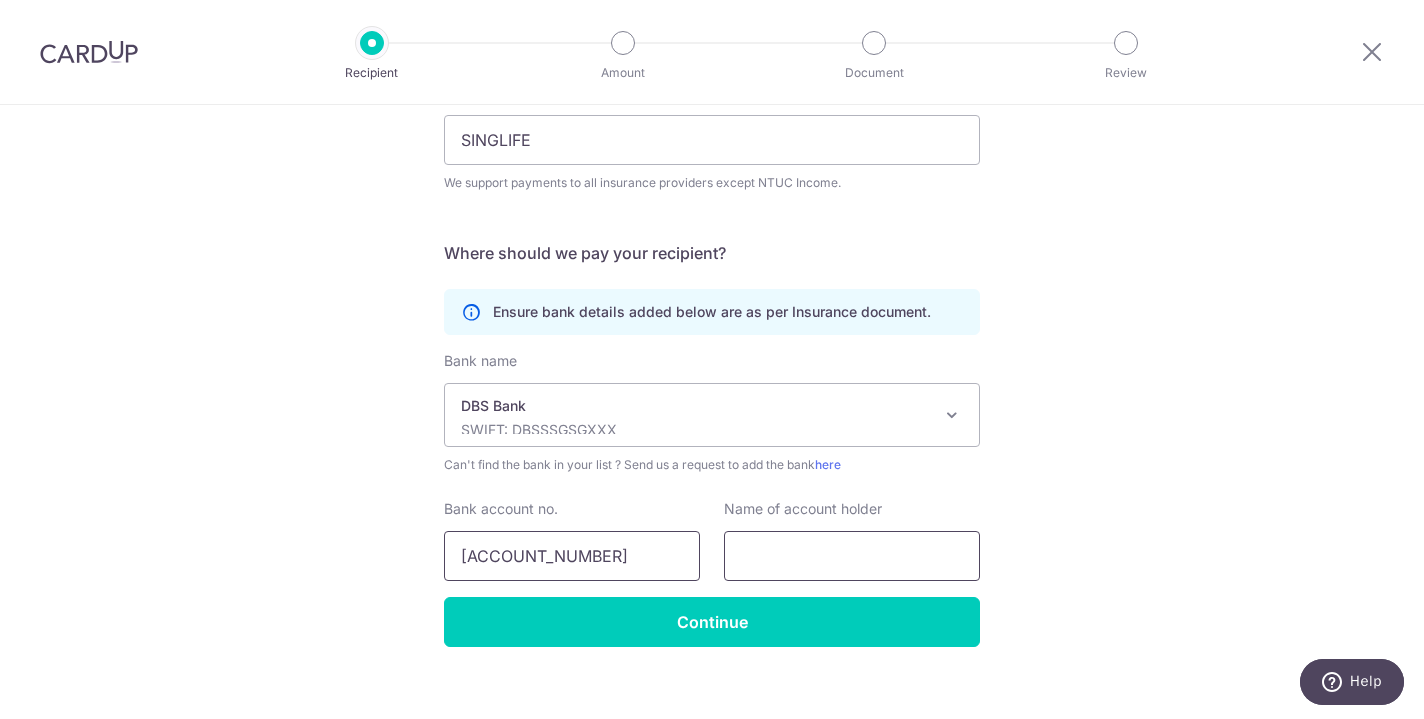 type on "003-958595-0" 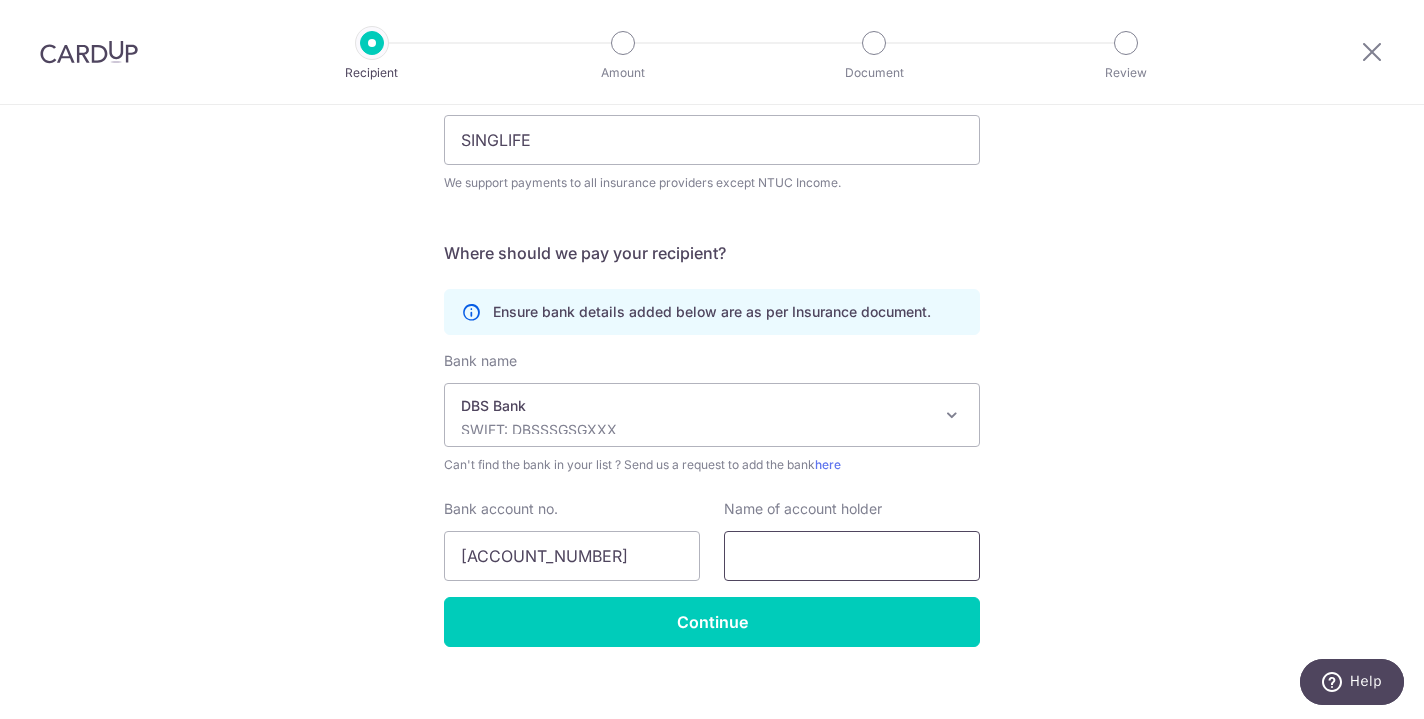 click at bounding box center (852, 556) 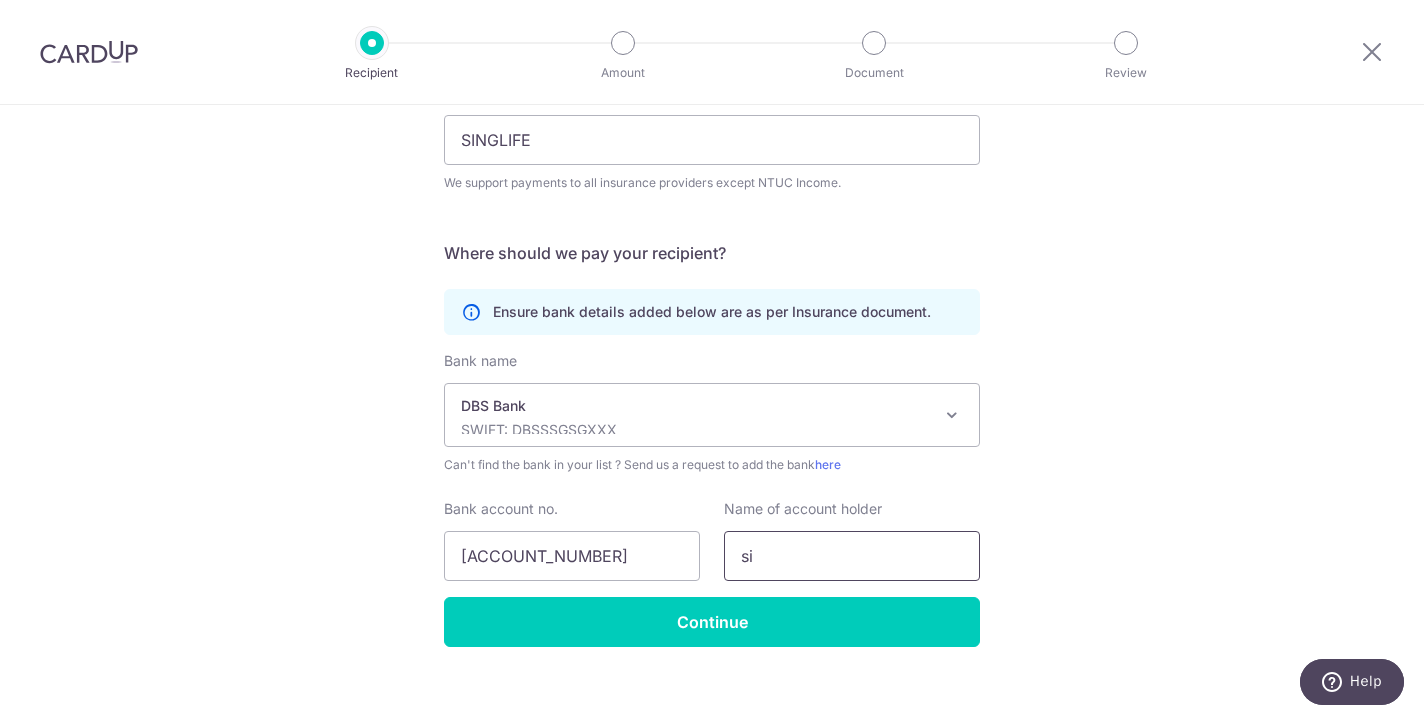 type on "s" 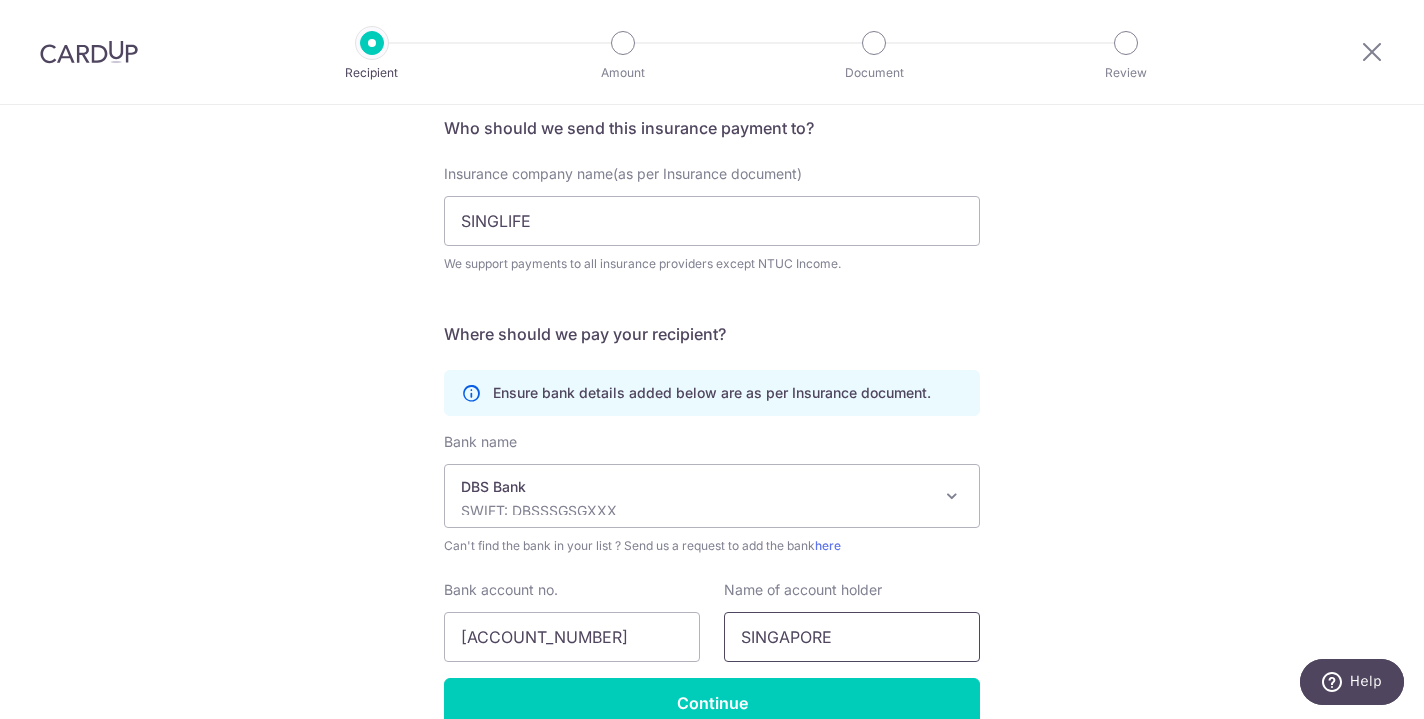 scroll, scrollTop: 158, scrollLeft: 0, axis: vertical 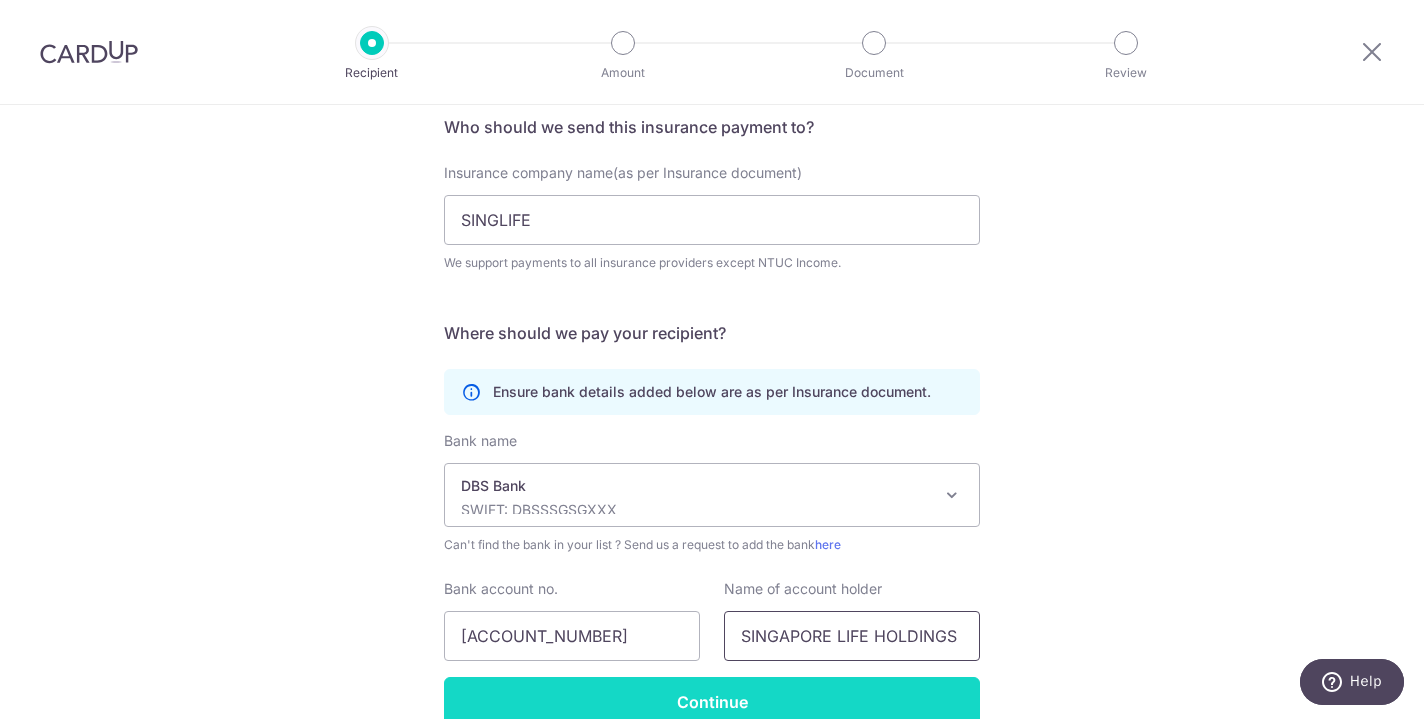 type on "SINGAPORE LIFE HOLDINGS PTE LTD" 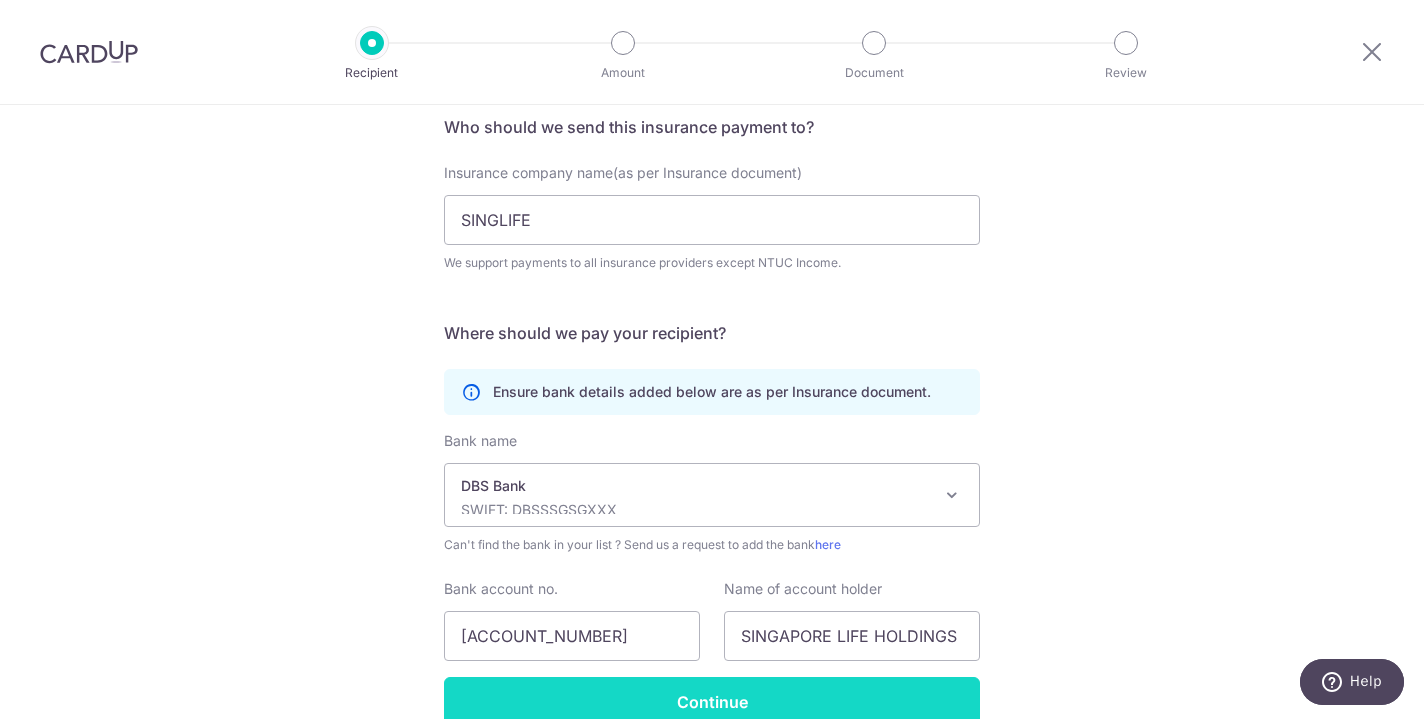 click on "Continue" at bounding box center [712, 702] 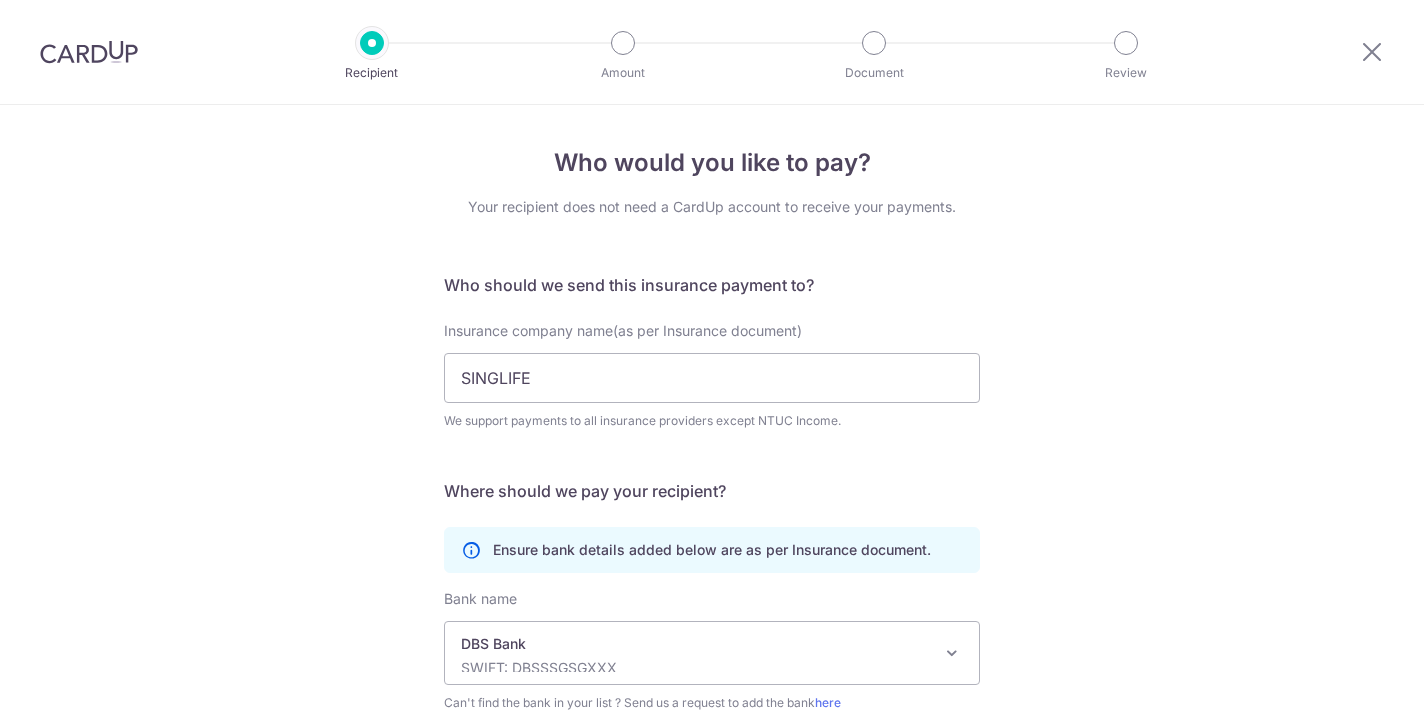 scroll, scrollTop: 0, scrollLeft: 0, axis: both 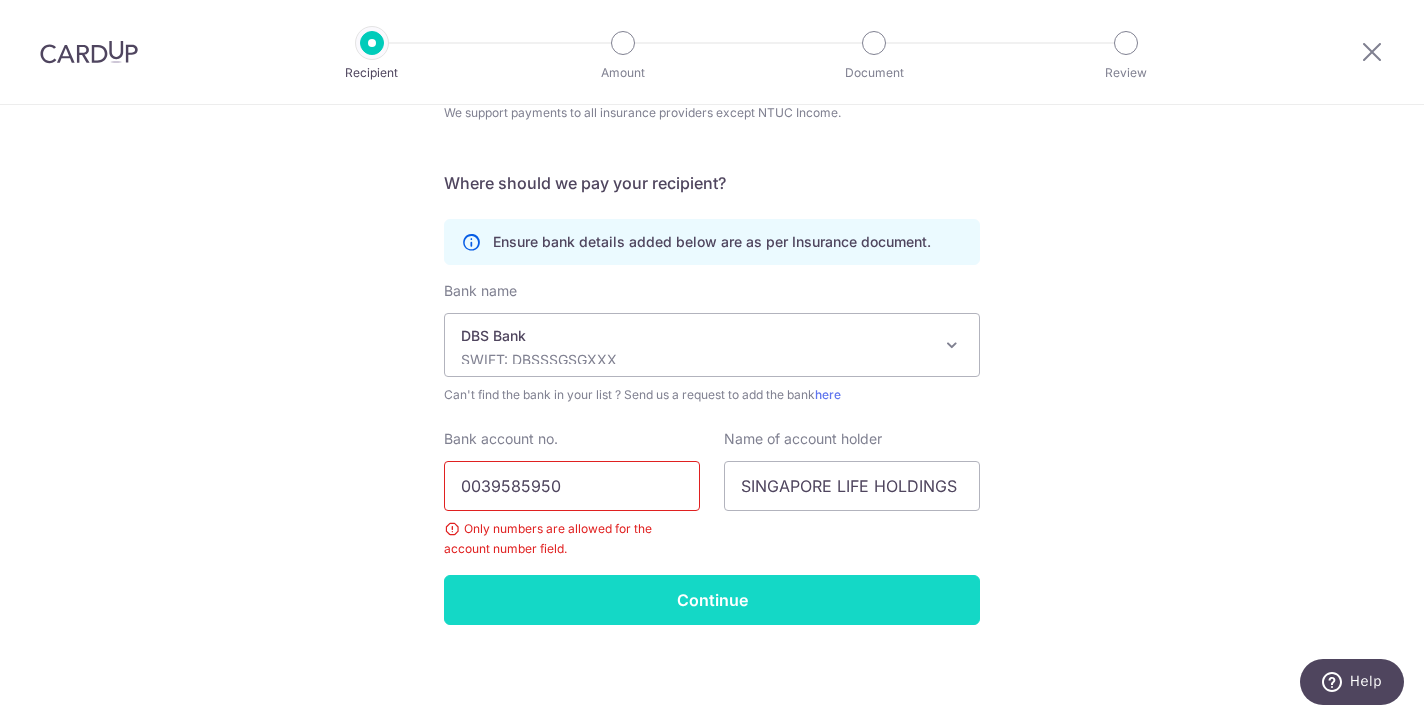 type on "0039585950" 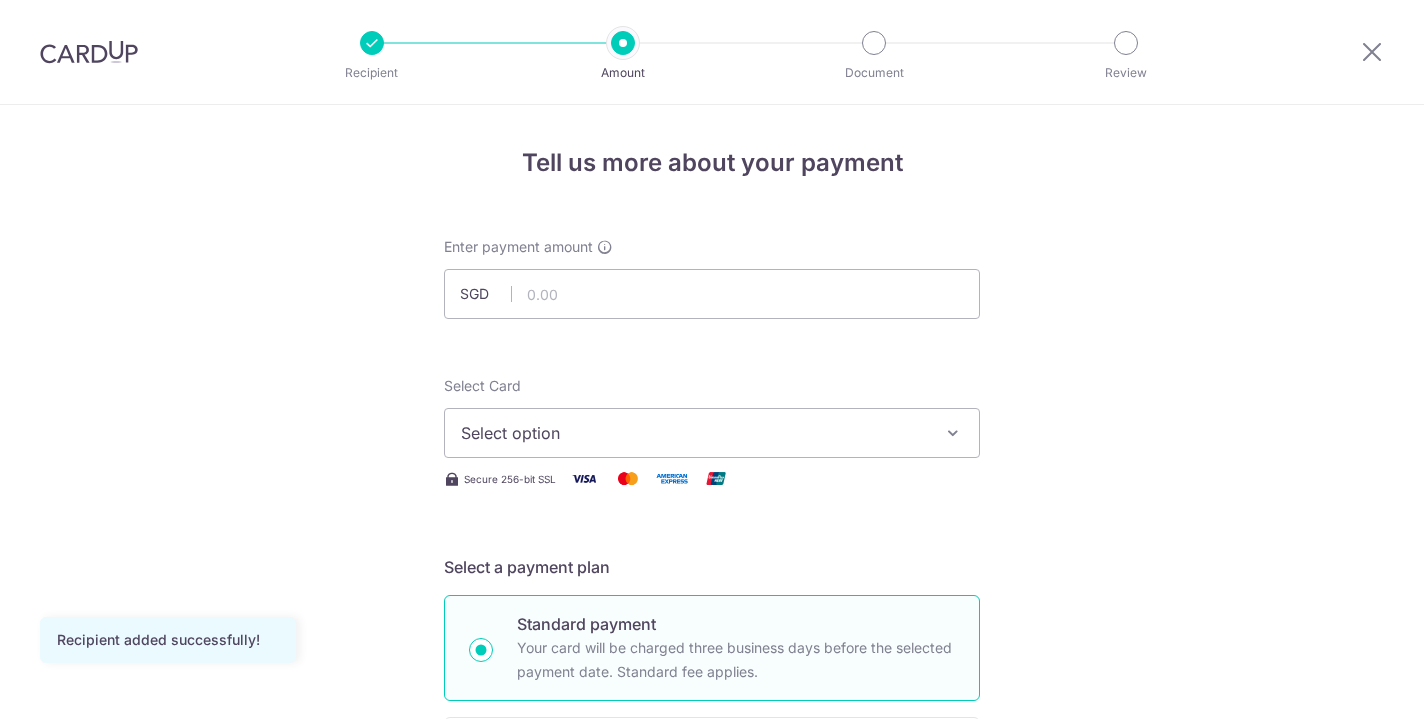 scroll, scrollTop: 0, scrollLeft: 0, axis: both 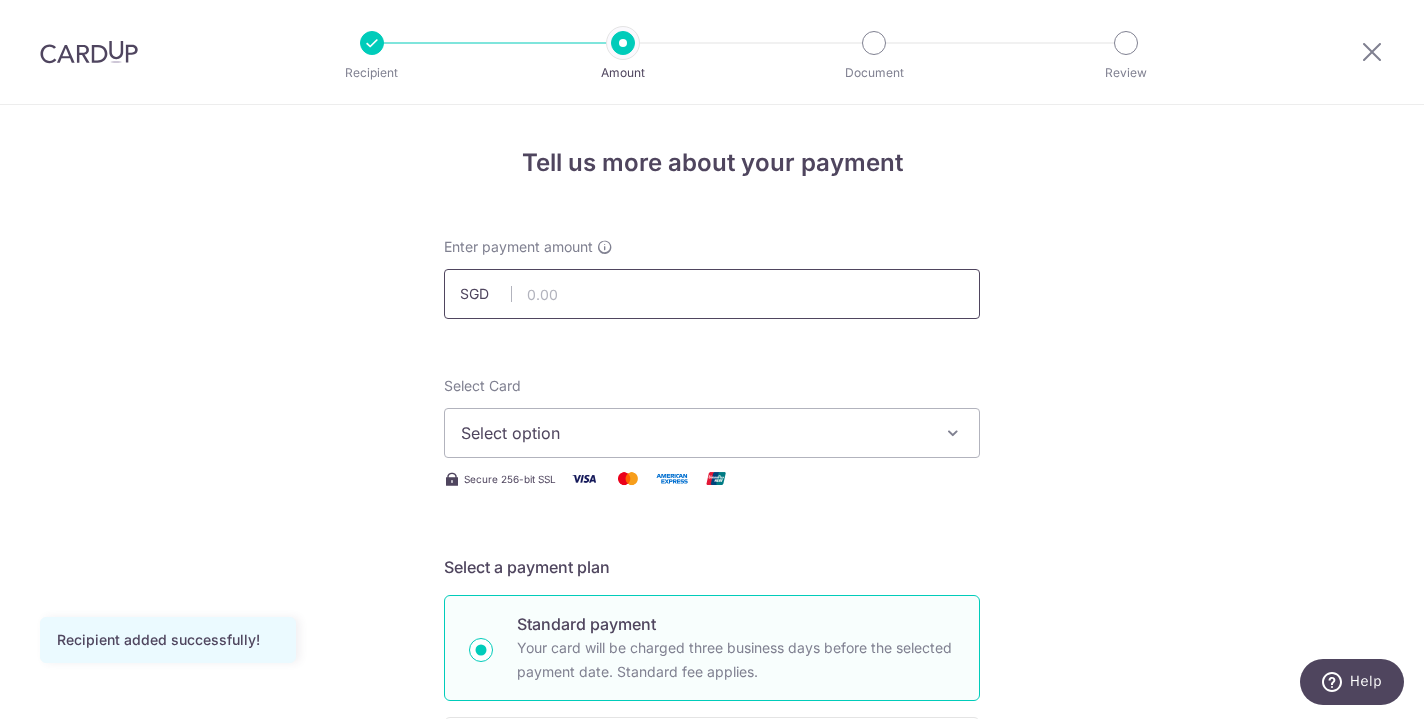 click at bounding box center [712, 294] 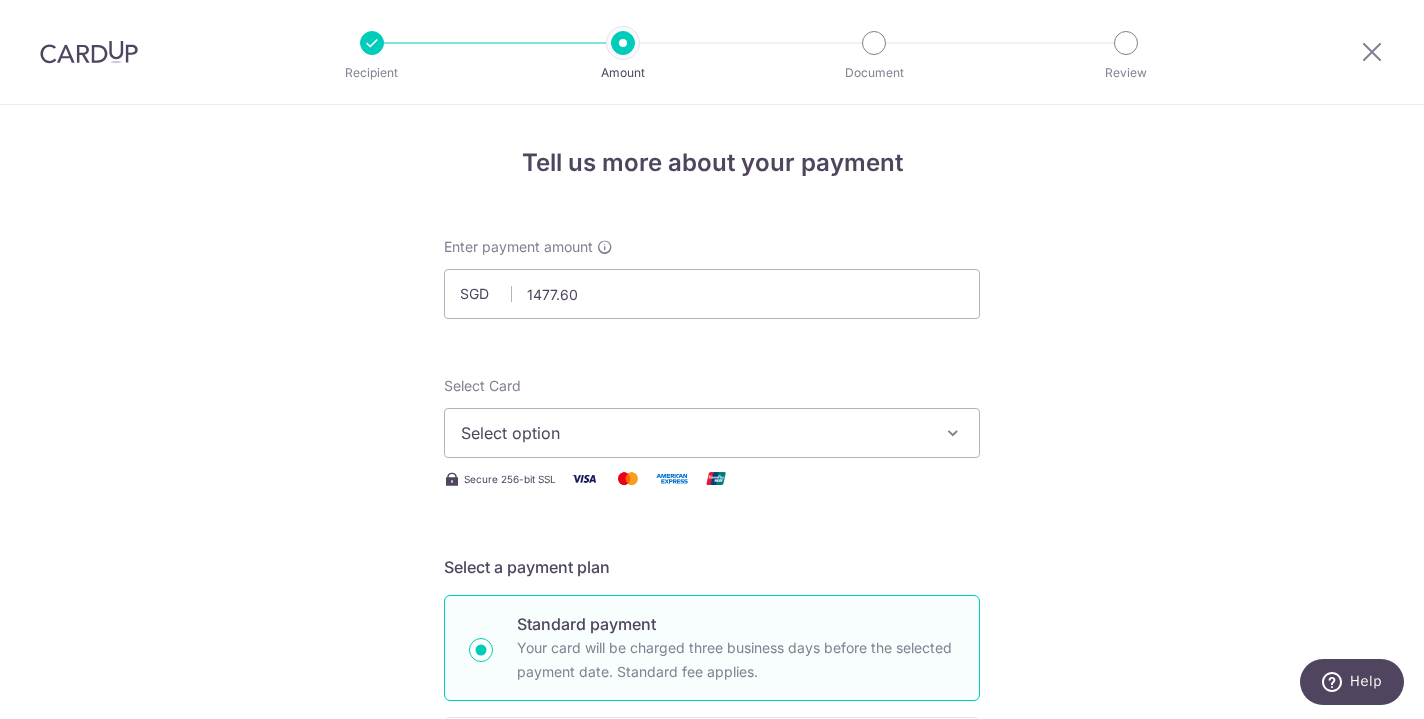 type on "1,477.60" 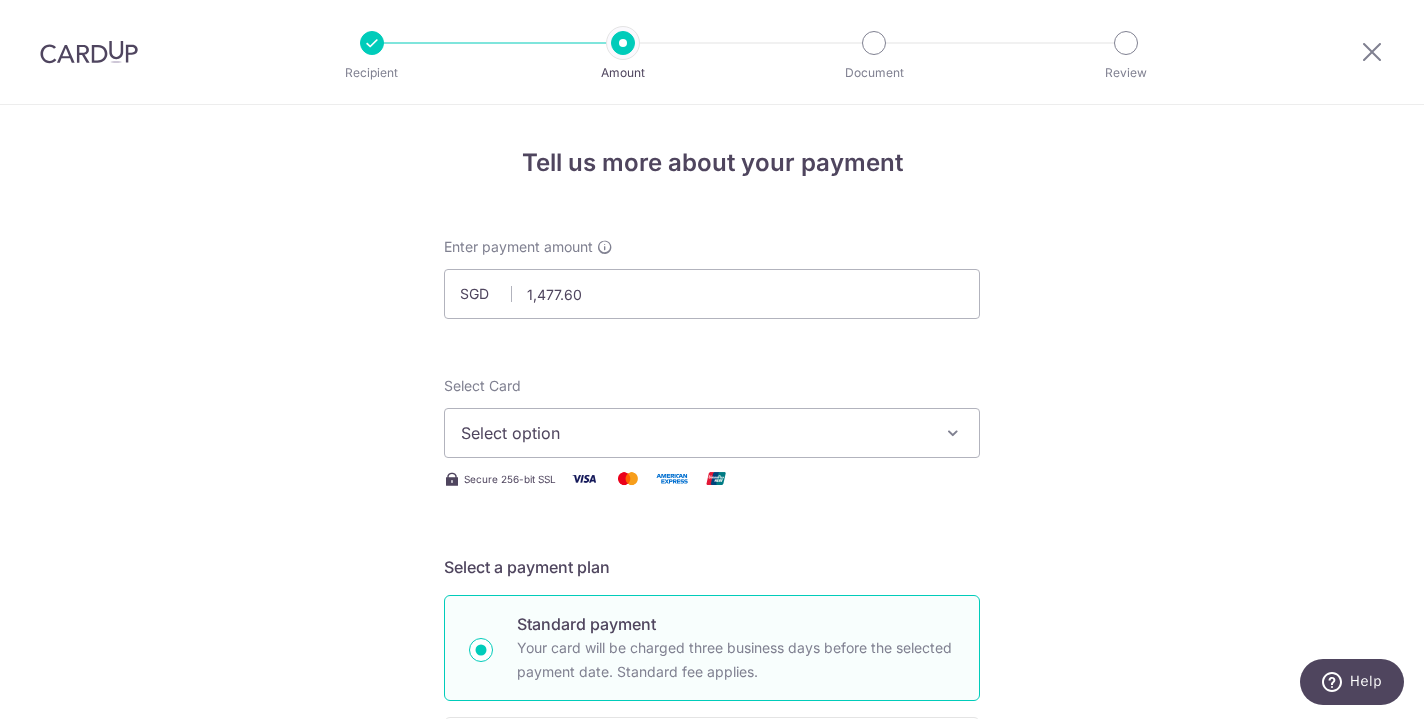 click on "Select option" at bounding box center [694, 433] 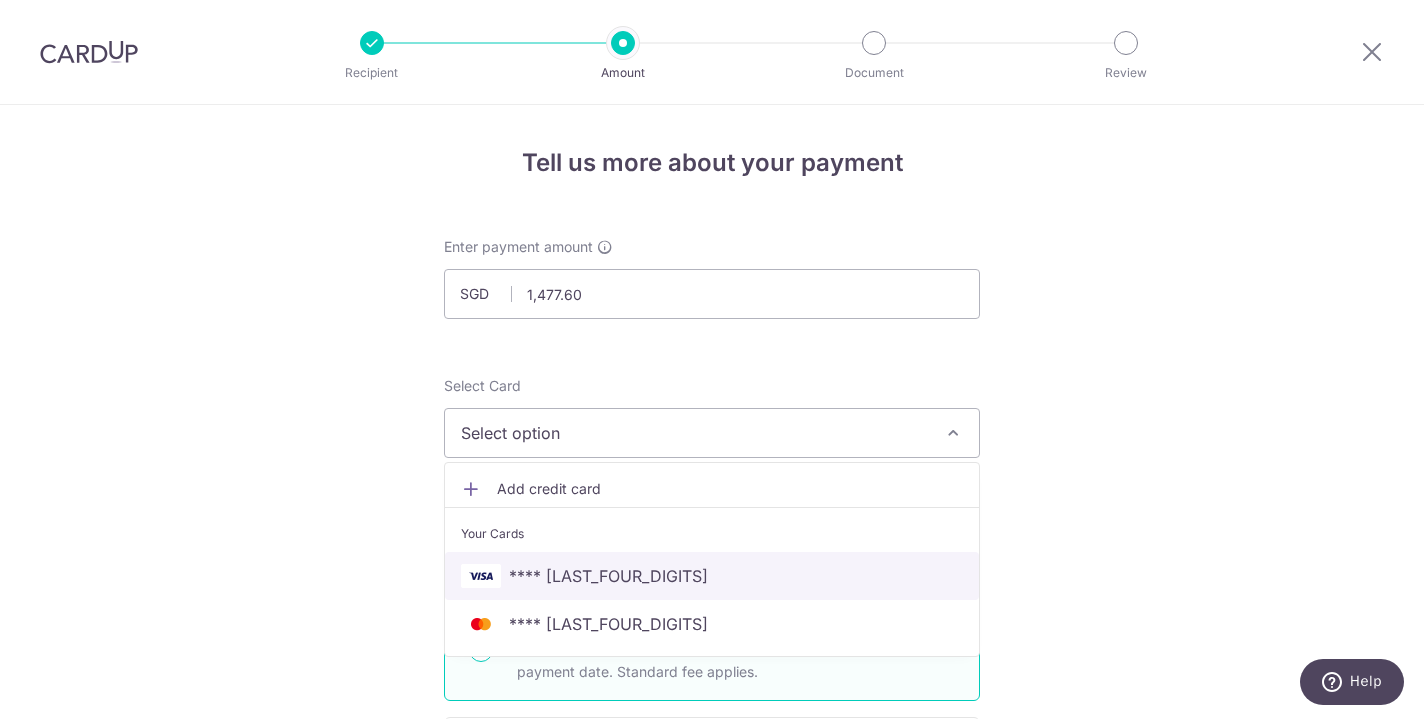 click on "**** [CREDIT_CARD]" at bounding box center [712, 576] 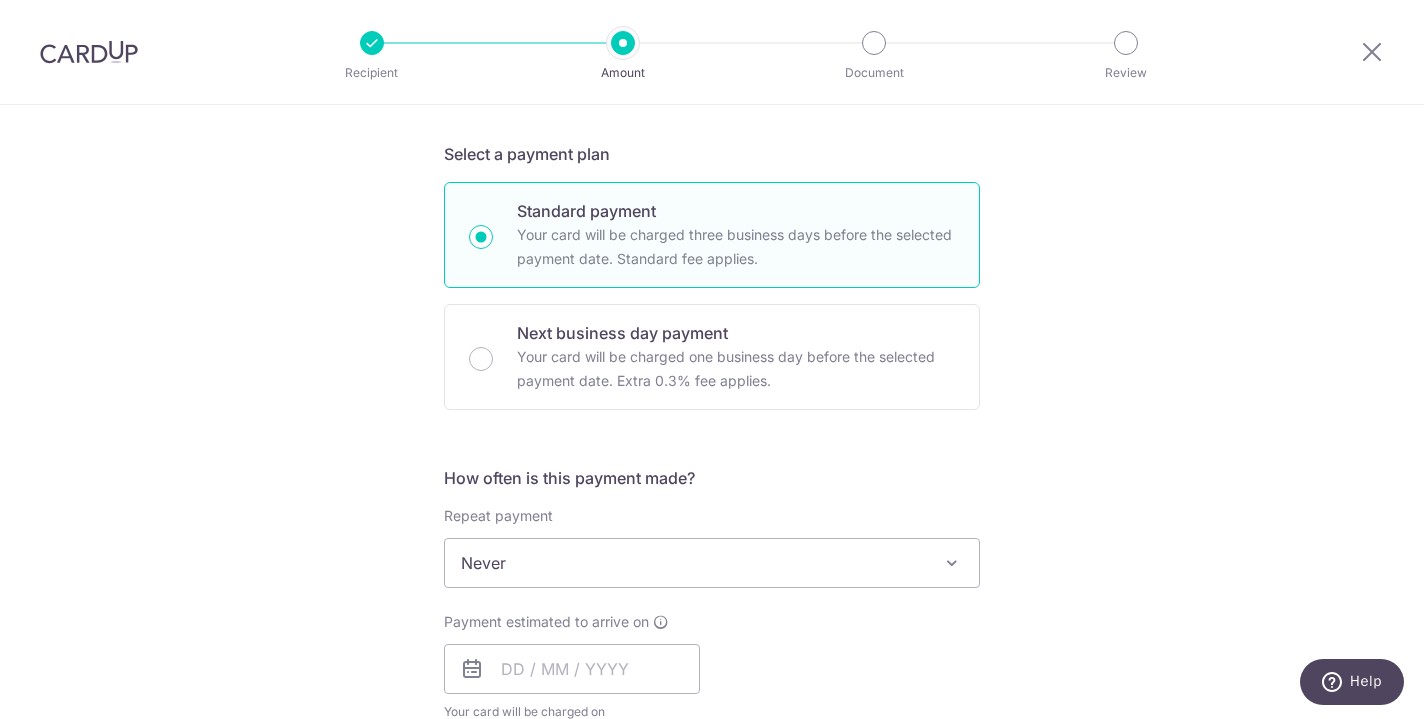 scroll, scrollTop: 427, scrollLeft: 0, axis: vertical 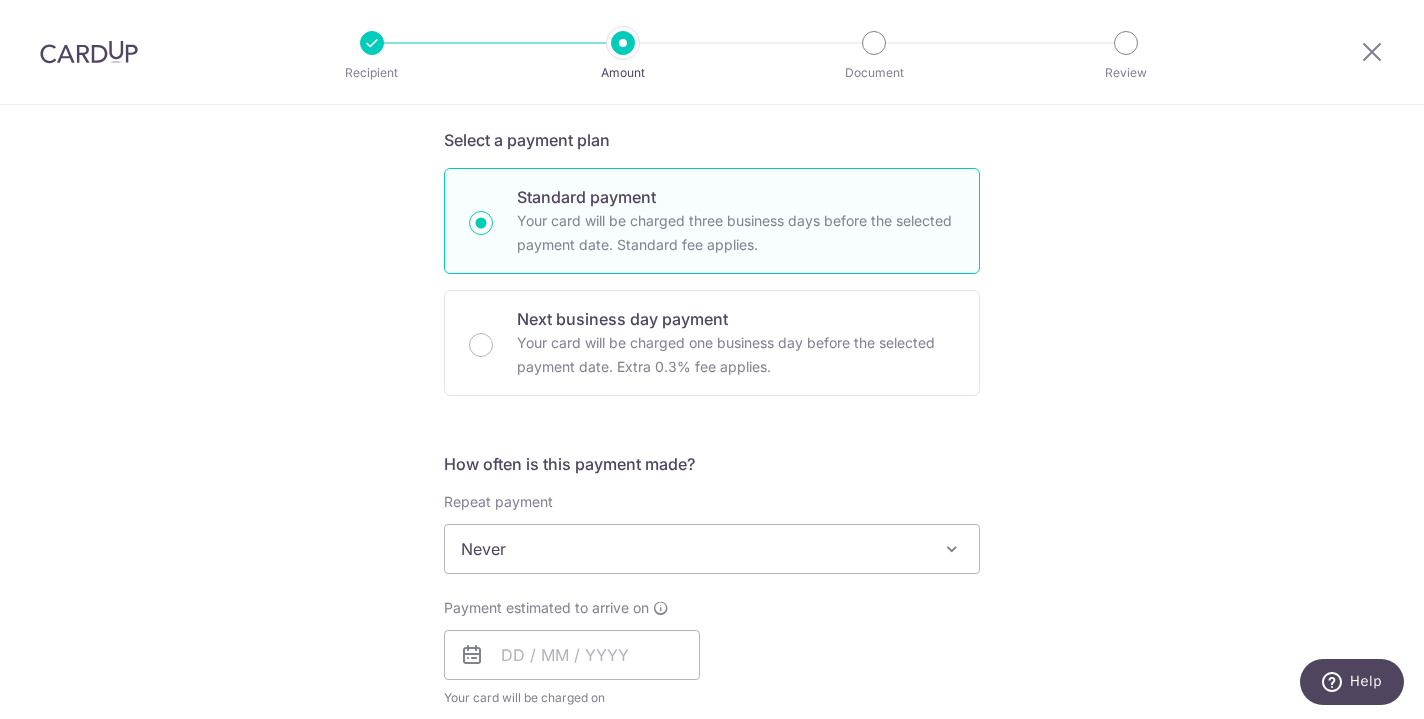 click on "Repeat payment" at bounding box center (498, 502) 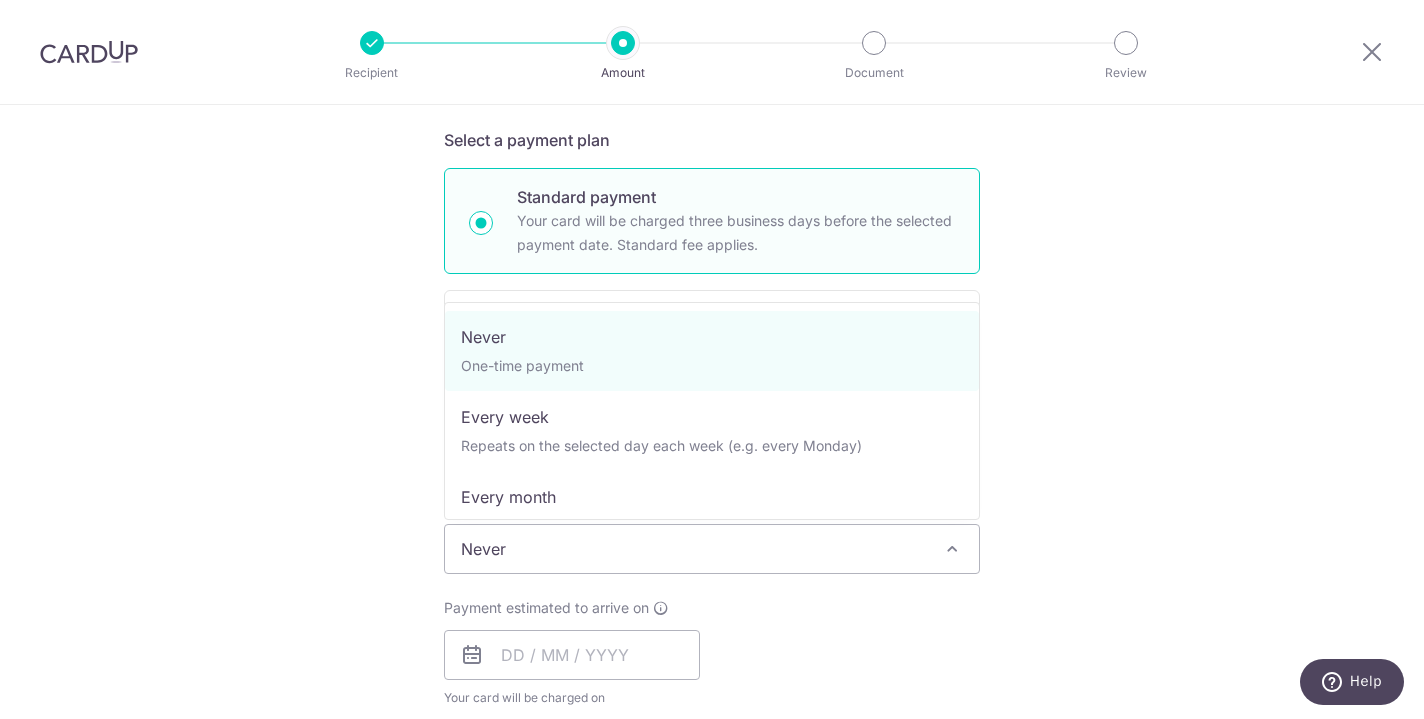 click on "Never" at bounding box center (712, 549) 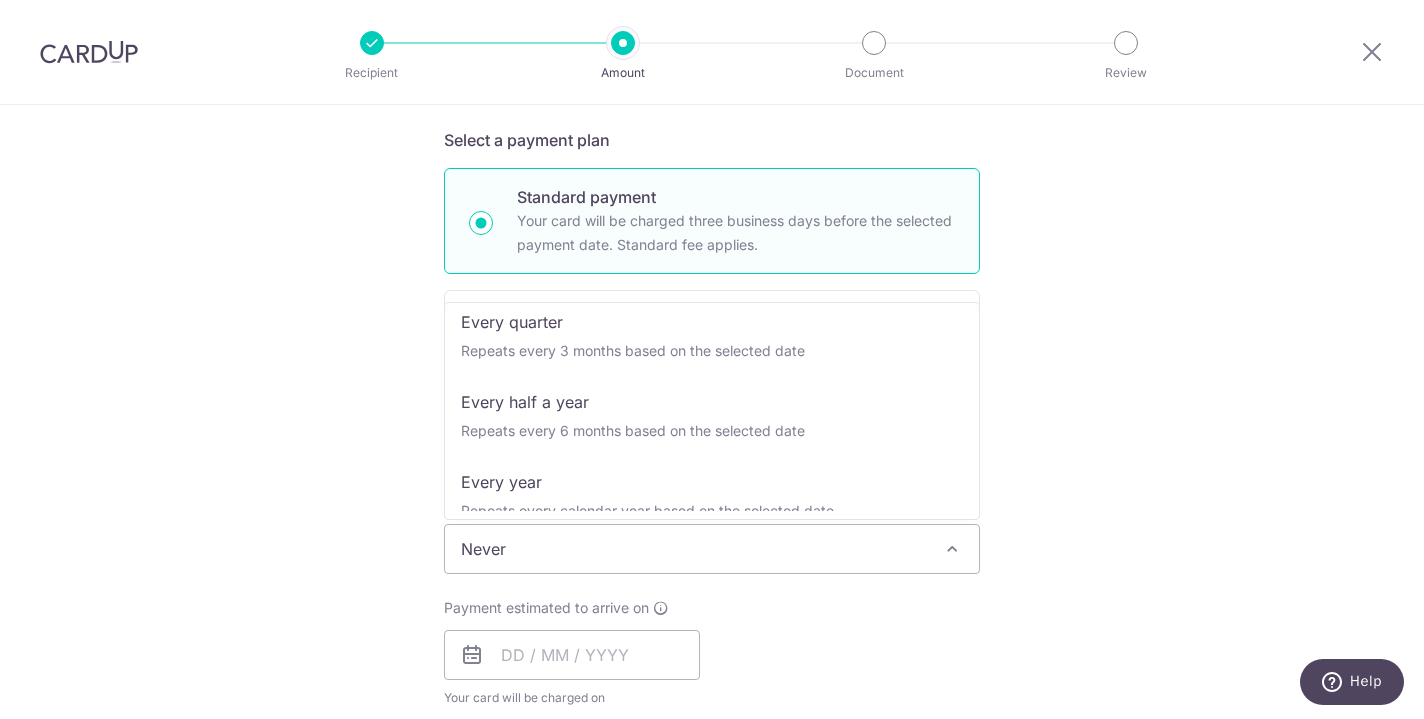 scroll, scrollTop: 252, scrollLeft: 0, axis: vertical 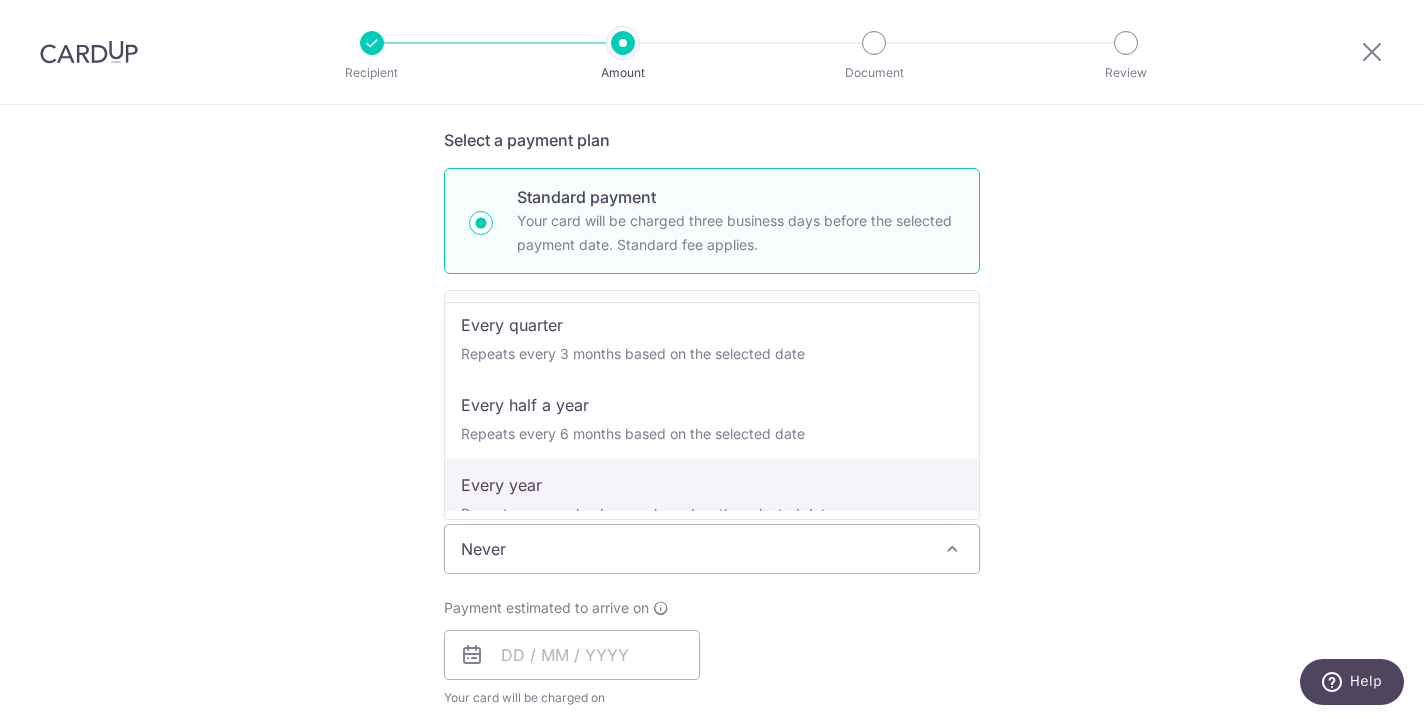 select on "6" 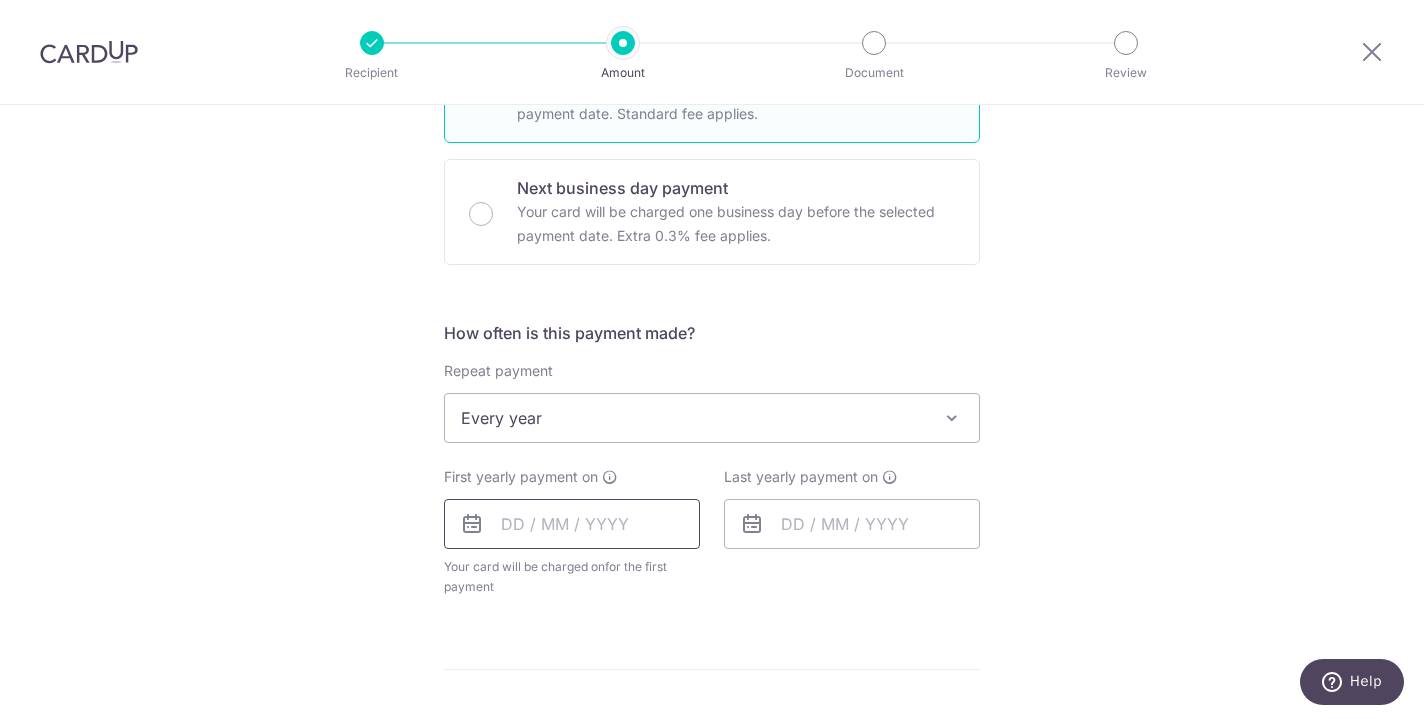 scroll, scrollTop: 589, scrollLeft: 0, axis: vertical 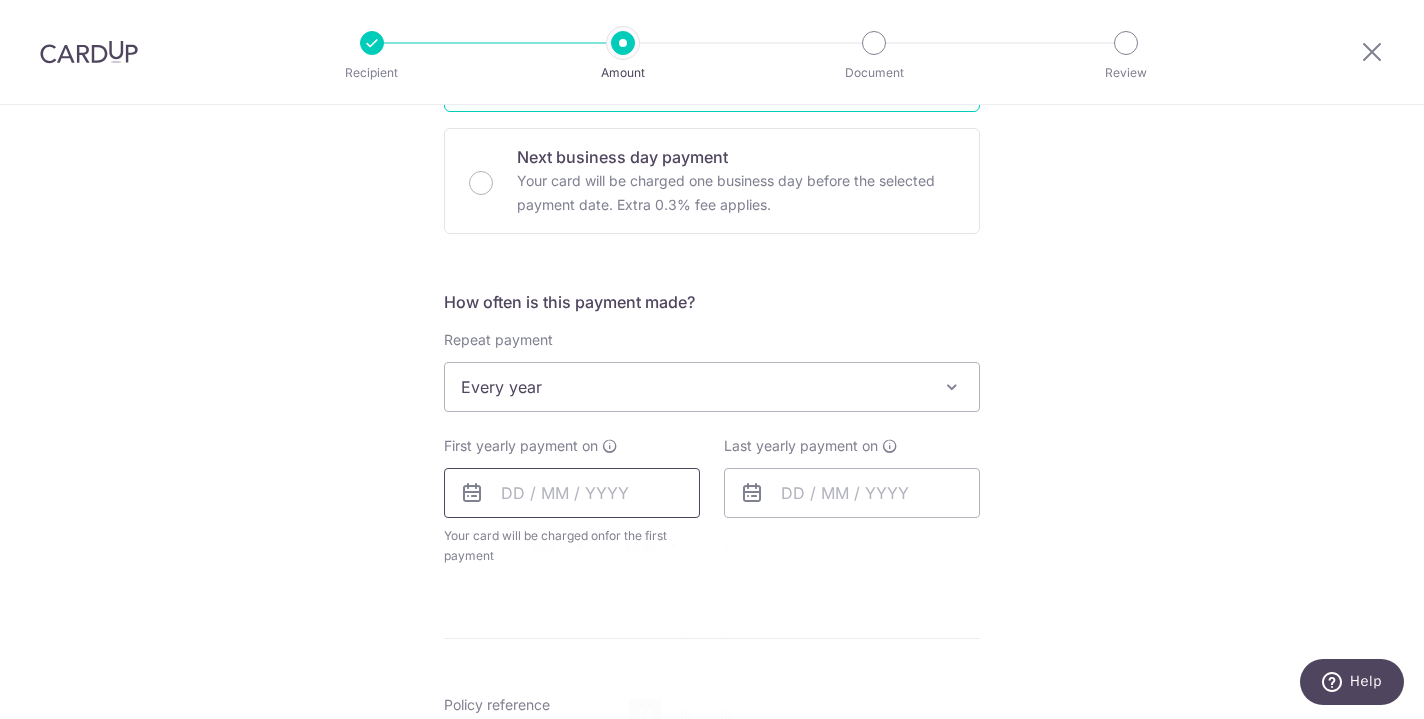 click at bounding box center [572, 493] 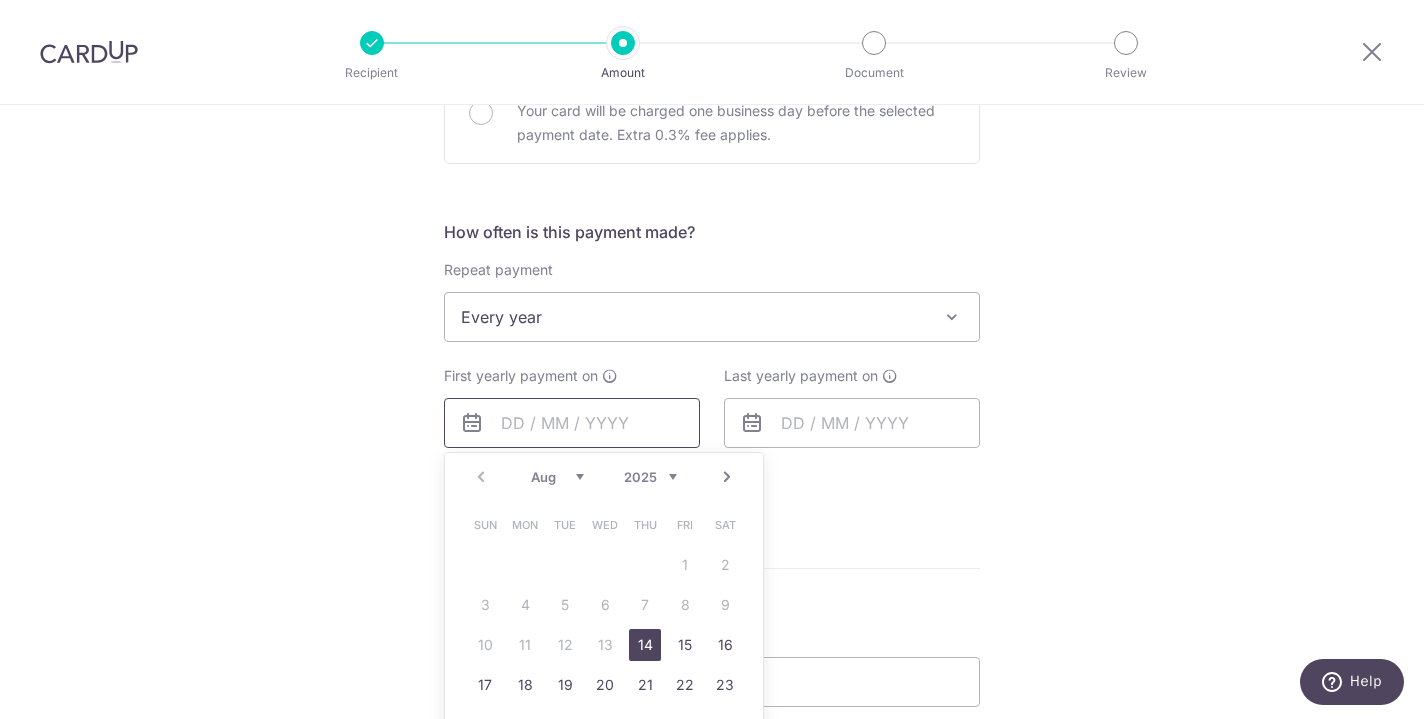 scroll, scrollTop: 660, scrollLeft: 0, axis: vertical 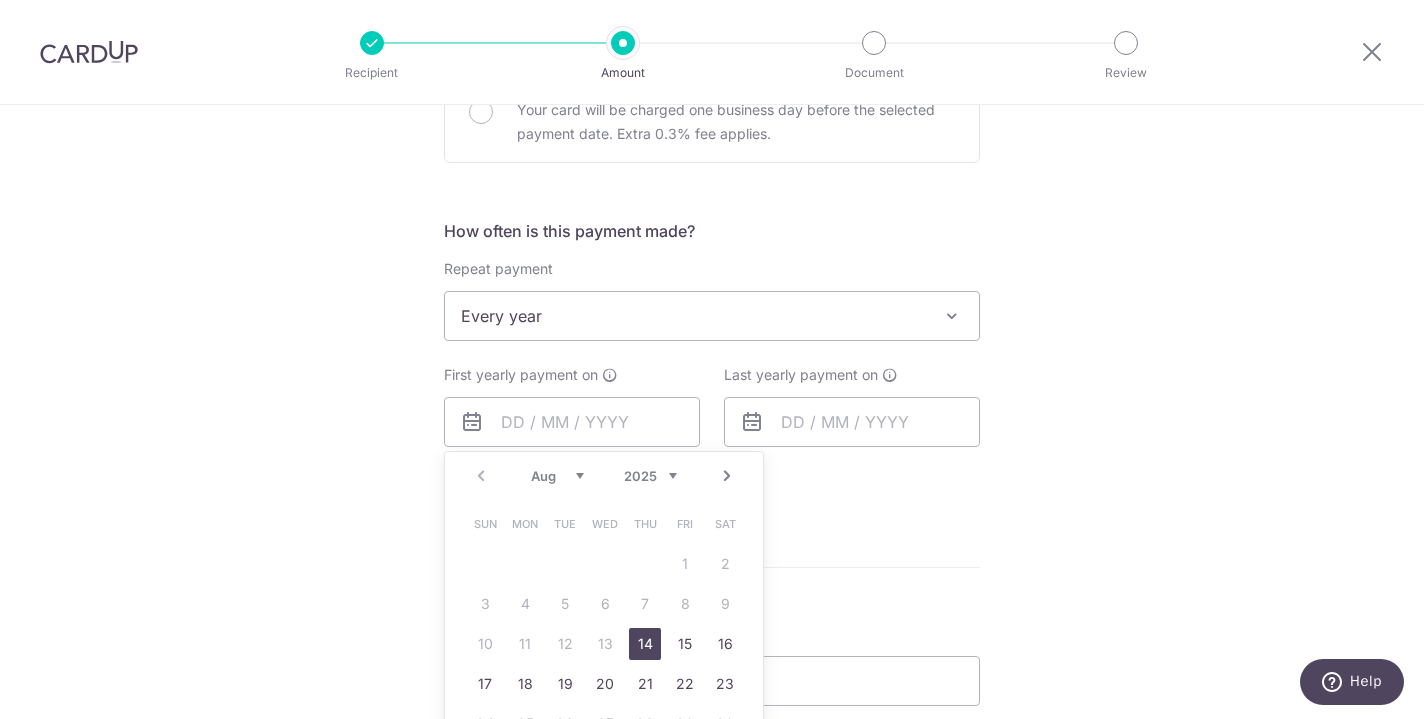 click on "14" at bounding box center [645, 644] 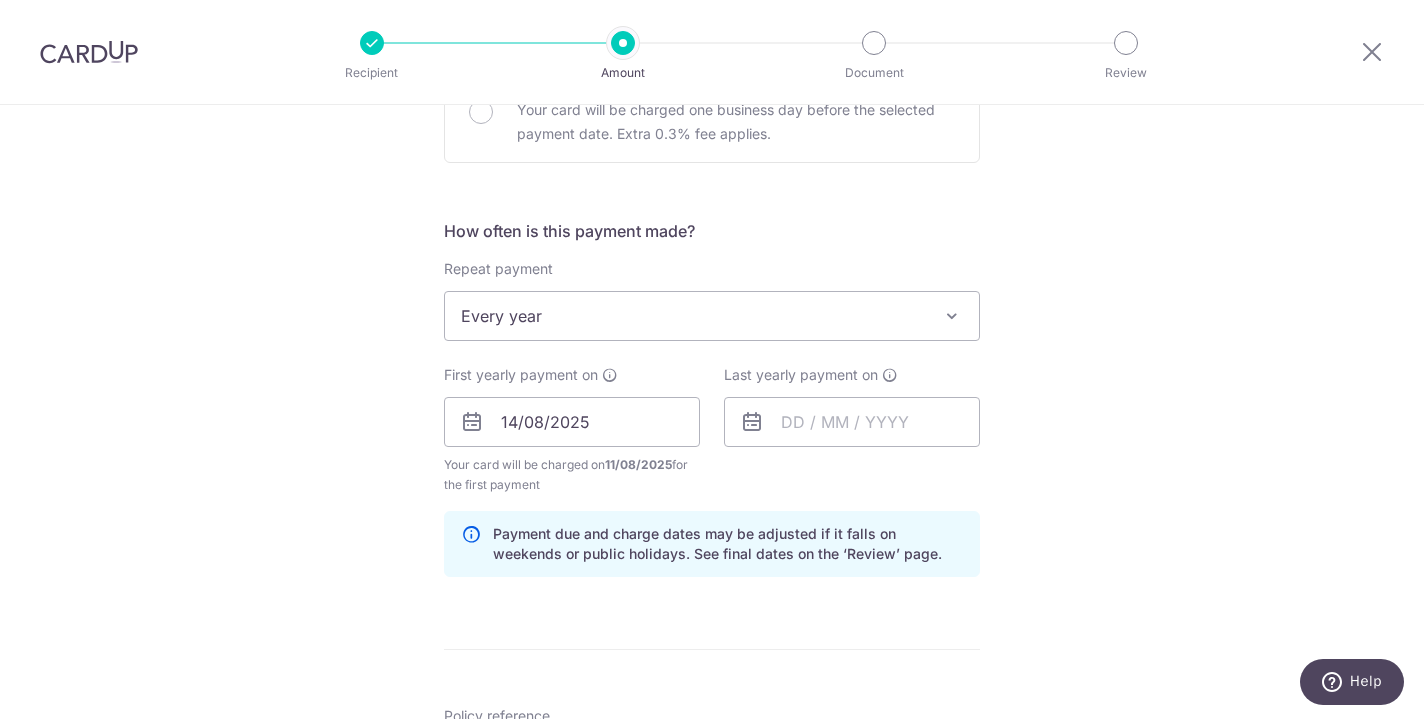 scroll, scrollTop: 681, scrollLeft: 0, axis: vertical 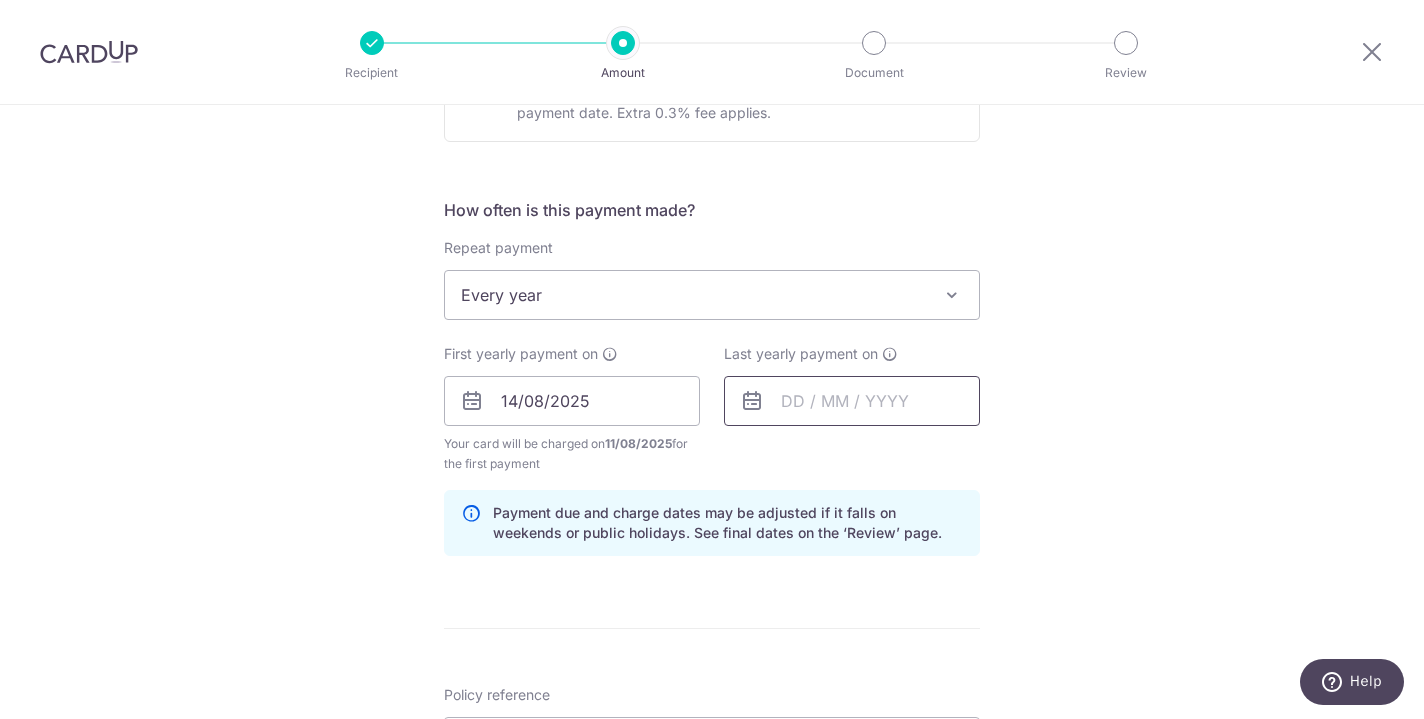 click at bounding box center (852, 401) 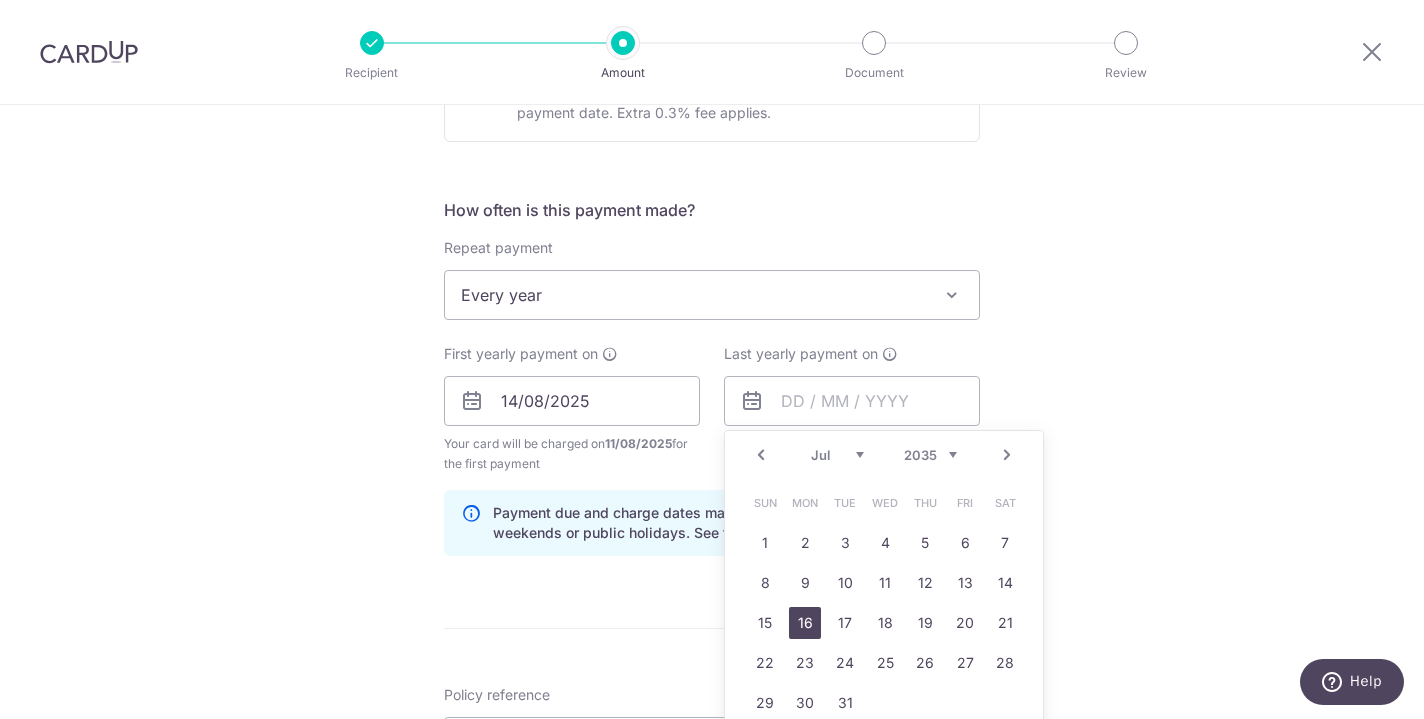 click on "16" at bounding box center (805, 623) 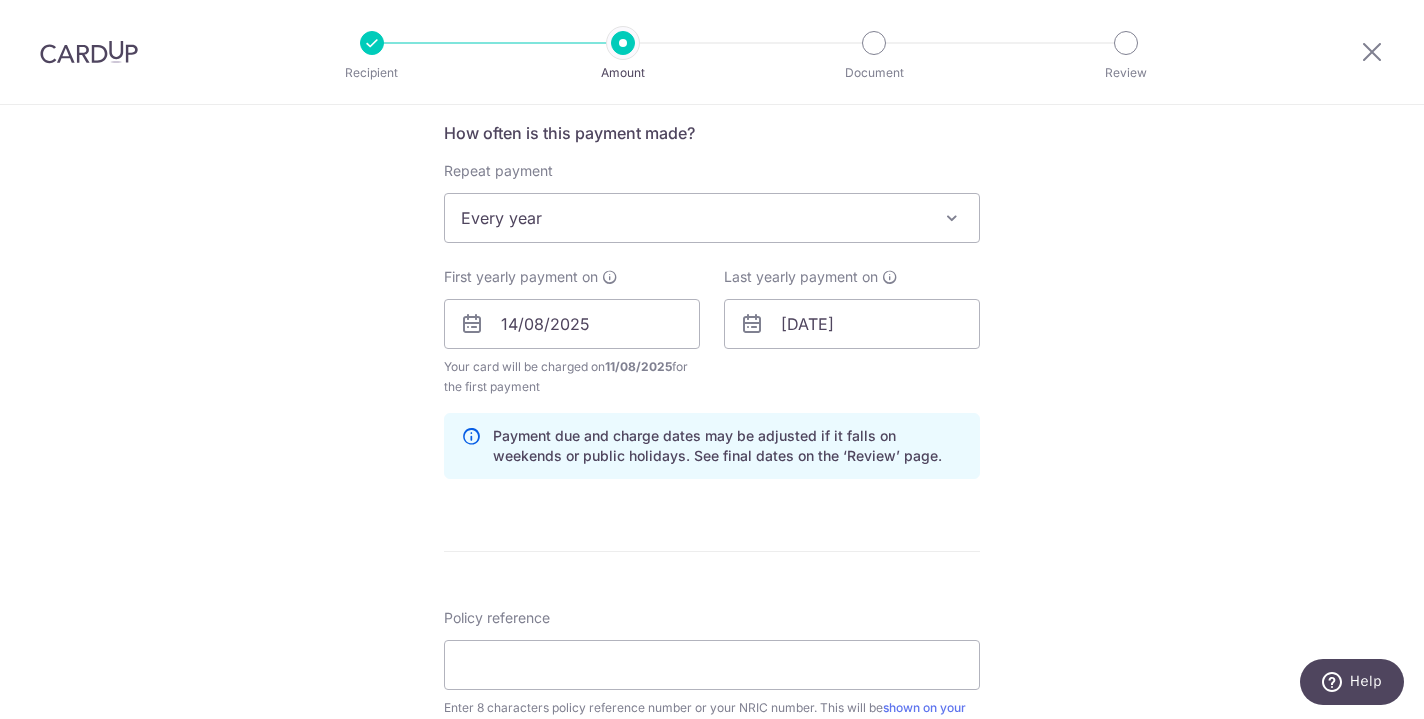 scroll, scrollTop: 839, scrollLeft: 0, axis: vertical 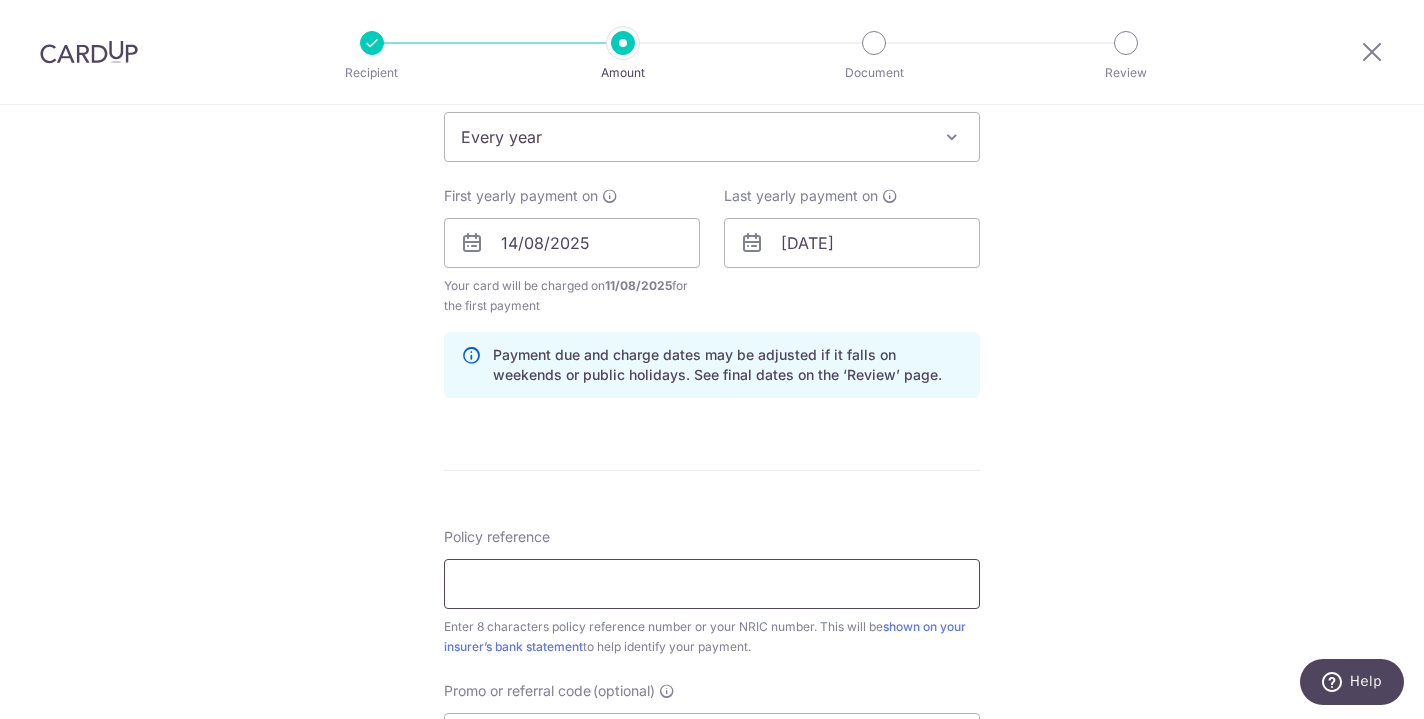click on "Policy reference" at bounding box center (712, 584) 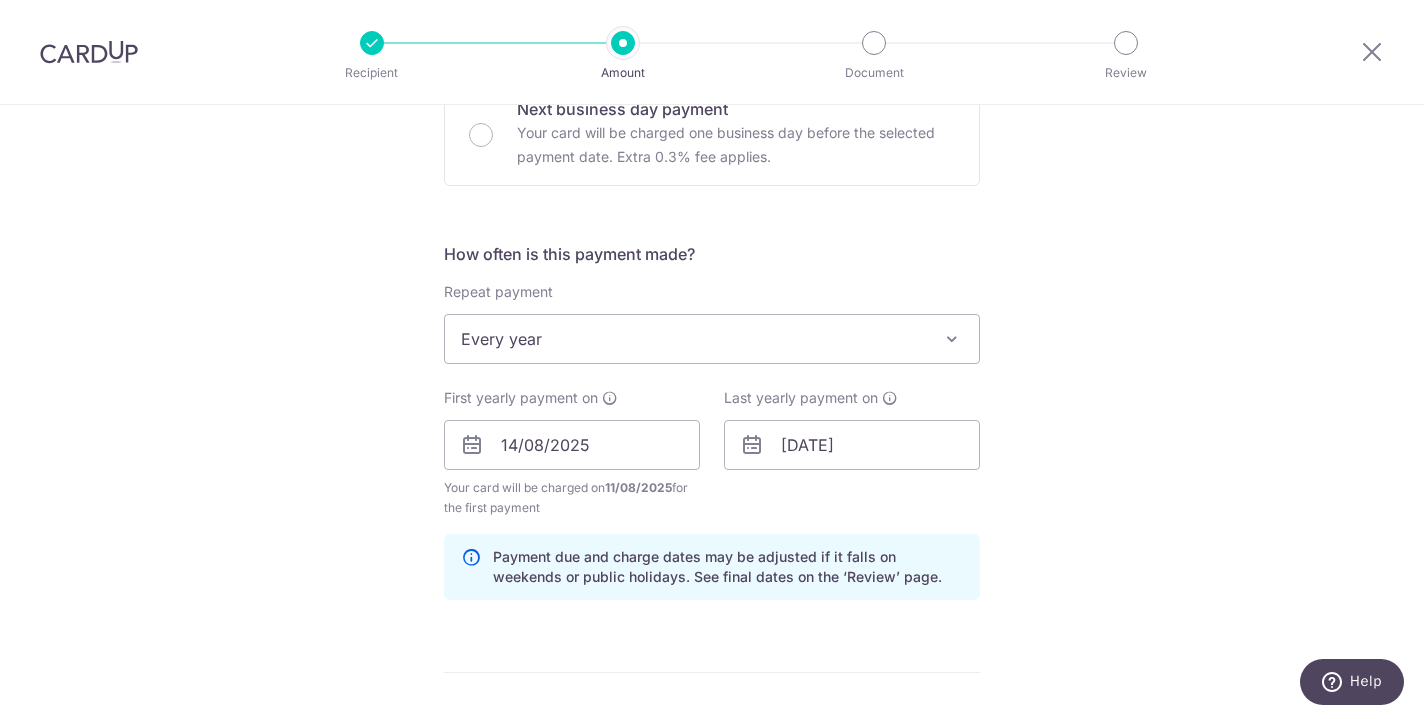 scroll, scrollTop: 547, scrollLeft: 0, axis: vertical 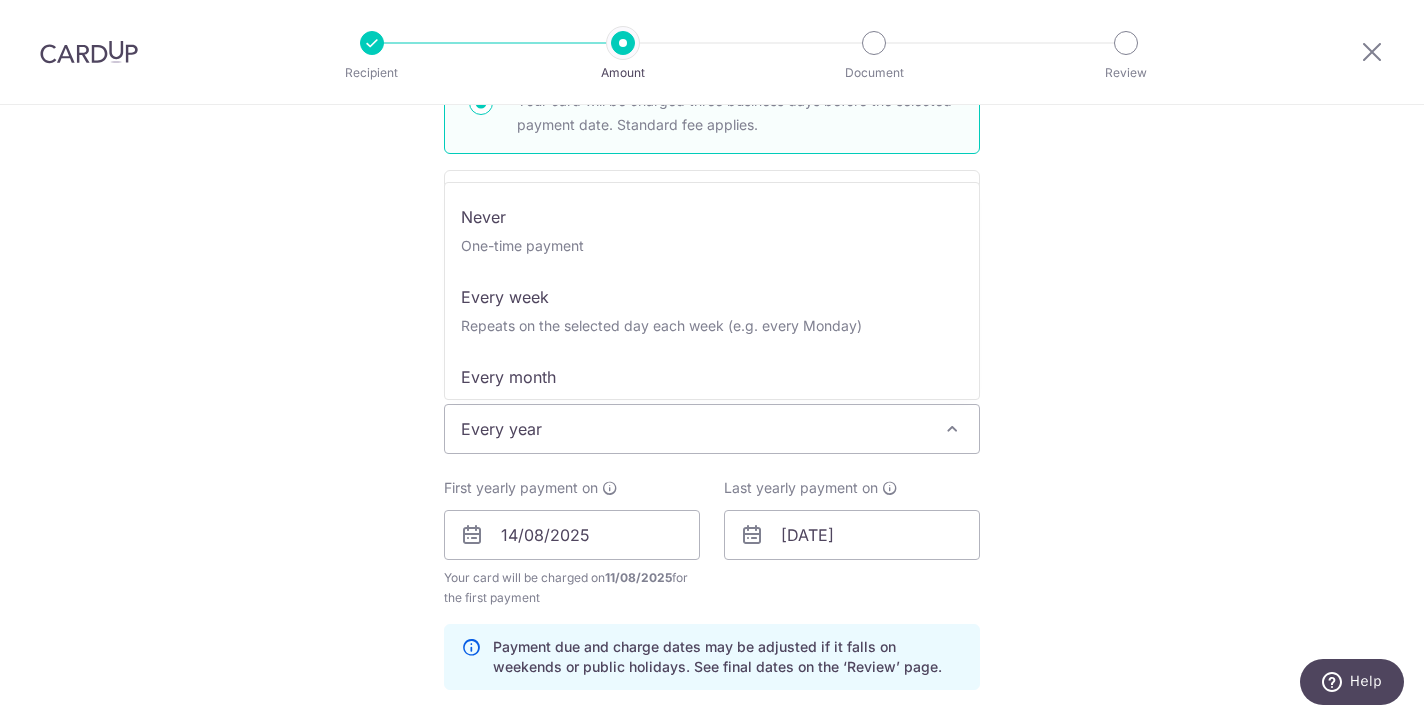 click on "Every year" at bounding box center [712, 429] 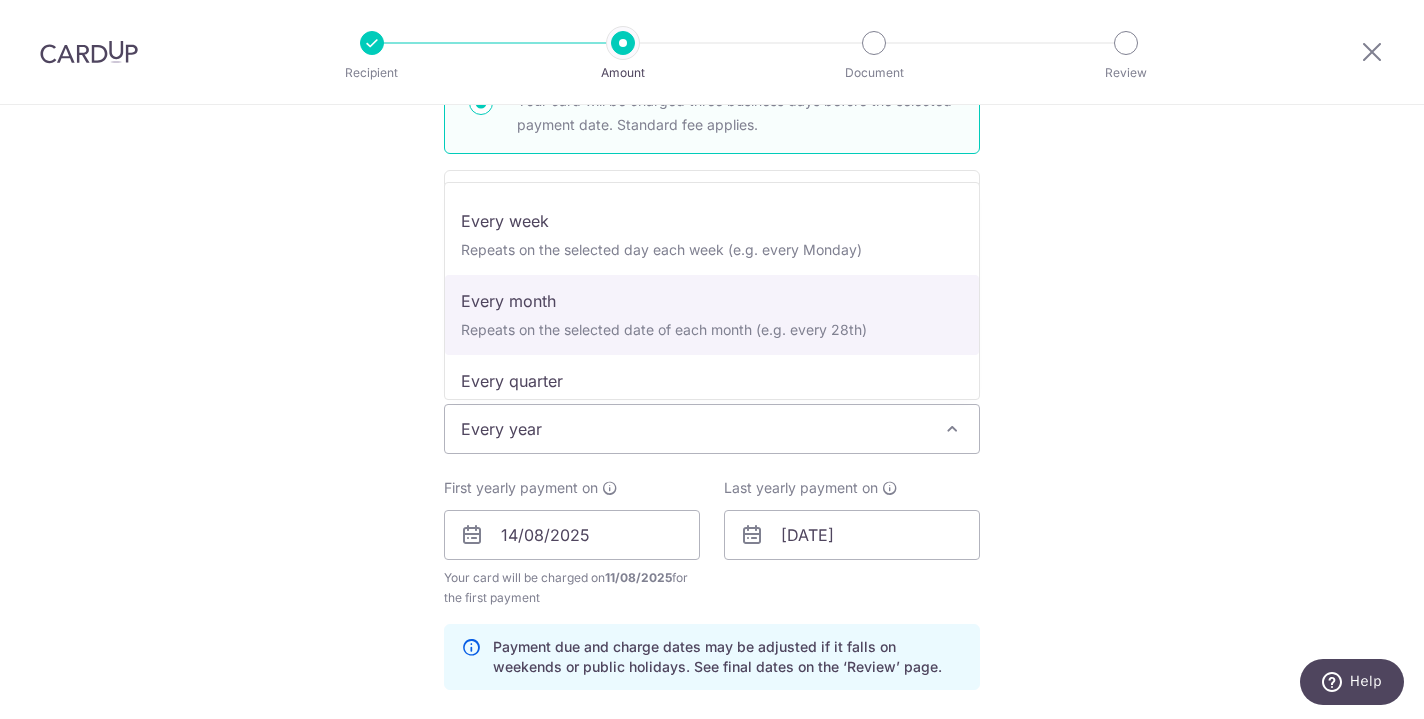 scroll, scrollTop: 72, scrollLeft: 0, axis: vertical 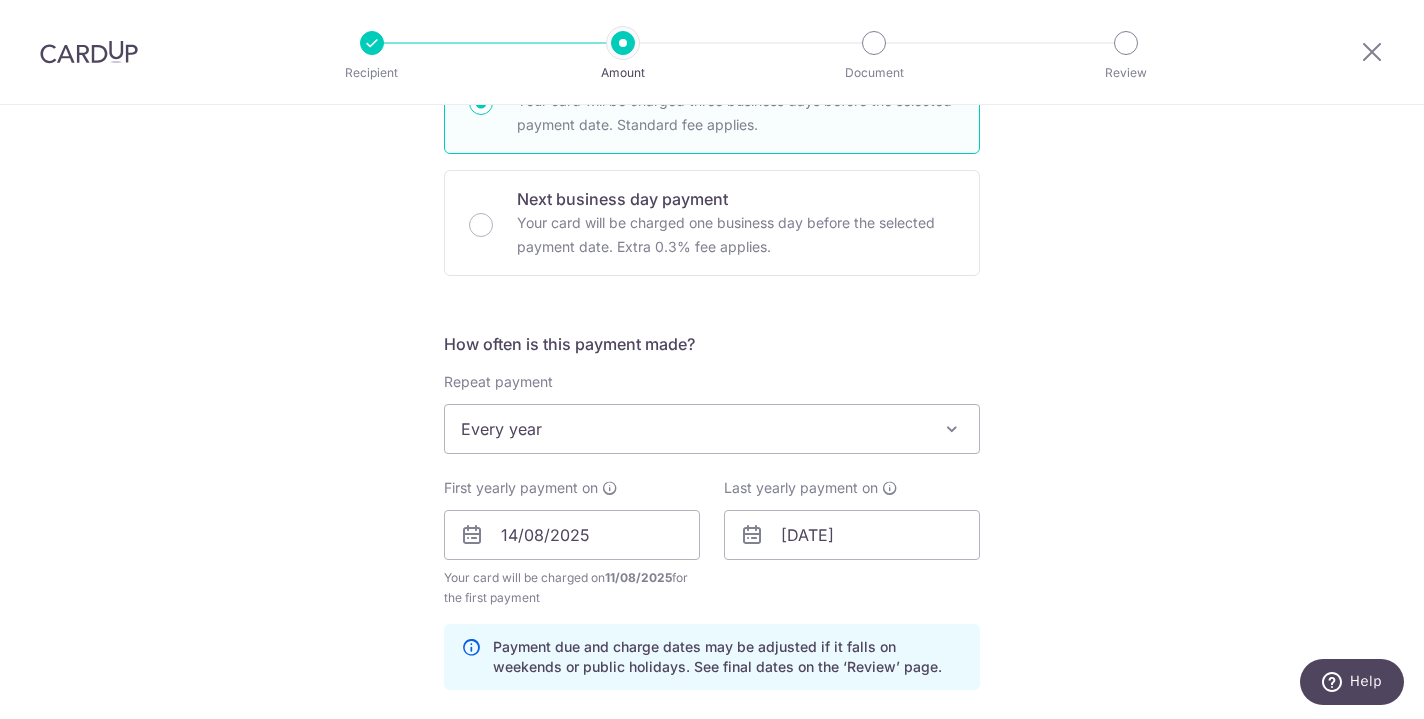 click on "Tell us more about your payment
Enter payment amount
SGD
1,477.60
1477.60
Recipient added successfully!
Select Card
**** 8811
Add credit card
Your Cards
**** 8811
**** 6010
Secure 256-bit SSL
Text
New card details
Card" at bounding box center (712, 513) 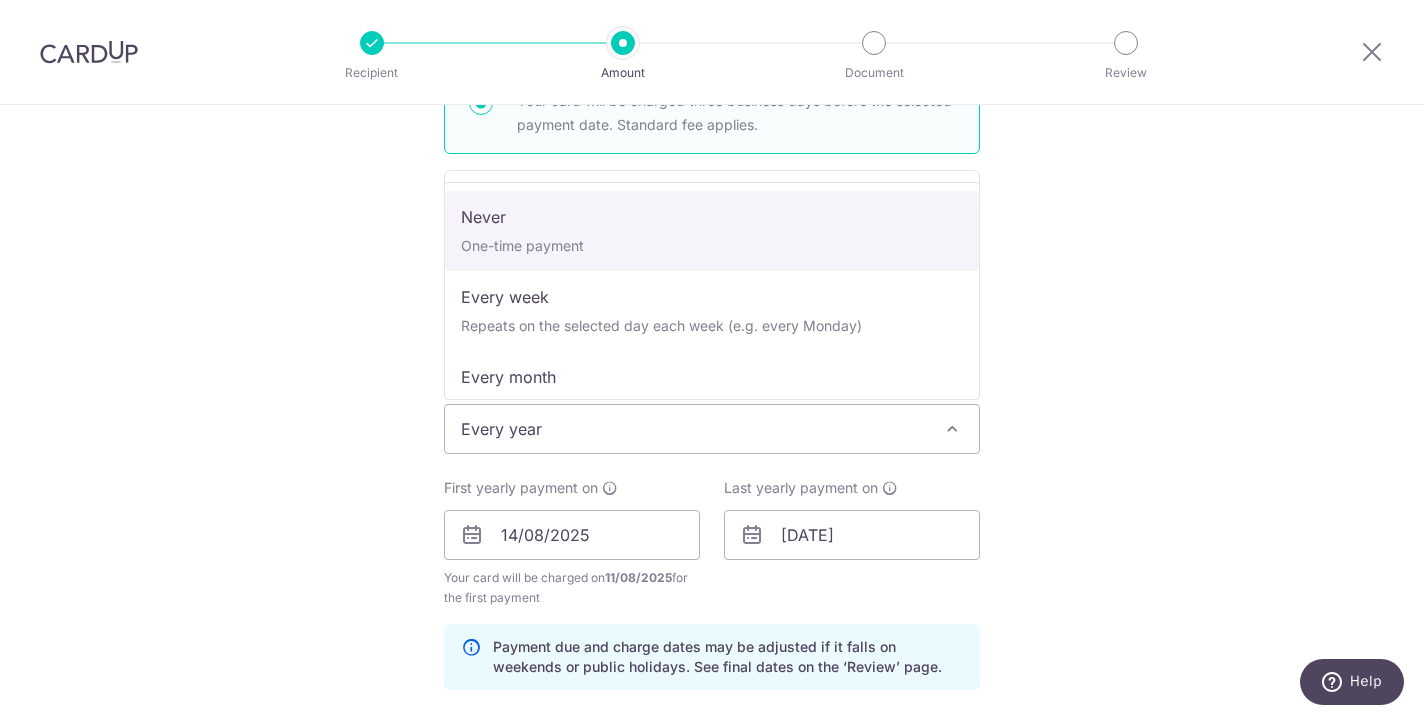 scroll, scrollTop: -1, scrollLeft: 0, axis: vertical 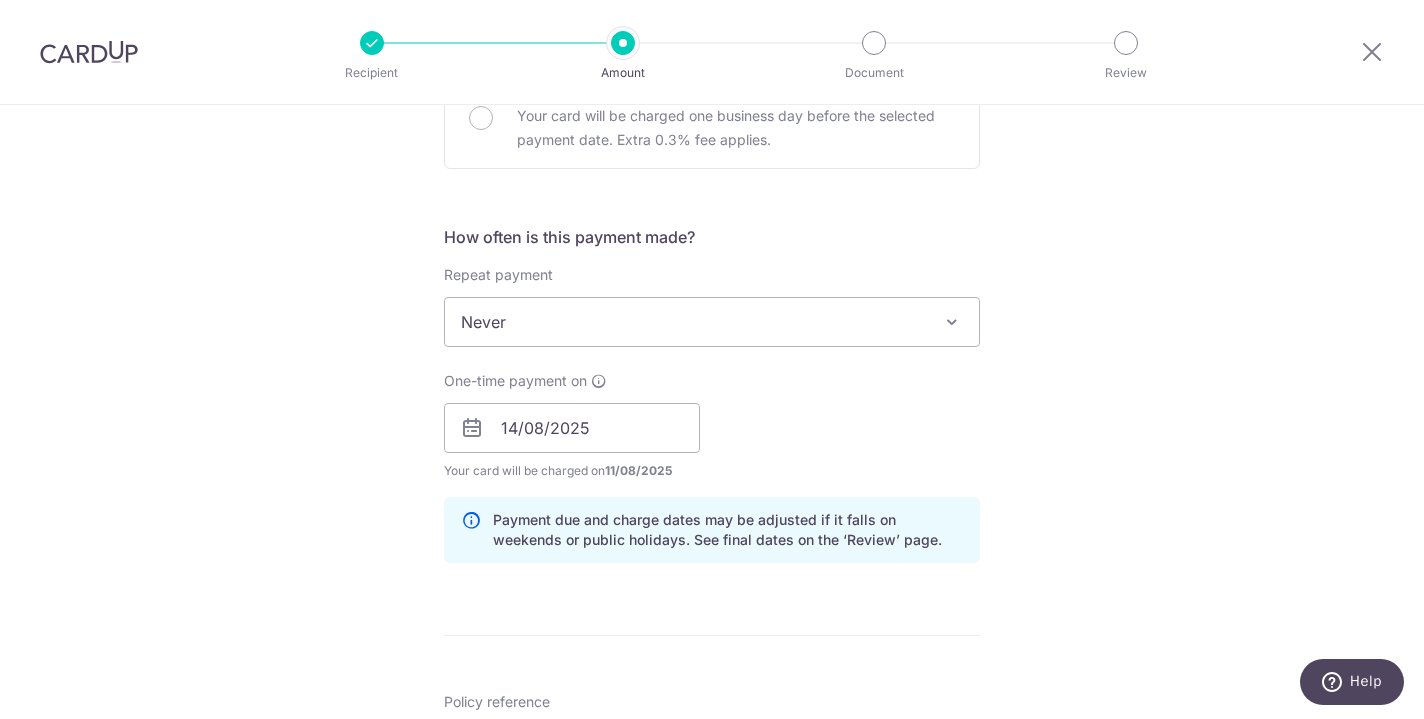 click at bounding box center [472, 428] 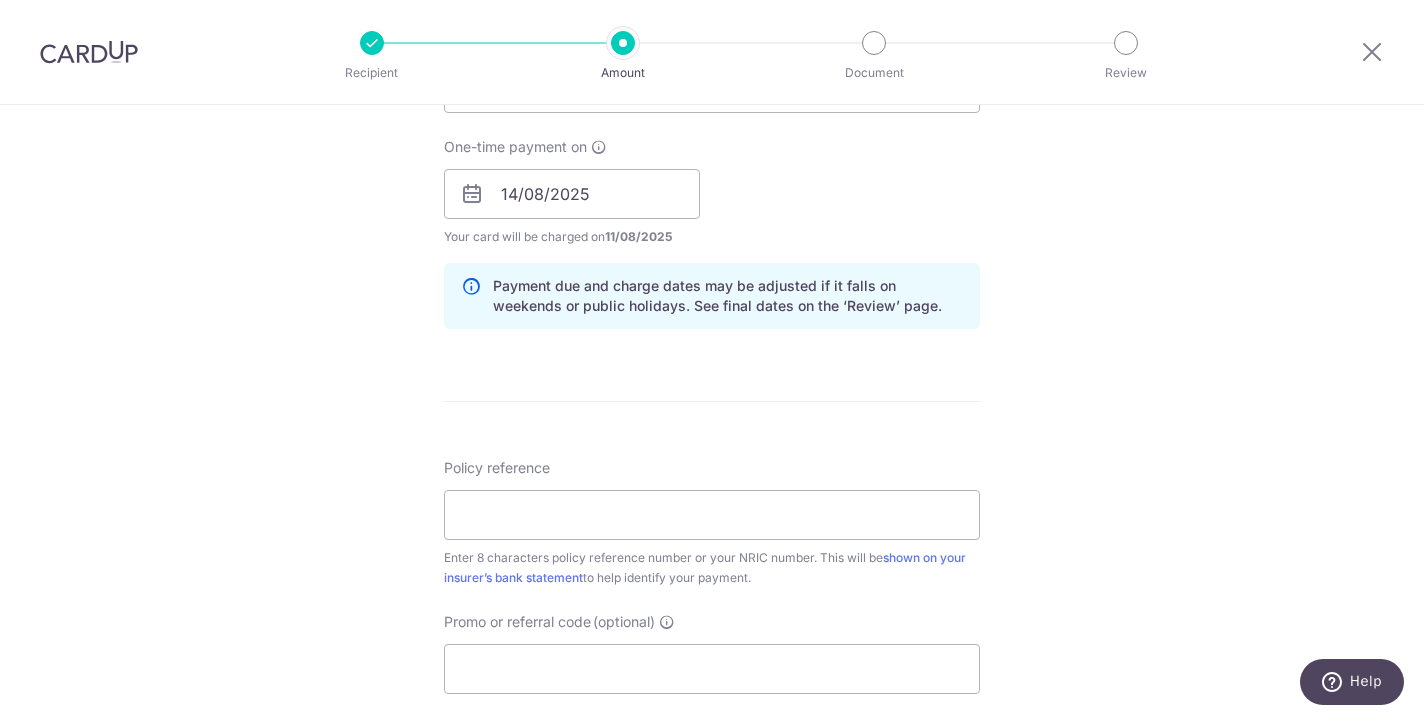 scroll, scrollTop: 1168, scrollLeft: 0, axis: vertical 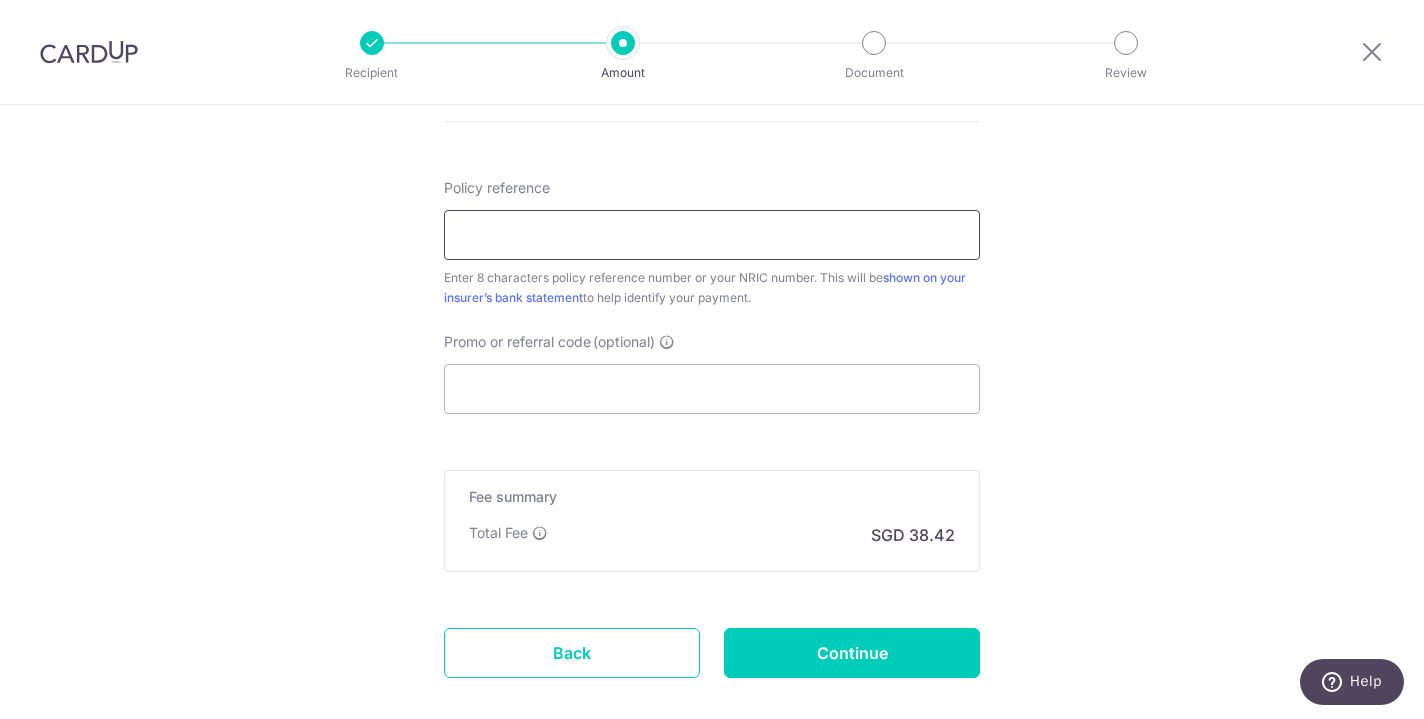 click on "Policy reference" at bounding box center [712, 235] 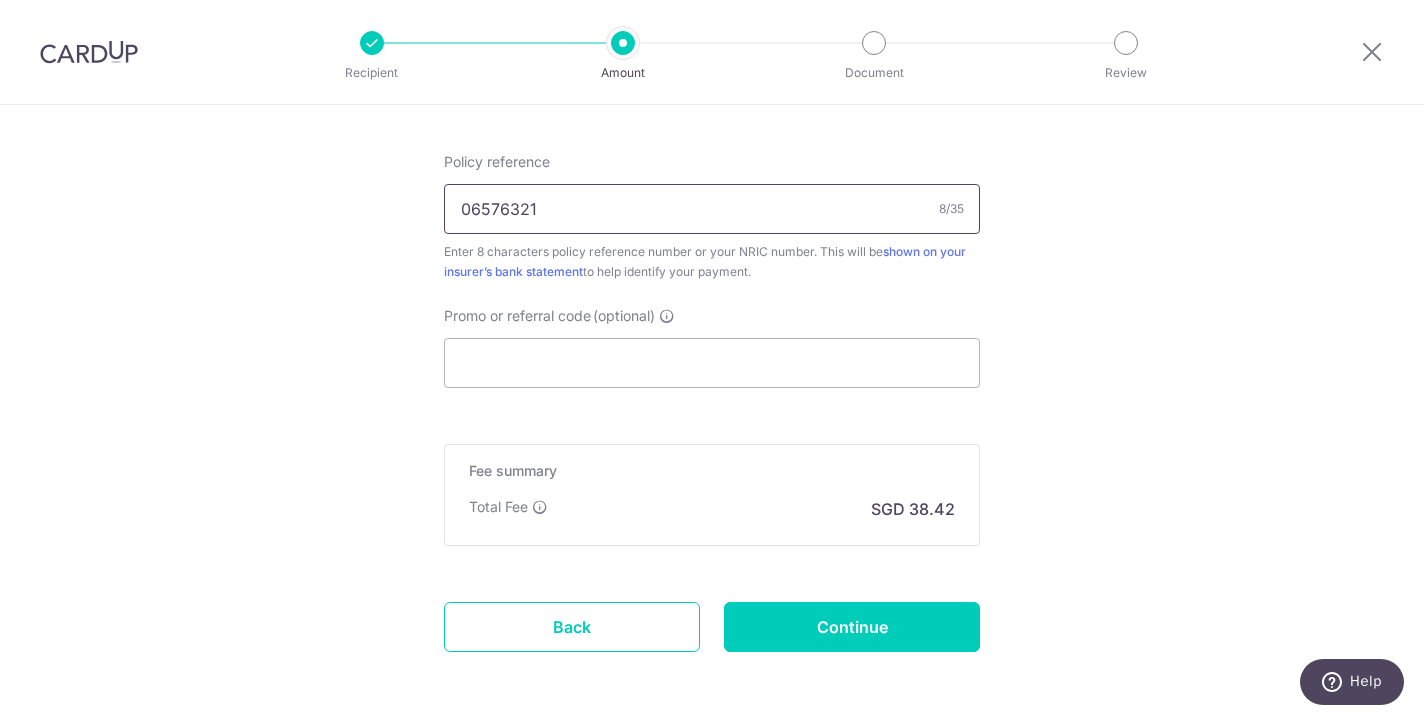 scroll, scrollTop: 1195, scrollLeft: 0, axis: vertical 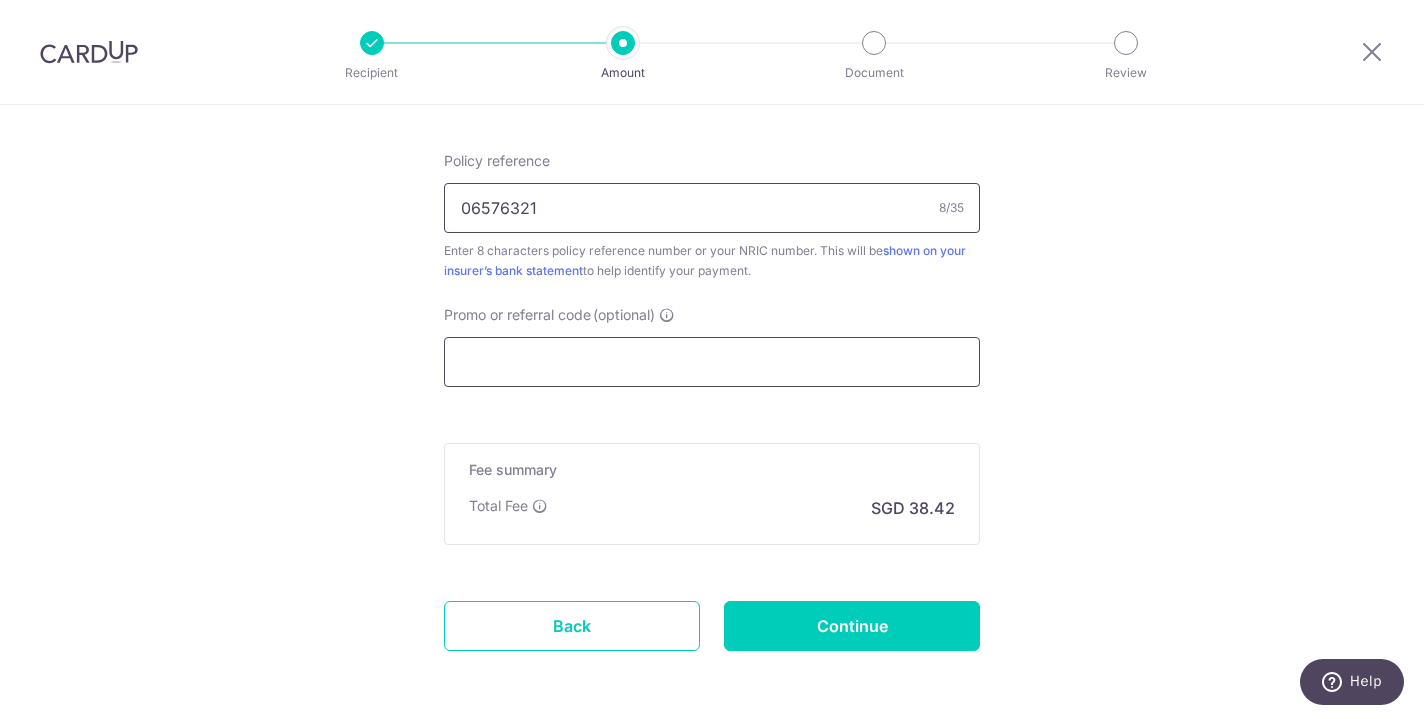 type on "06576321" 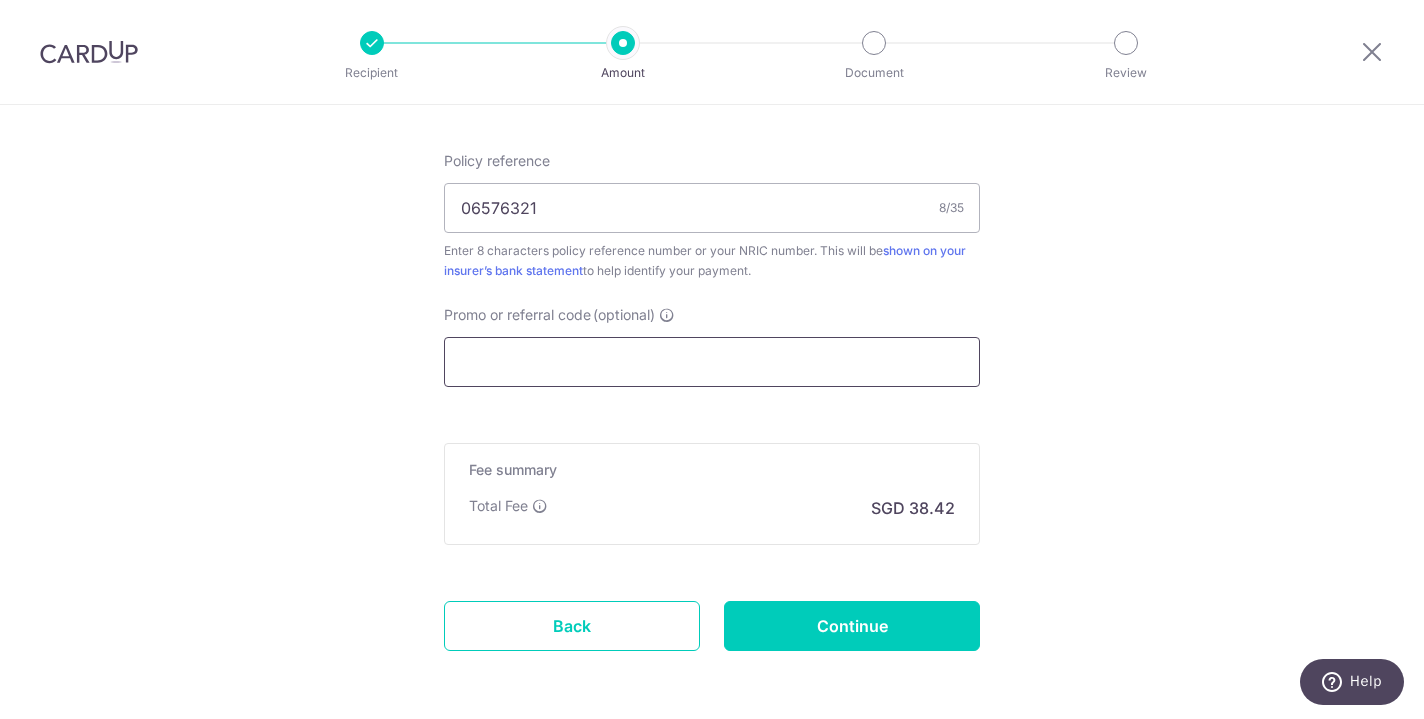 click on "Promo or referral code
(optional)" at bounding box center [712, 362] 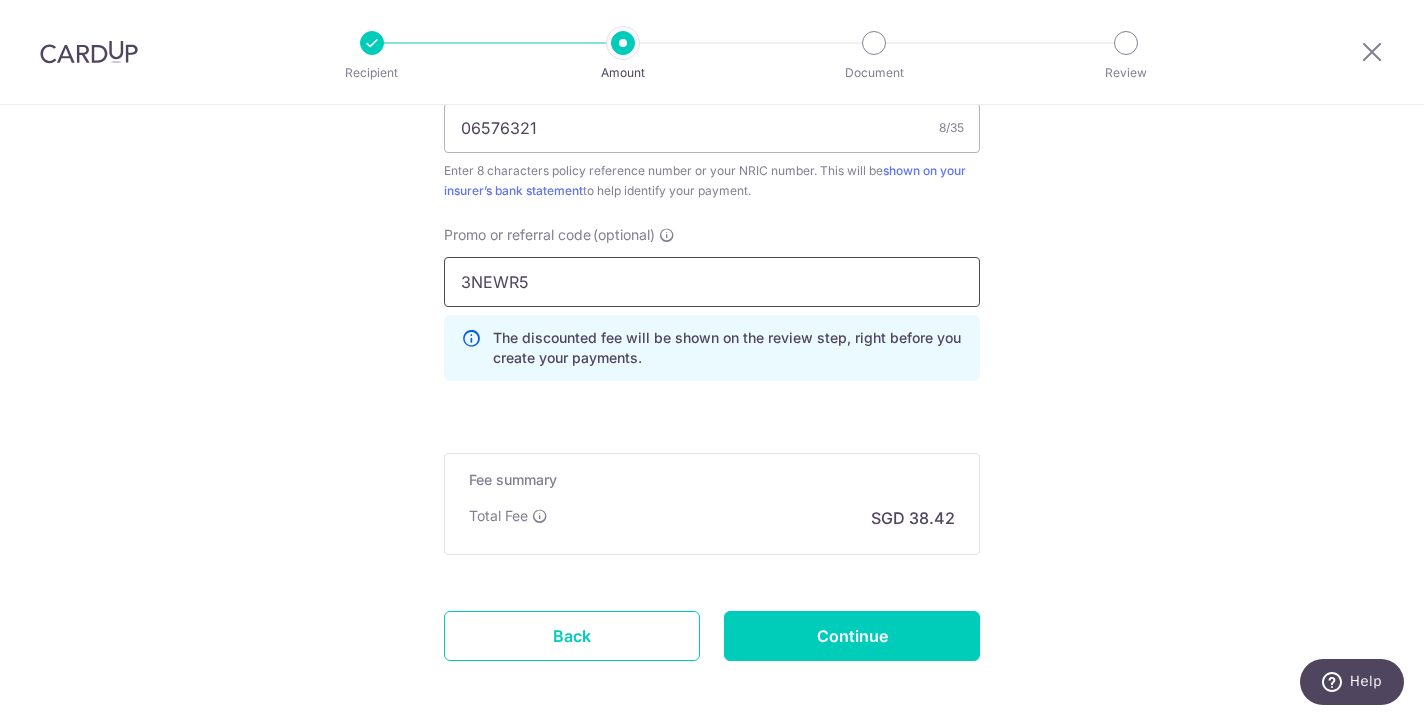 scroll, scrollTop: 1278, scrollLeft: 0, axis: vertical 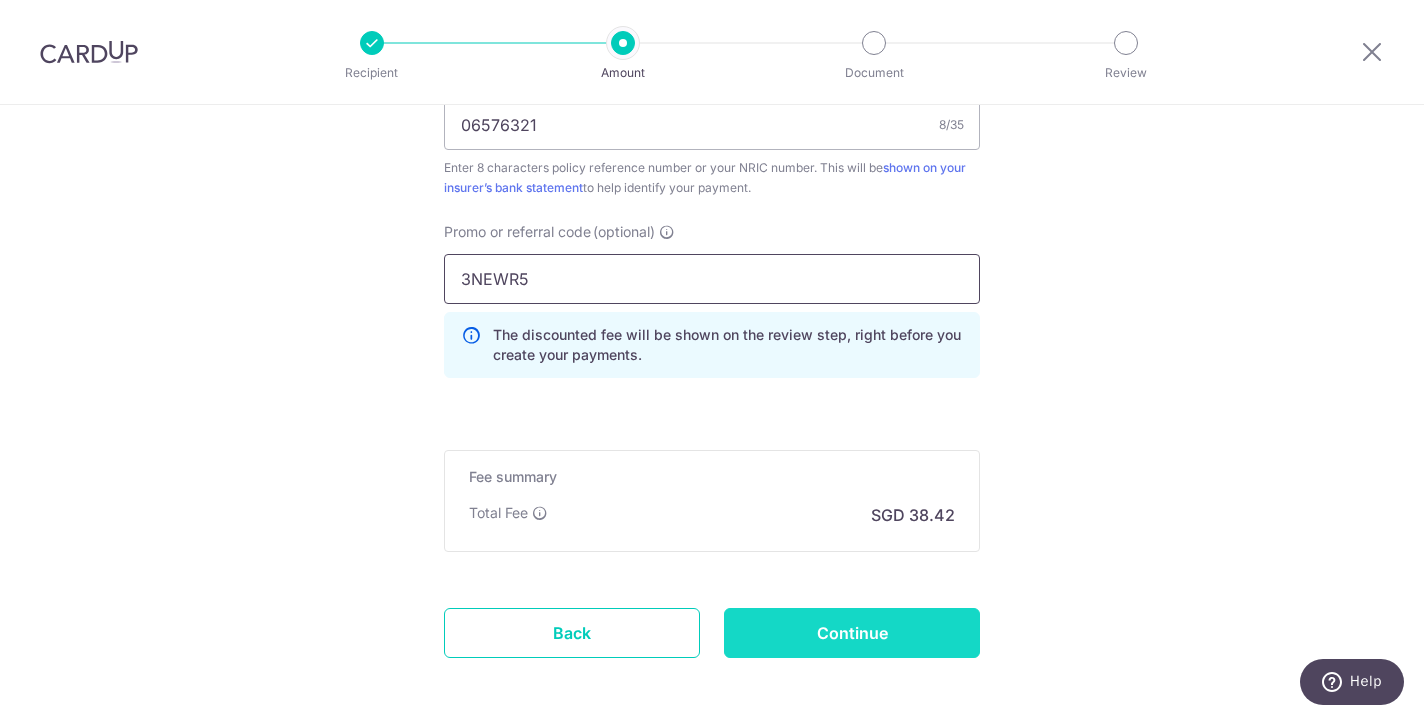 type on "3NEWR5" 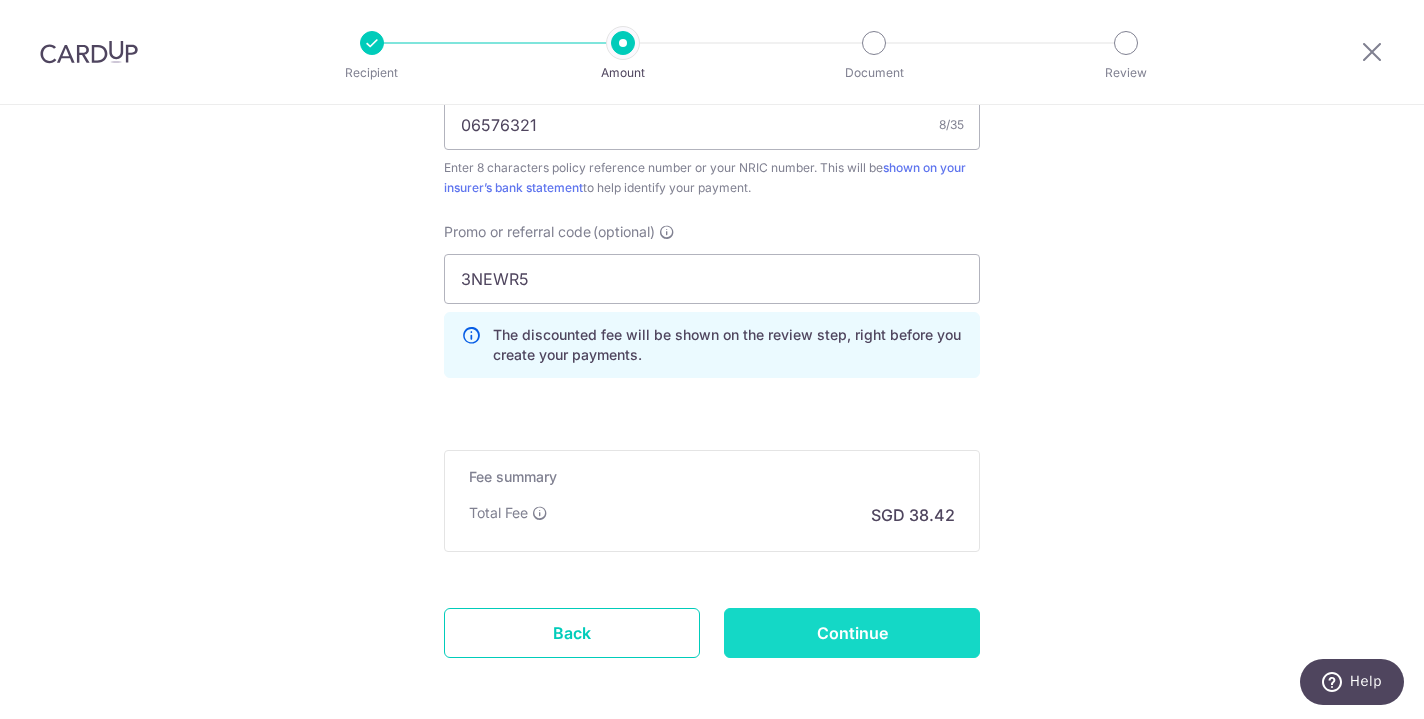 click on "Continue" at bounding box center [852, 633] 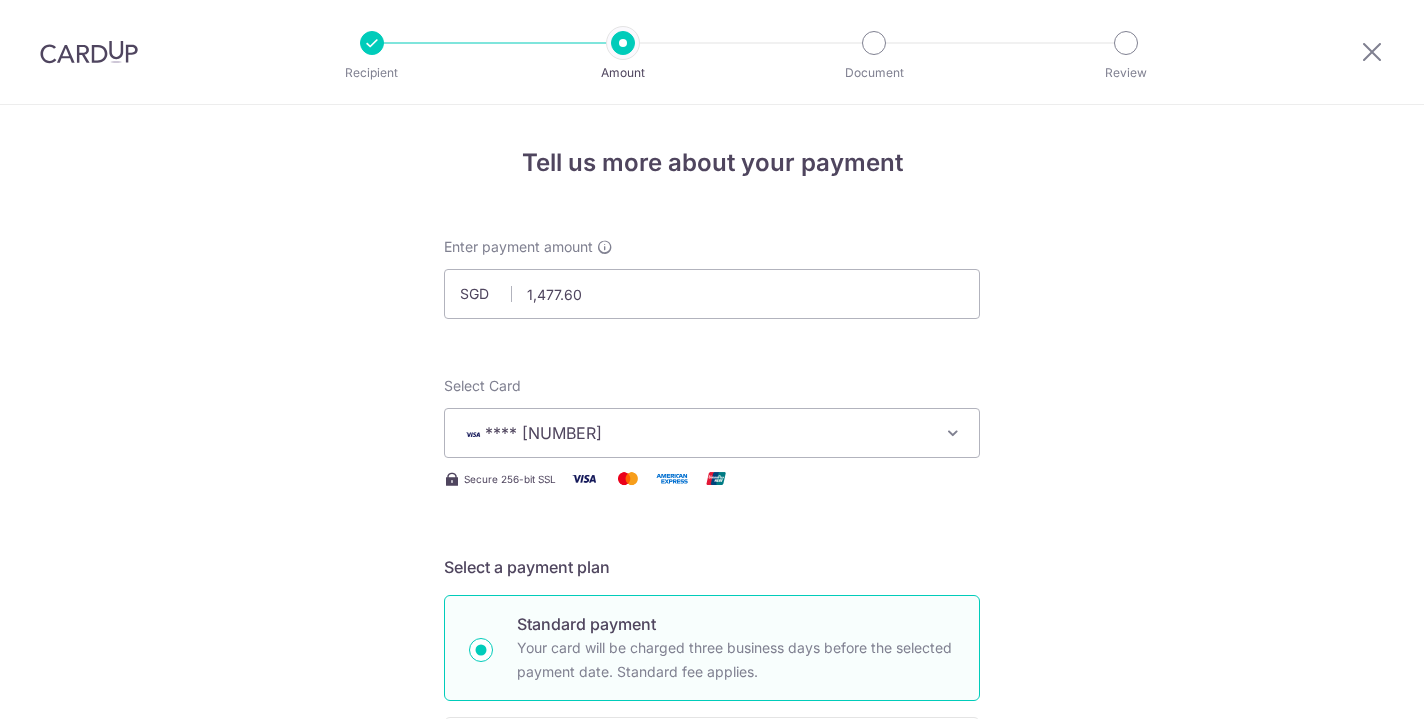 scroll, scrollTop: 0, scrollLeft: 0, axis: both 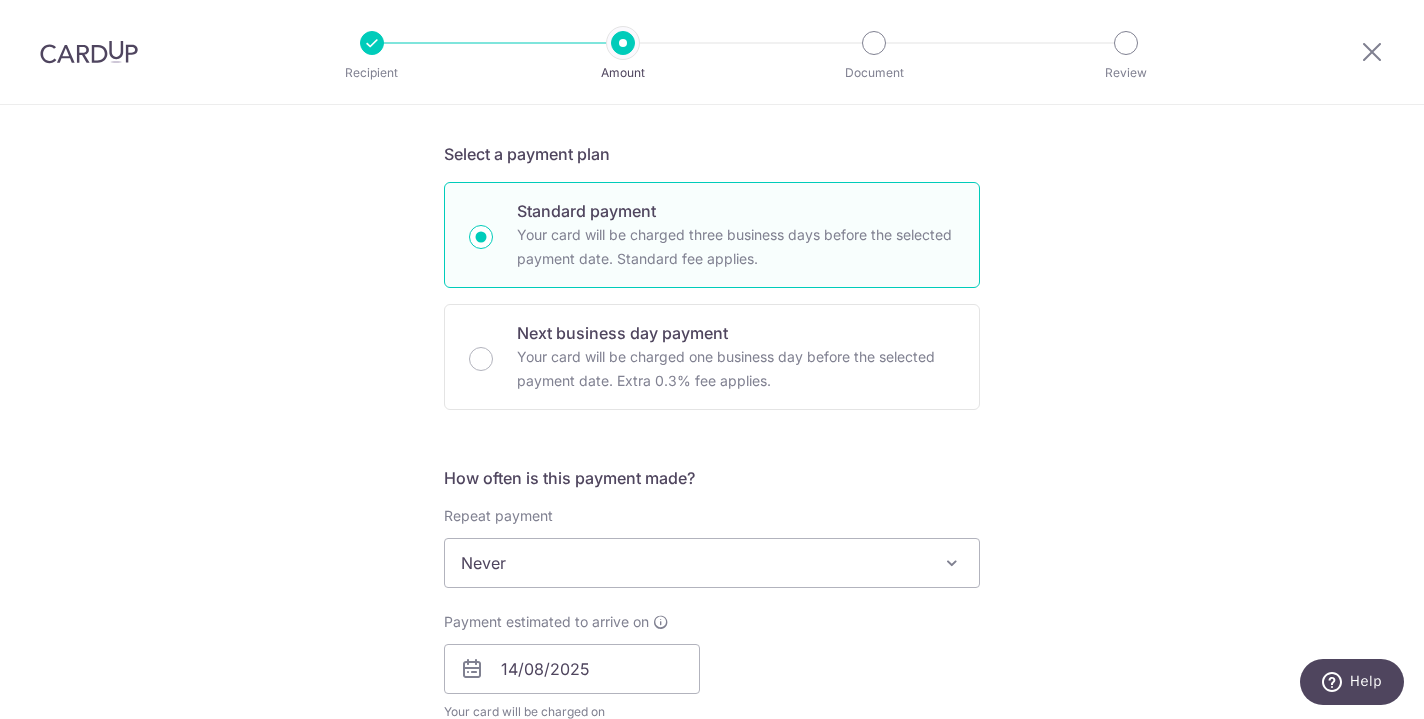click on "Never" at bounding box center (712, 563) 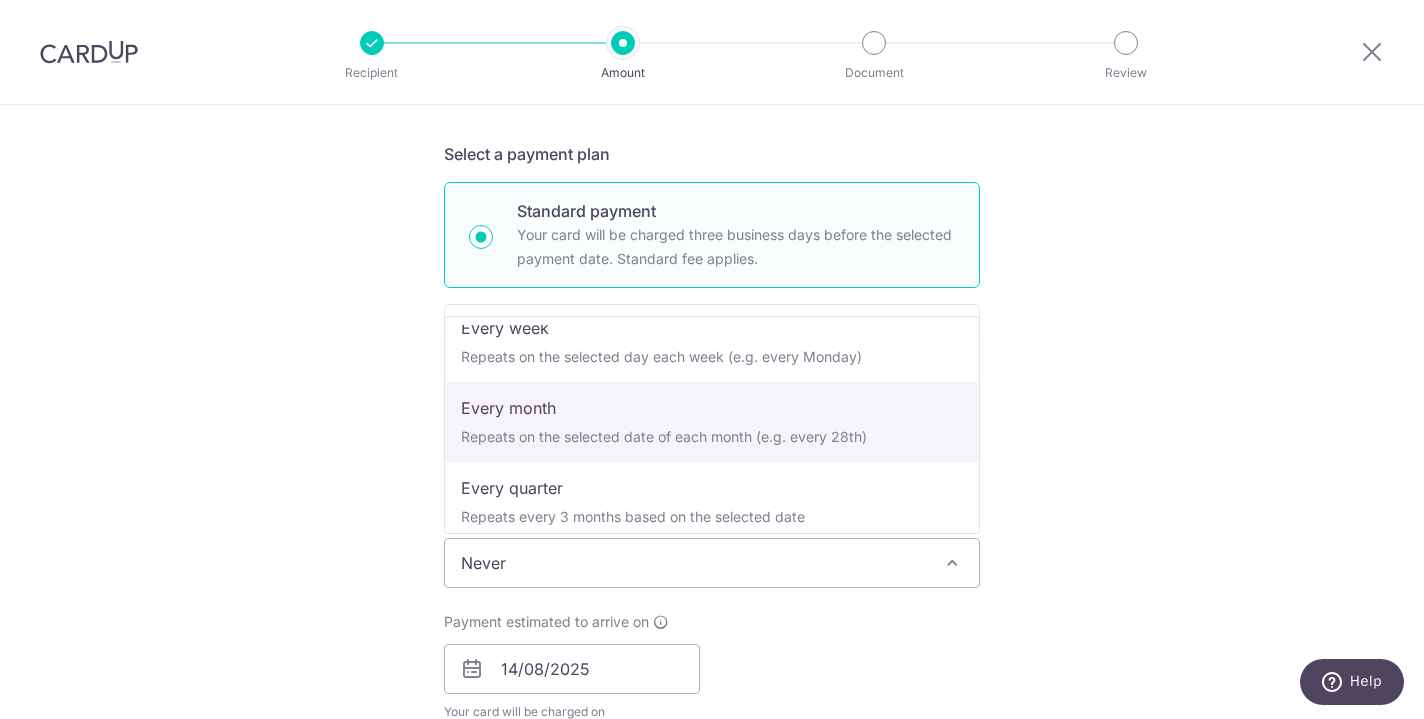 scroll, scrollTop: 113, scrollLeft: 0, axis: vertical 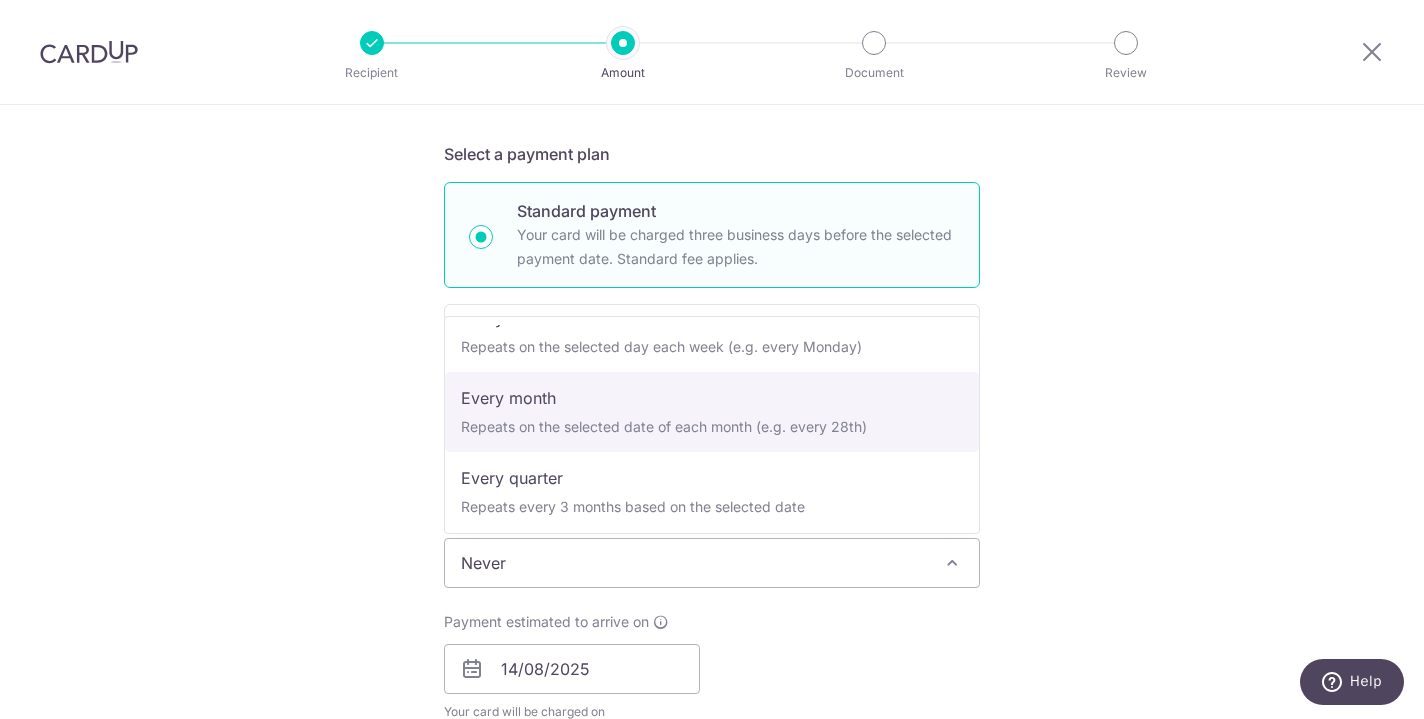 drag, startPoint x: 624, startPoint y: 481, endPoint x: 611, endPoint y: 390, distance: 91.92388 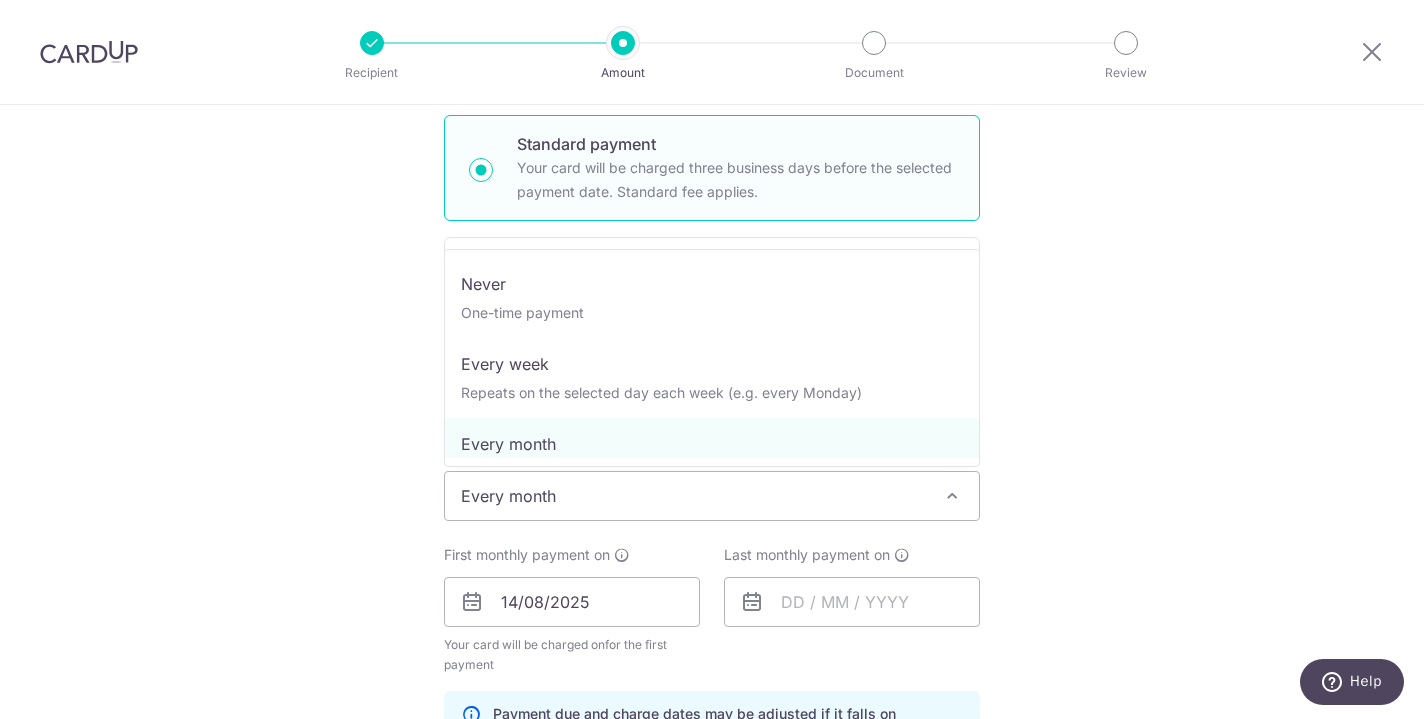 click on "Every month" at bounding box center (712, 496) 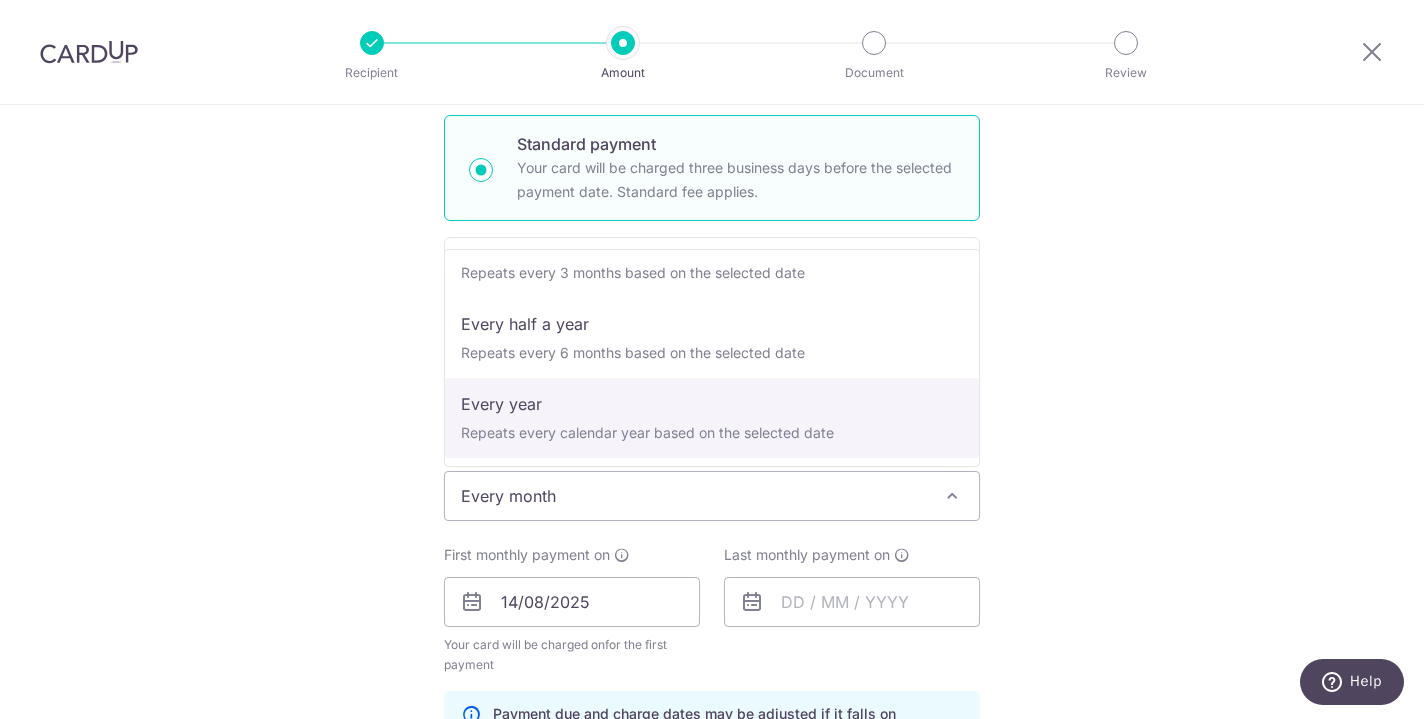 scroll, scrollTop: 281, scrollLeft: 0, axis: vertical 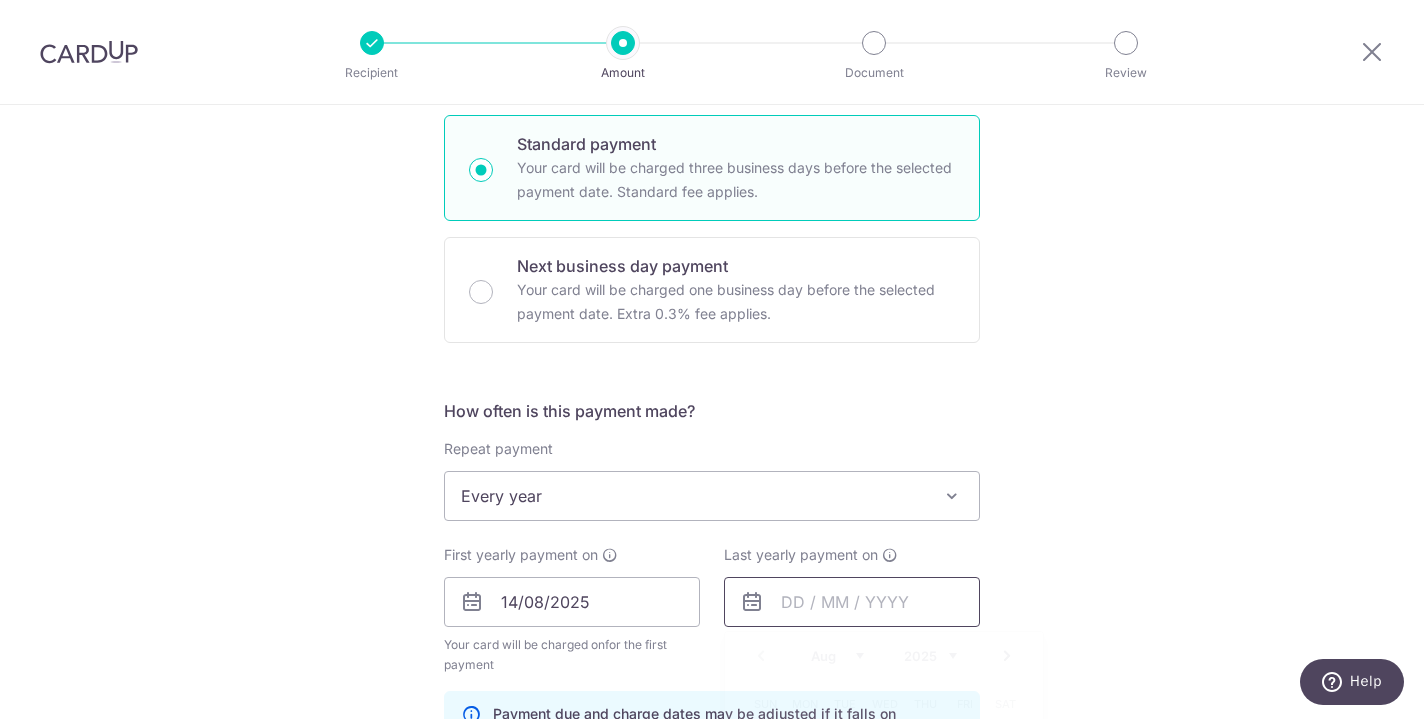 click at bounding box center (852, 602) 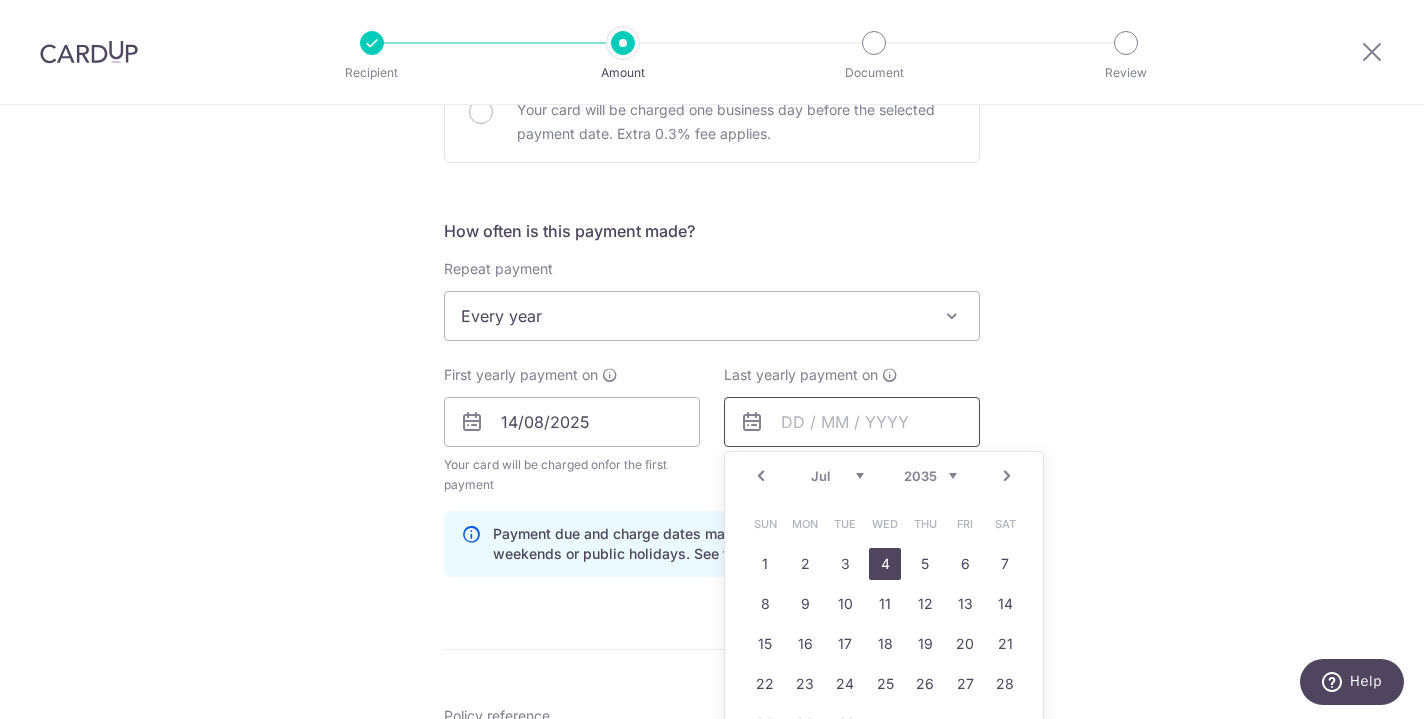 scroll, scrollTop: 659, scrollLeft: 0, axis: vertical 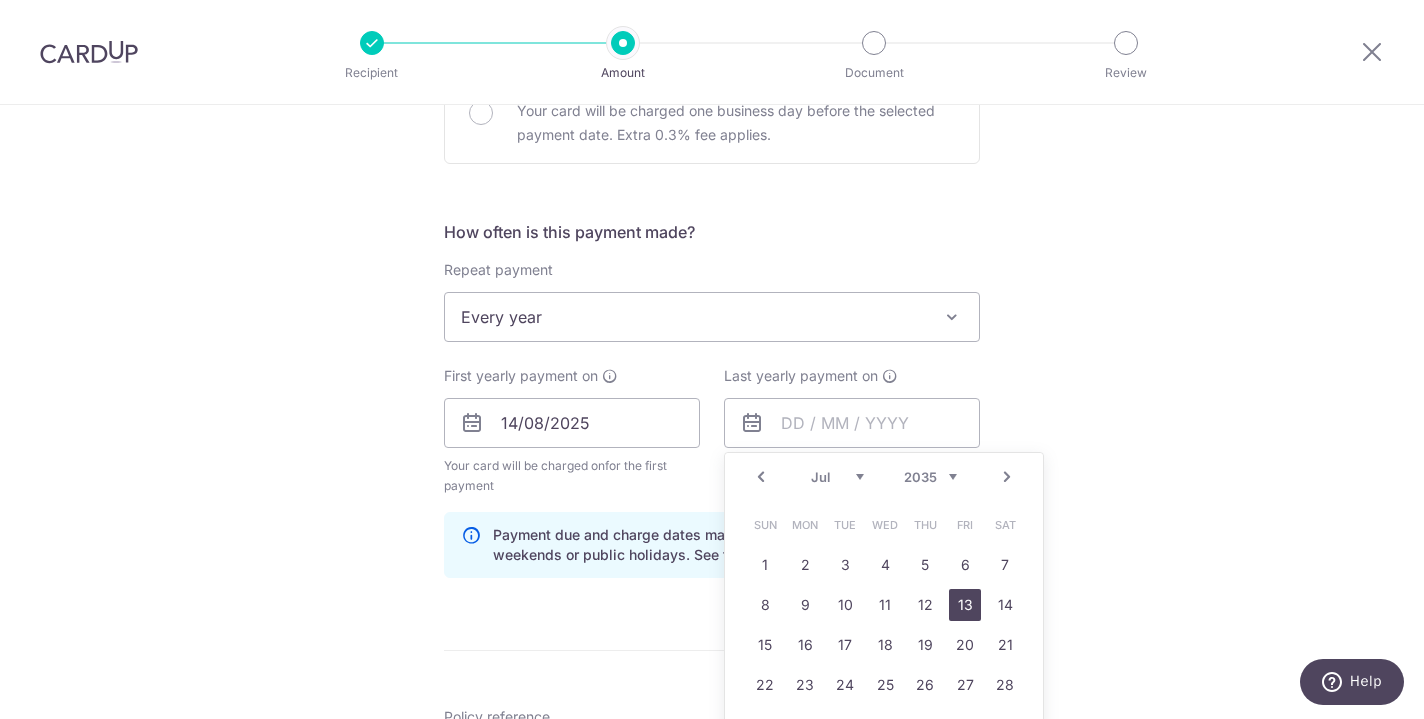 click on "13" at bounding box center [965, 605] 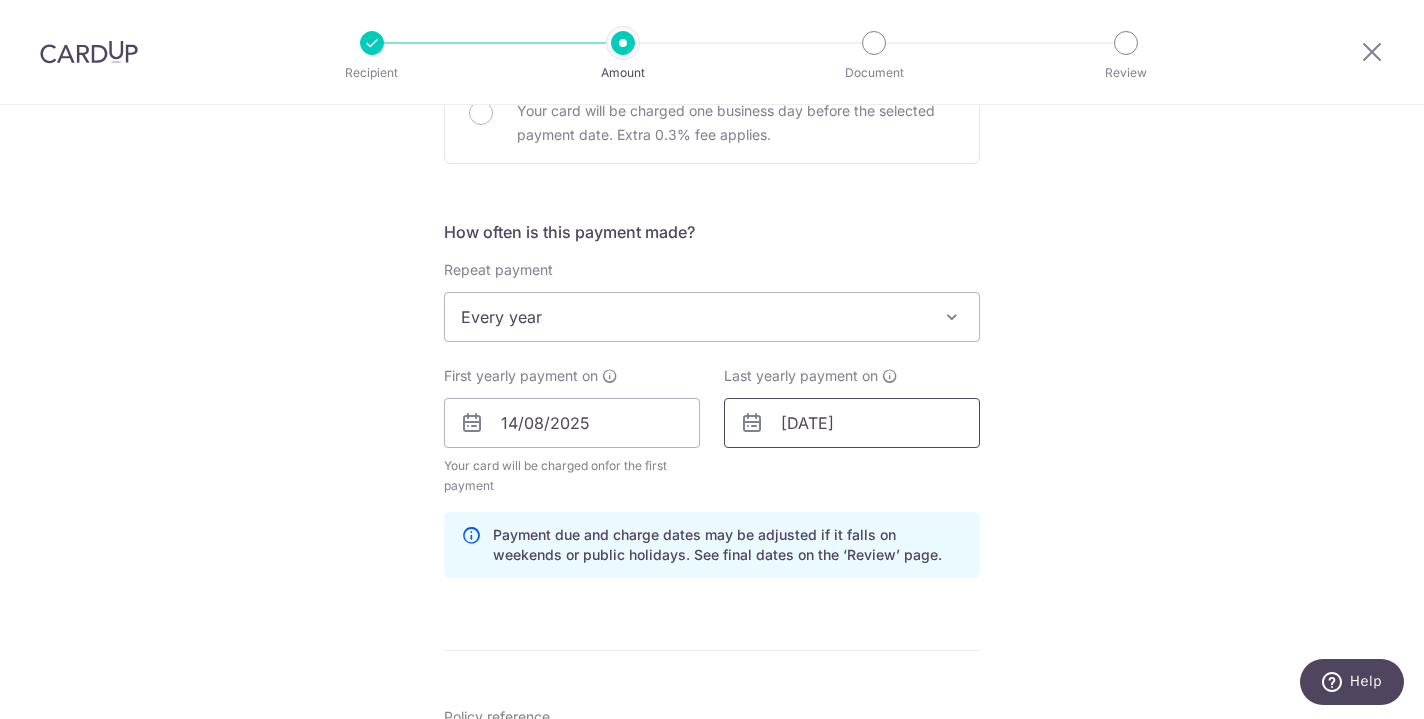 click on "13/07/2035" at bounding box center (852, 423) 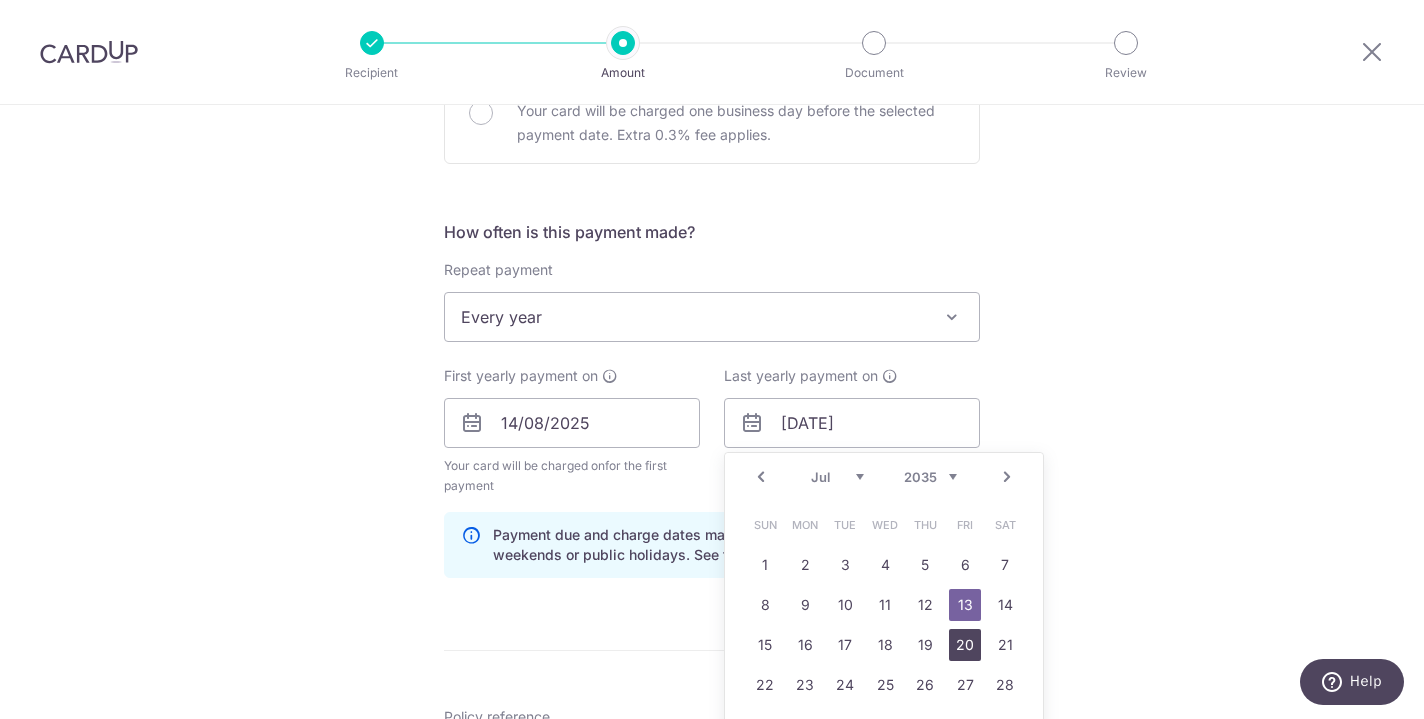 click on "20" at bounding box center (965, 645) 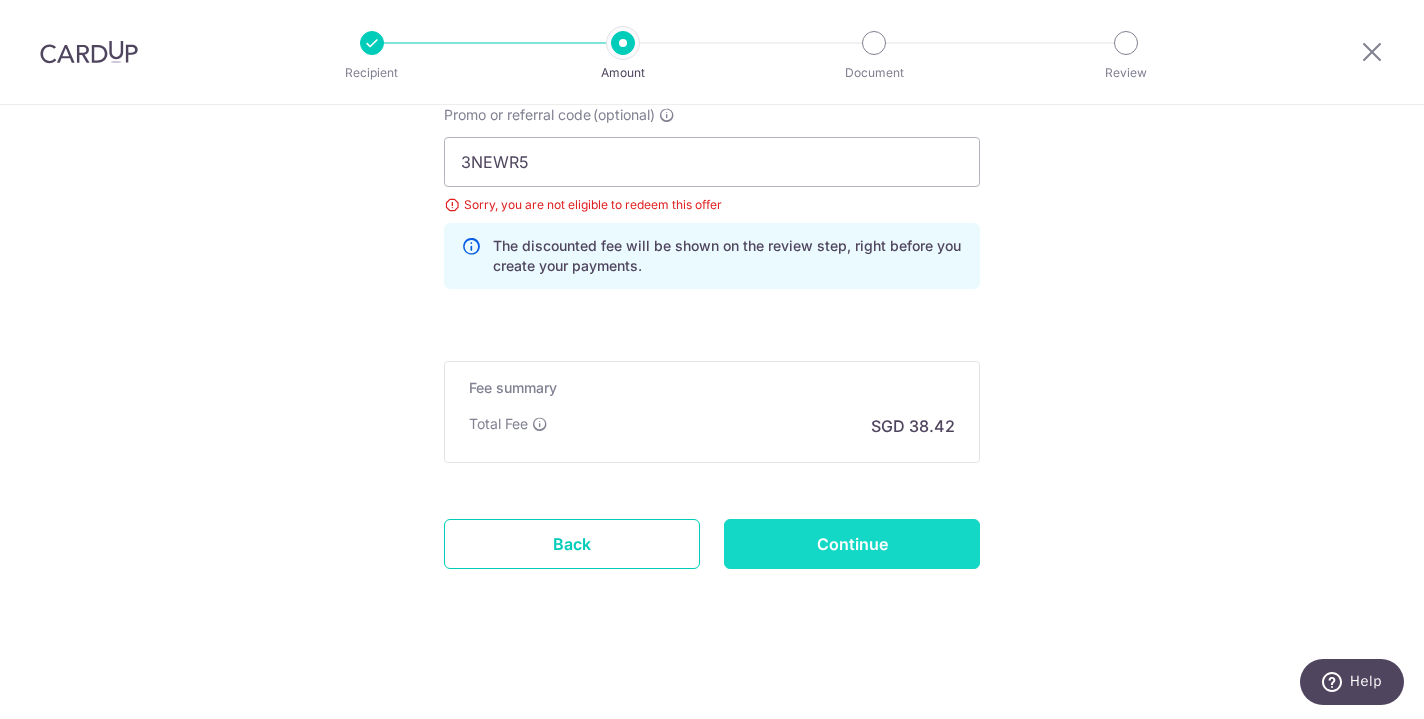 scroll, scrollTop: 1417, scrollLeft: 0, axis: vertical 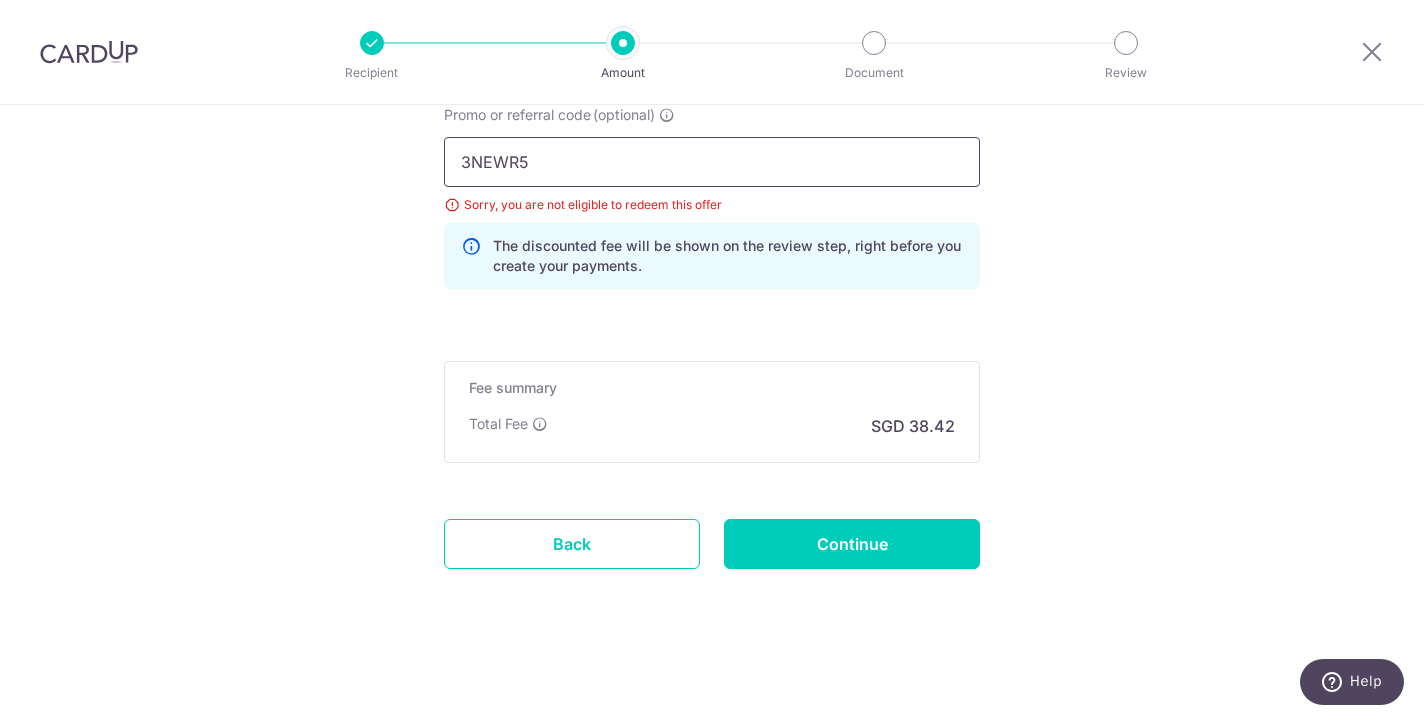 drag, startPoint x: 565, startPoint y: 160, endPoint x: 476, endPoint y: 157, distance: 89.050545 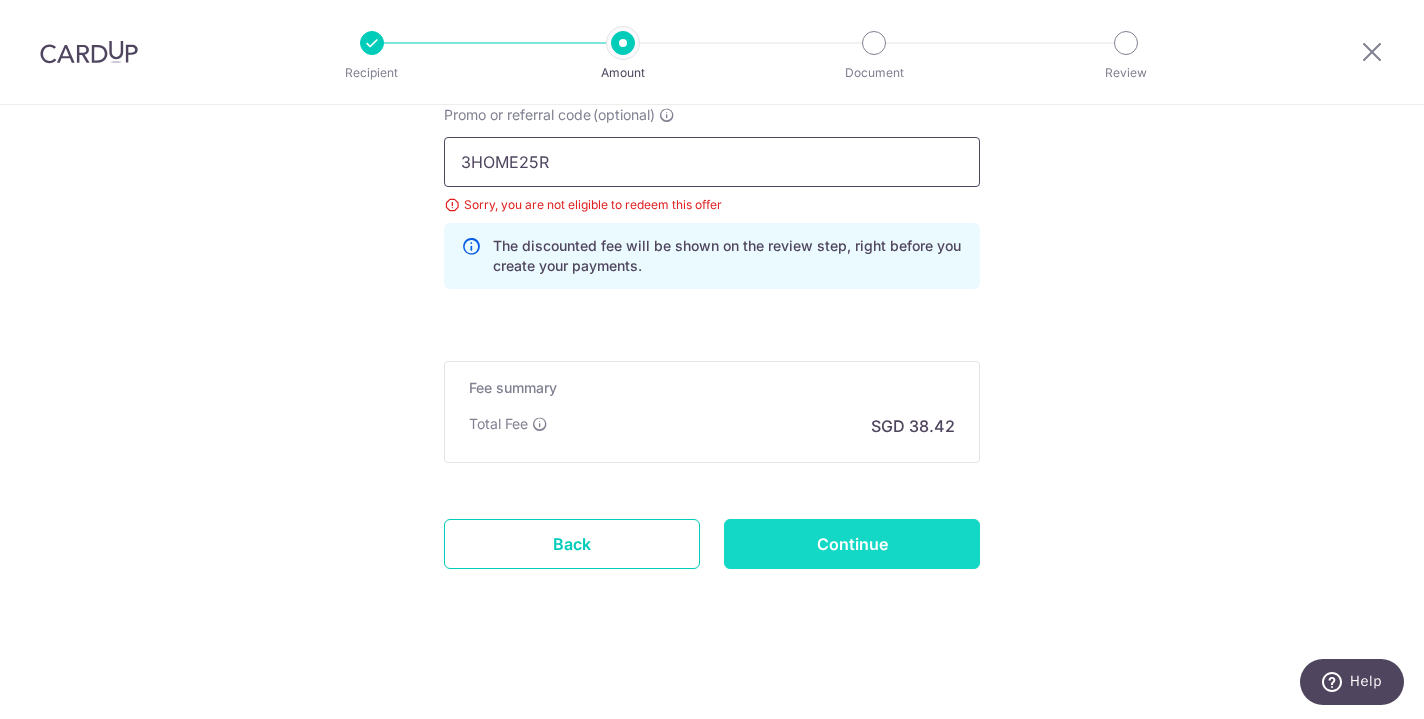 type on "3HOME25R" 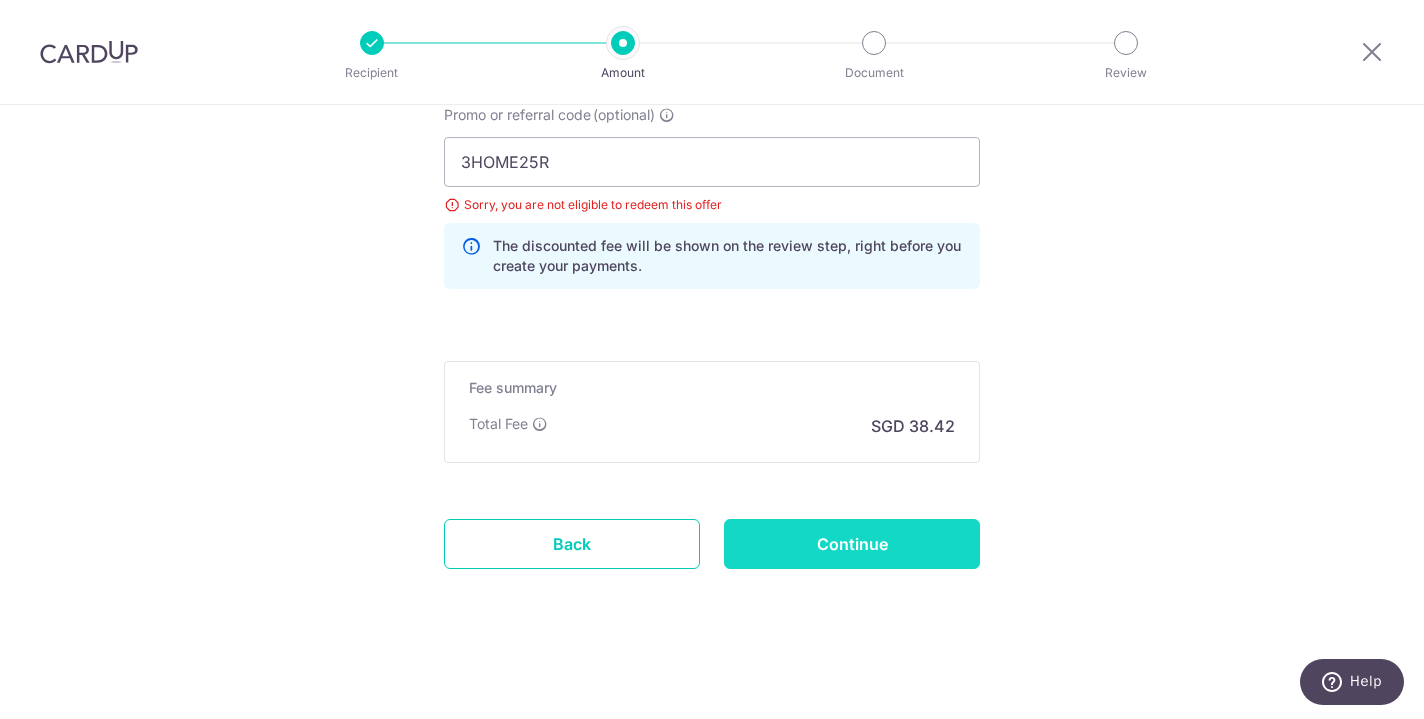 click on "Continue" at bounding box center (852, 544) 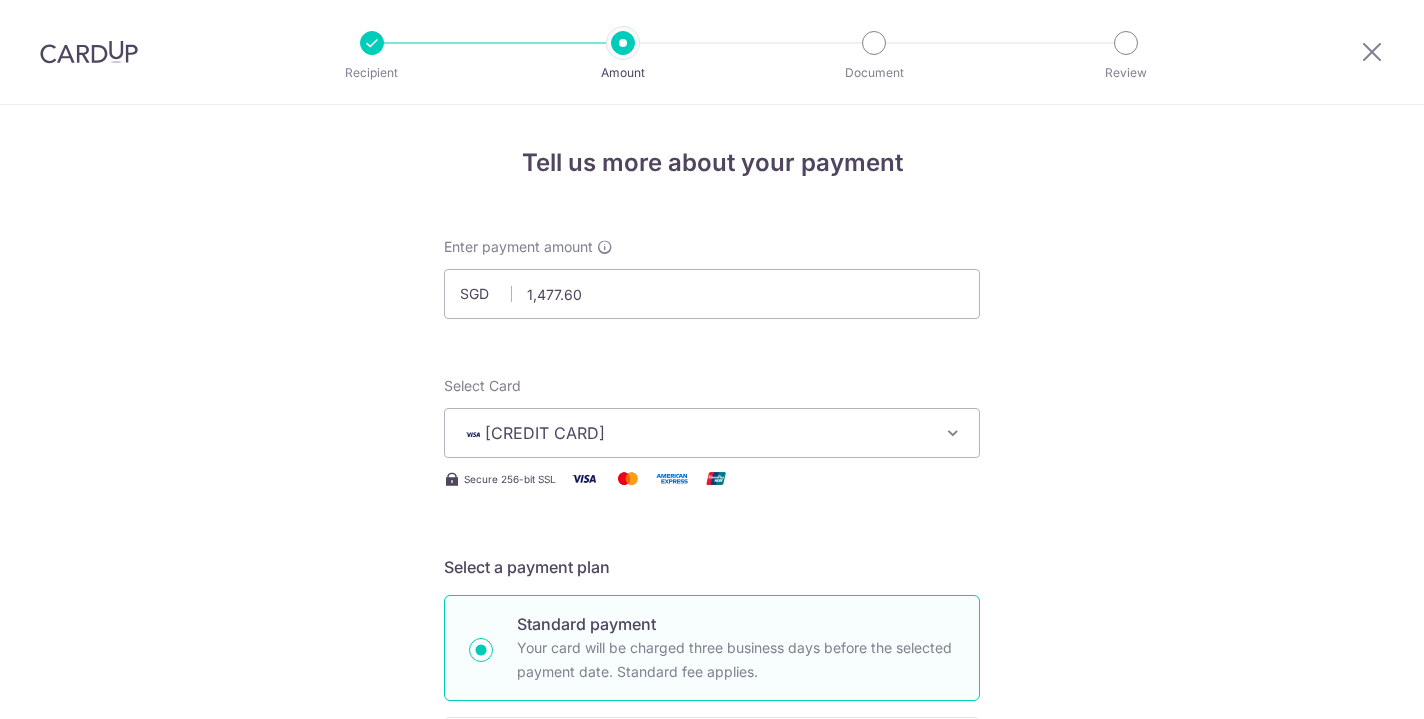 scroll, scrollTop: 0, scrollLeft: 0, axis: both 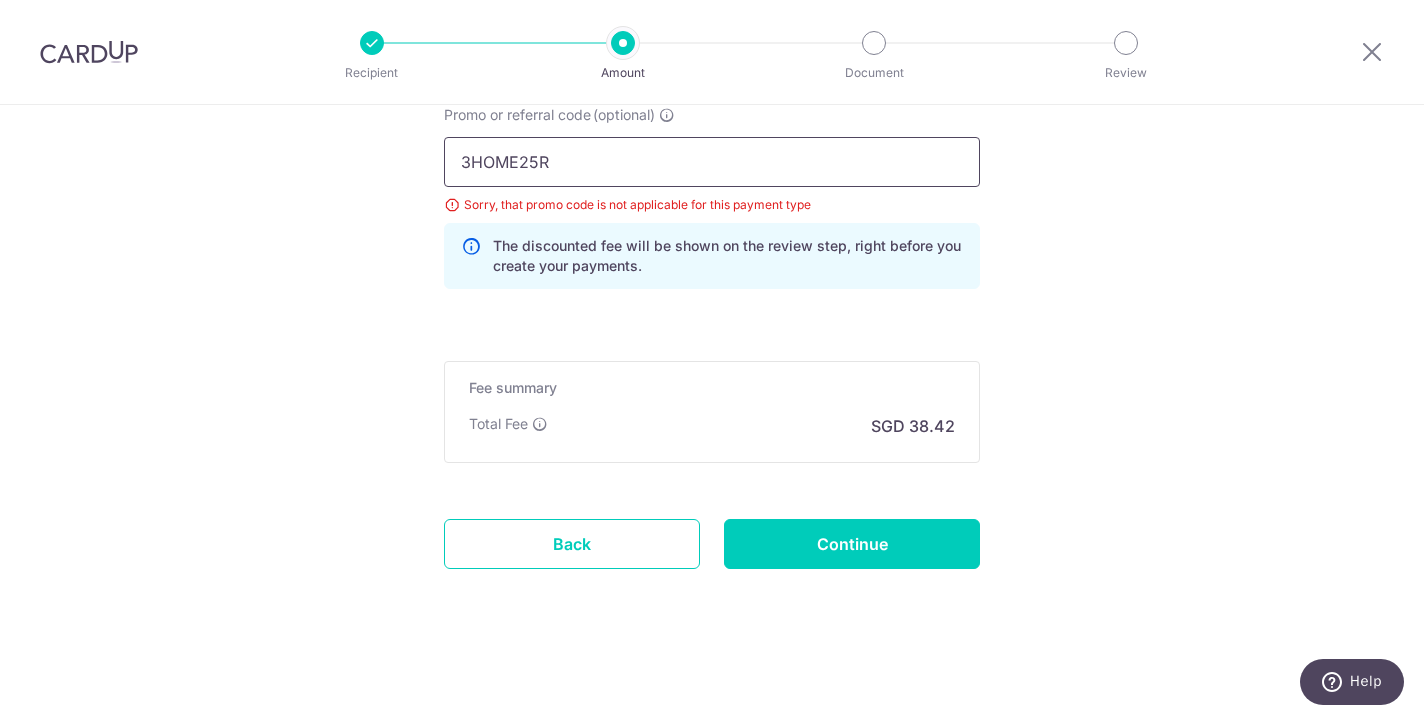 drag, startPoint x: 617, startPoint y: 171, endPoint x: 320, endPoint y: 173, distance: 297.00674 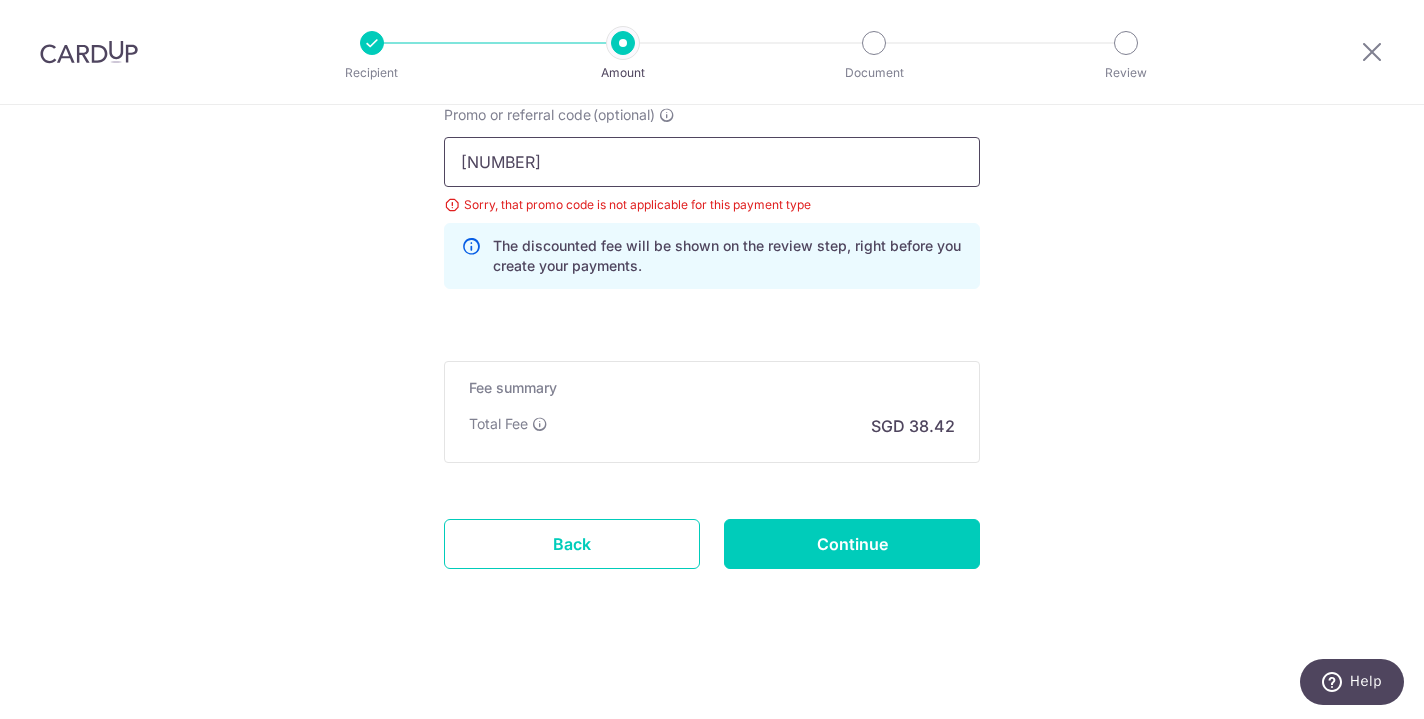 type on "1" 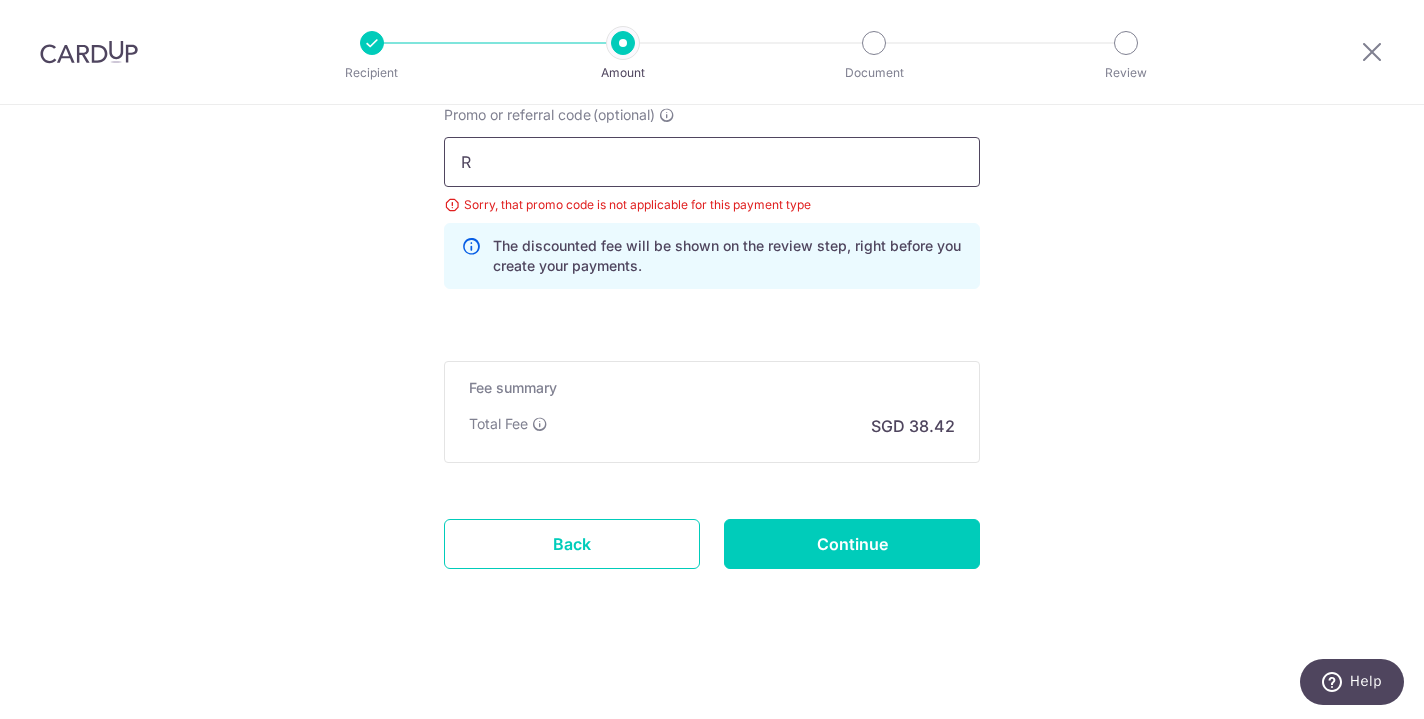 scroll, scrollTop: 1223, scrollLeft: 0, axis: vertical 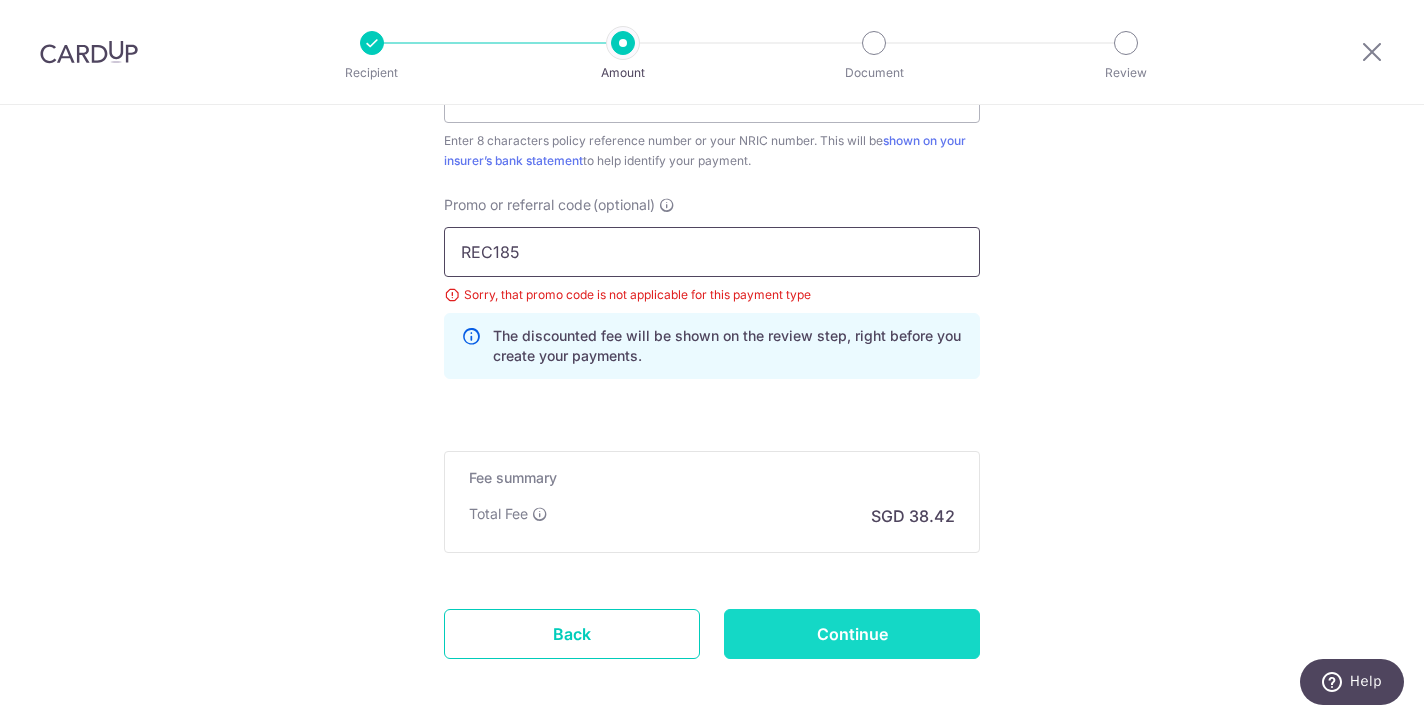 type on "REC185" 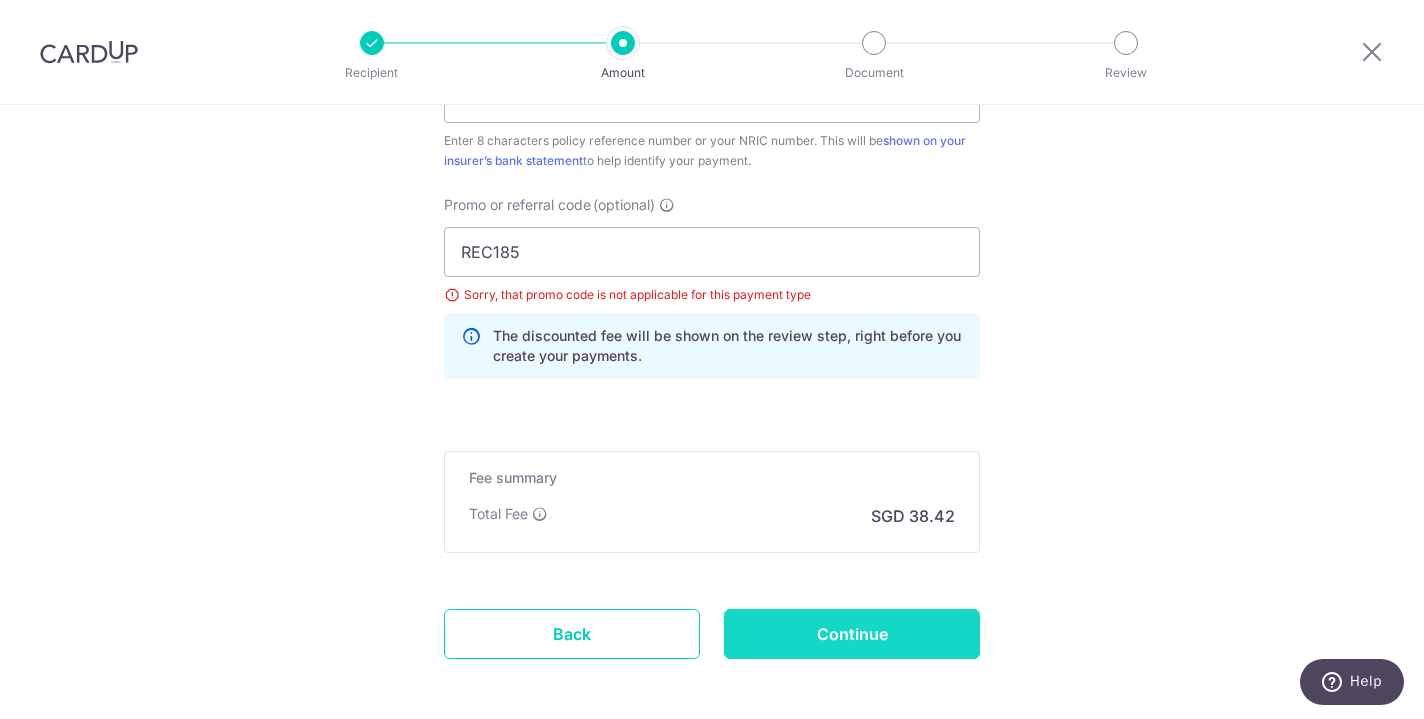 click on "Continue" at bounding box center (852, 634) 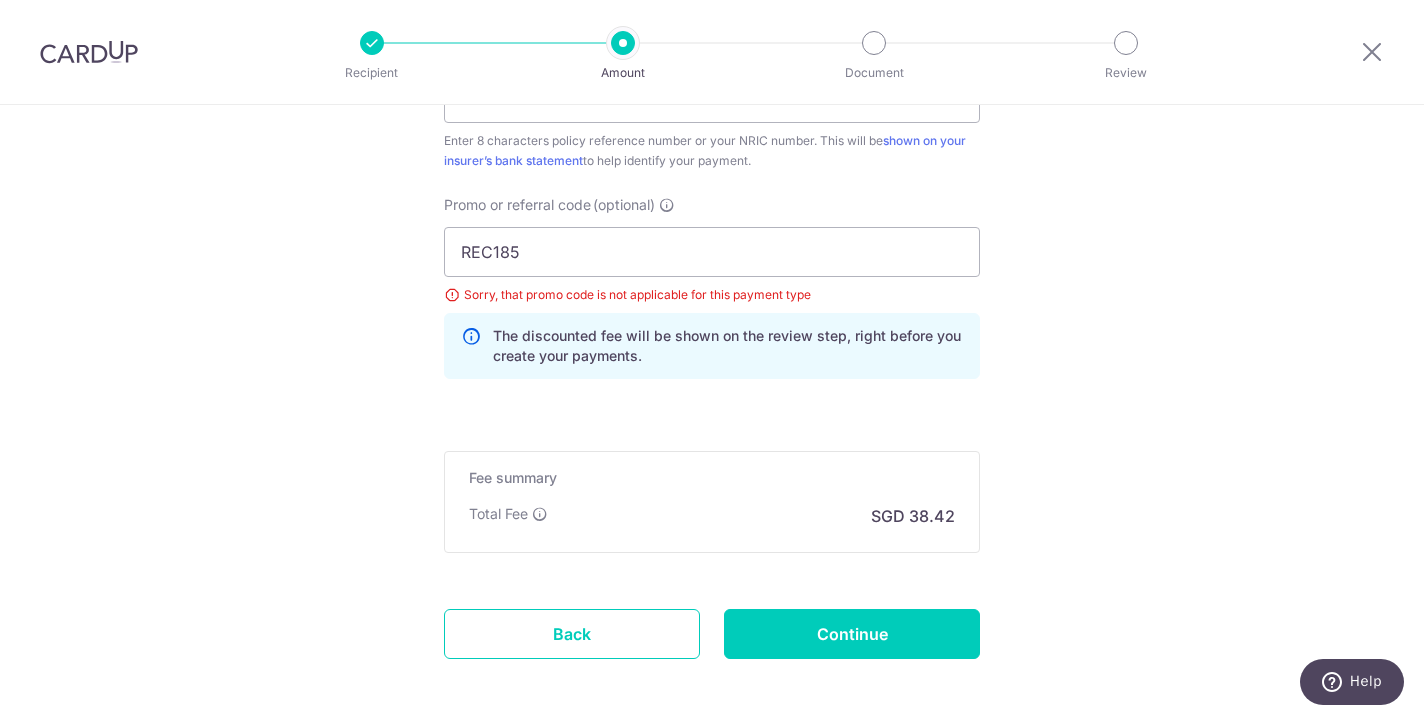 type on "Update Schedule" 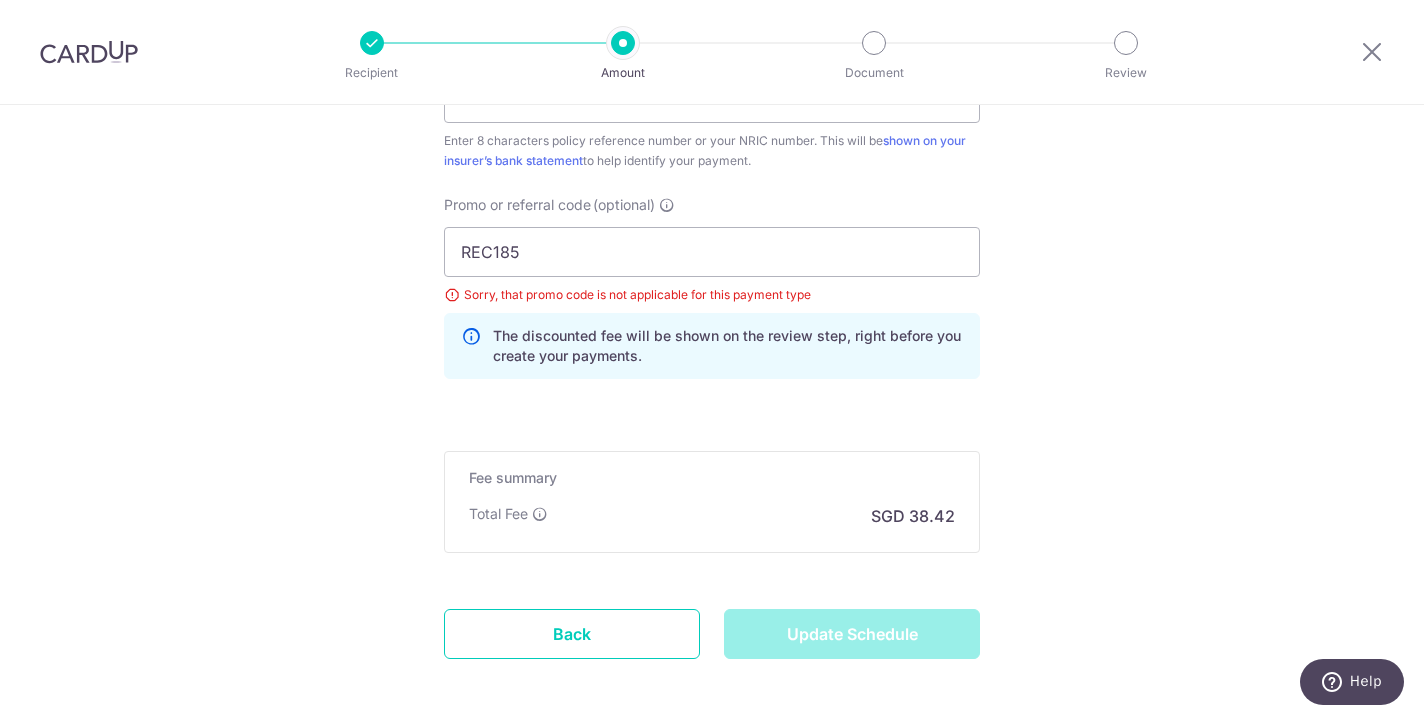 click on "Update Schedule" at bounding box center [852, 634] 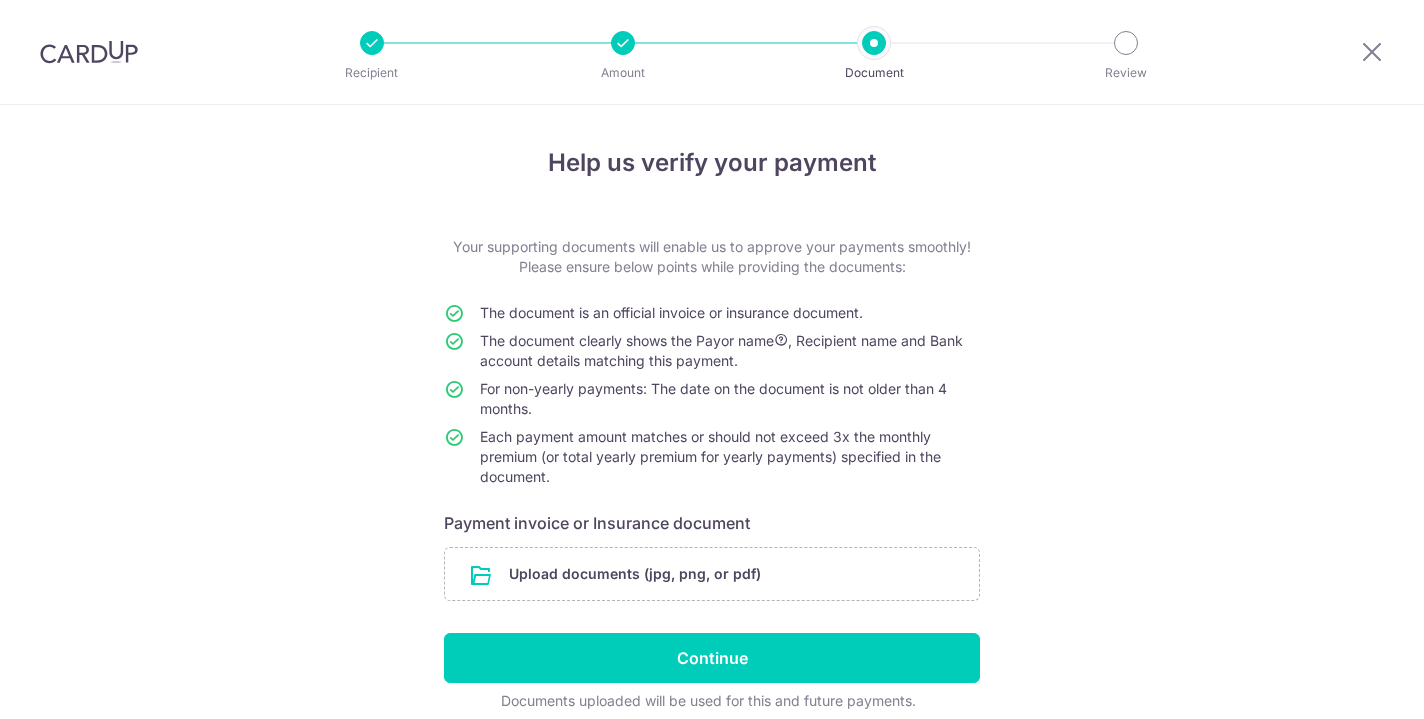 scroll, scrollTop: 0, scrollLeft: 0, axis: both 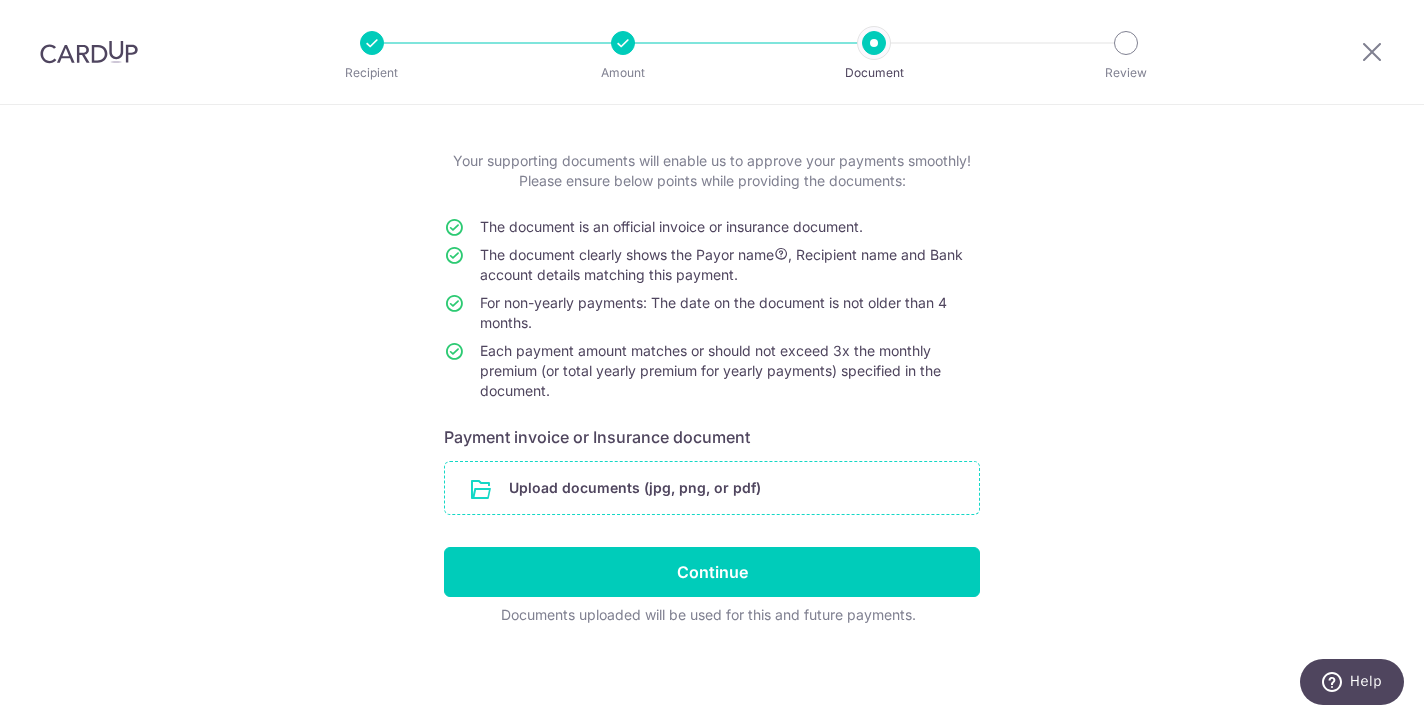 click at bounding box center [712, 488] 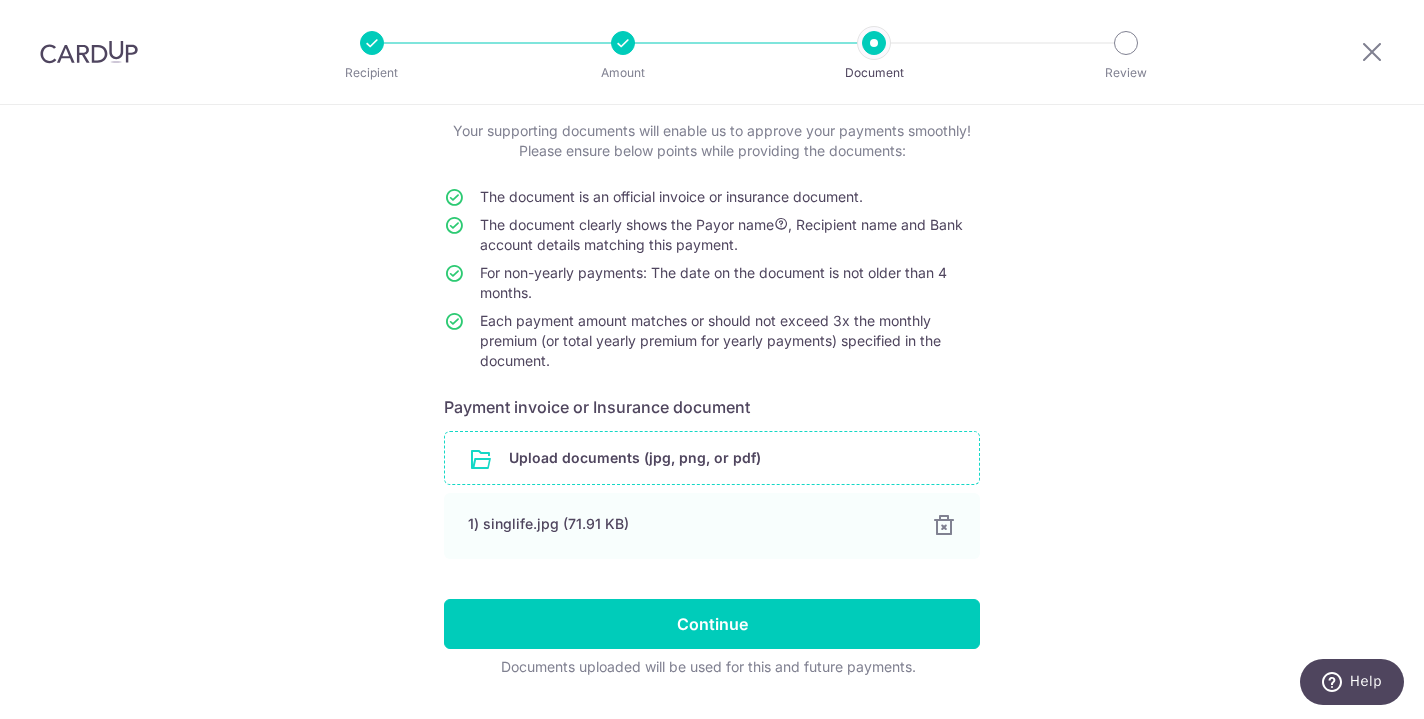 scroll, scrollTop: 117, scrollLeft: 0, axis: vertical 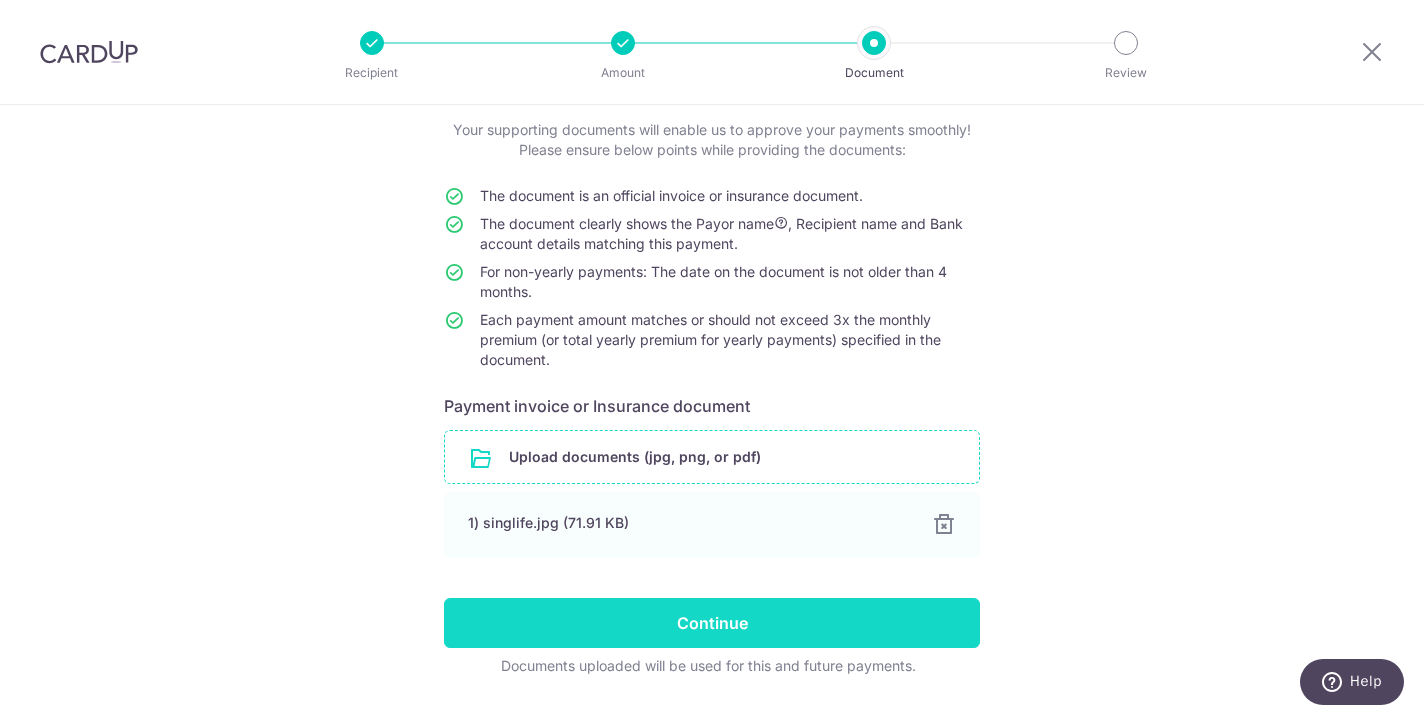 click on "Continue" at bounding box center [712, 623] 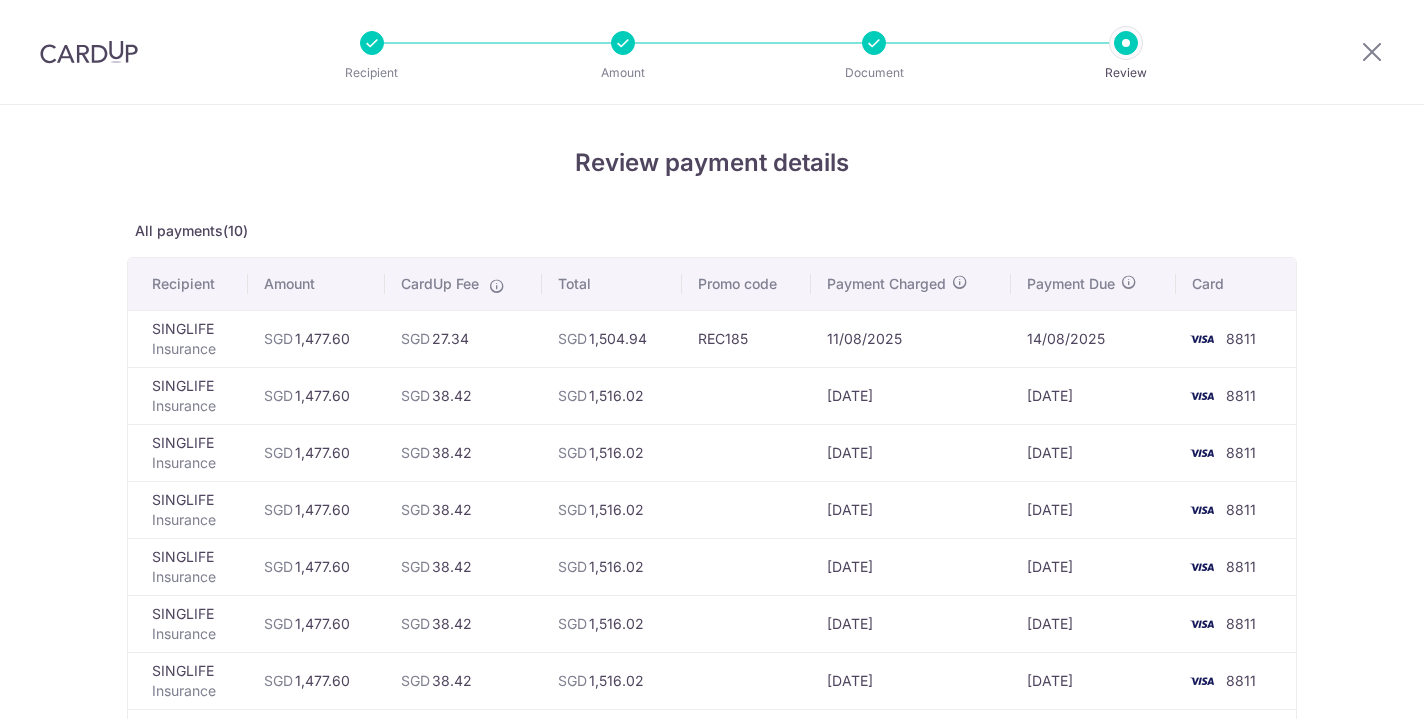 scroll, scrollTop: 0, scrollLeft: 0, axis: both 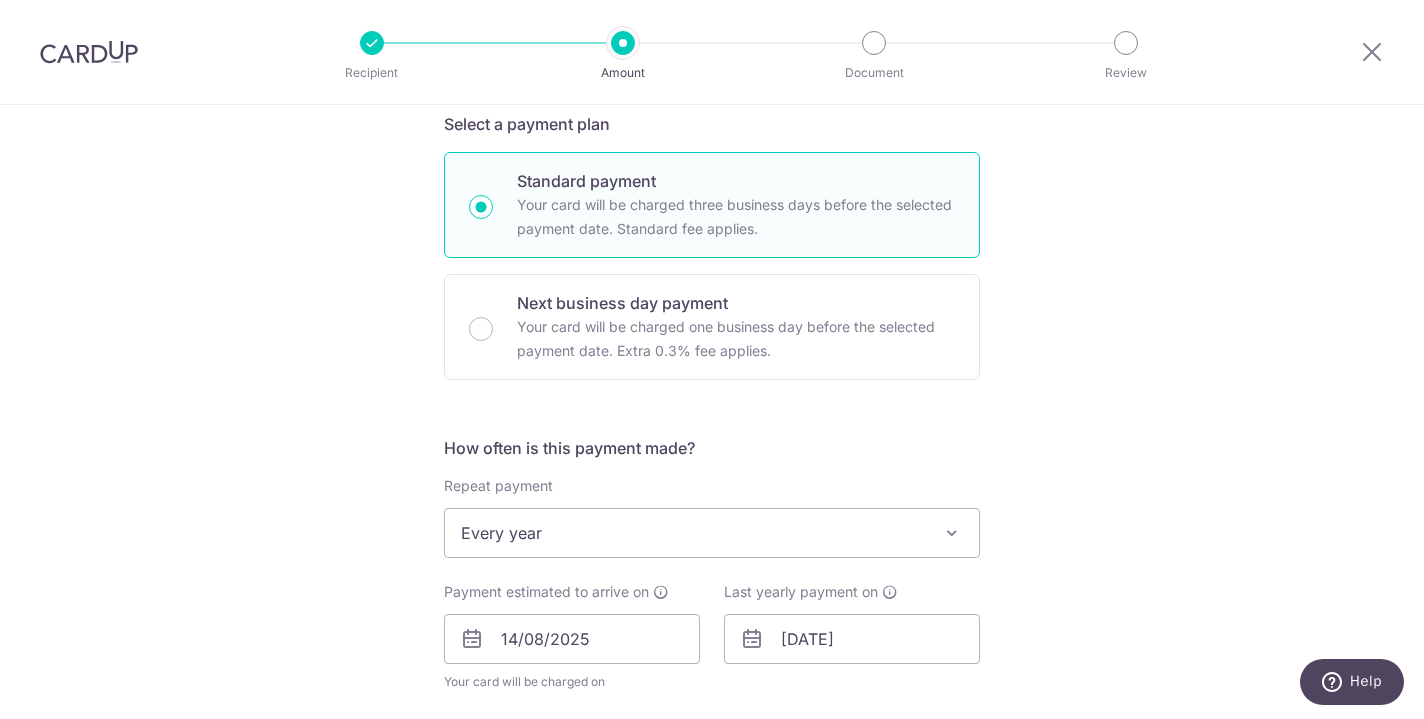 click on "Every year" at bounding box center (712, 533) 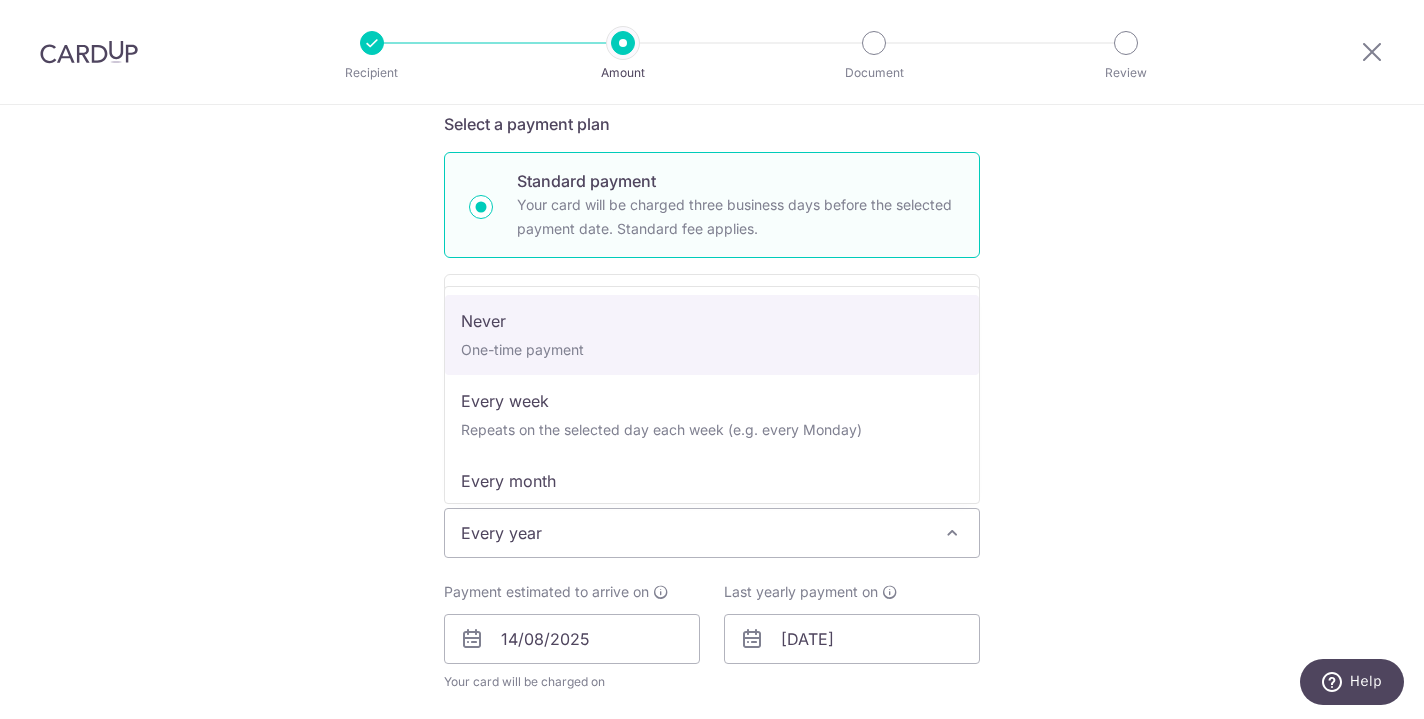 scroll, scrollTop: -1, scrollLeft: 0, axis: vertical 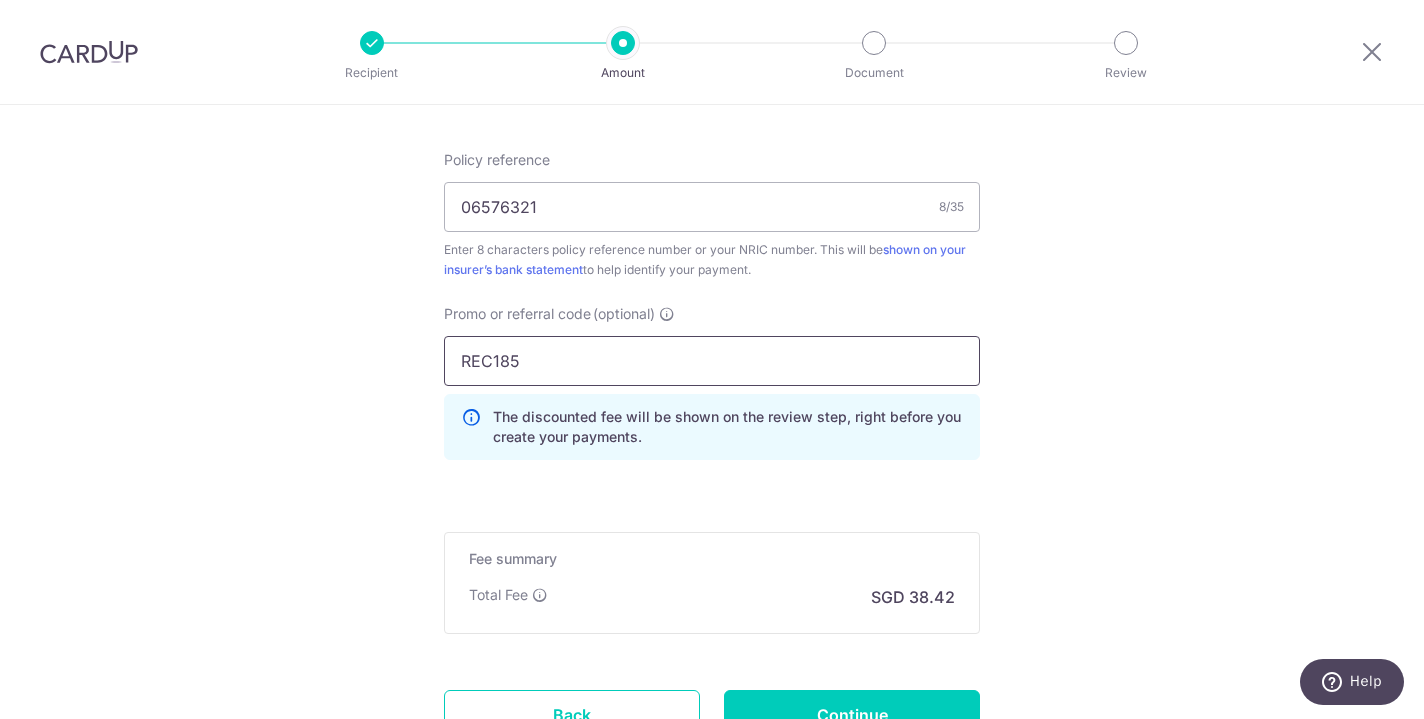 drag, startPoint x: 542, startPoint y: 371, endPoint x: 220, endPoint y: 369, distance: 322.00623 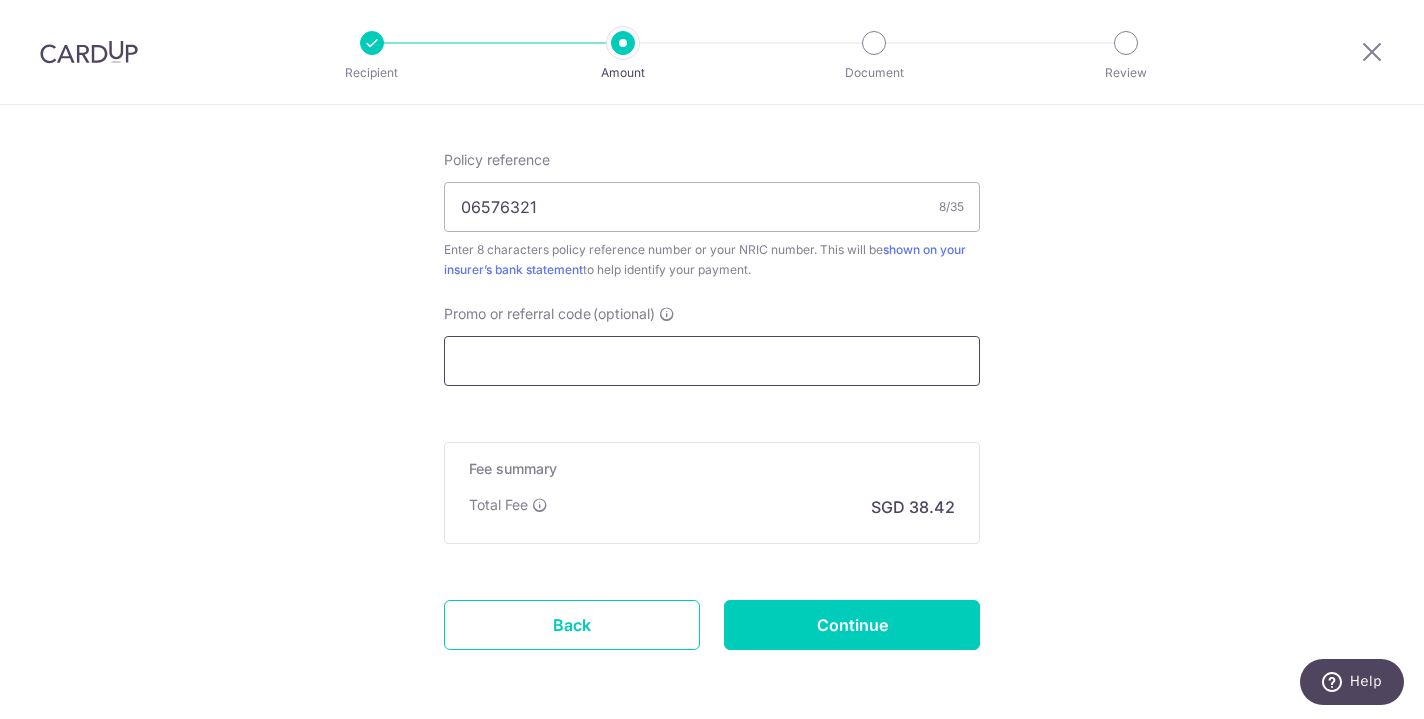 type on "F" 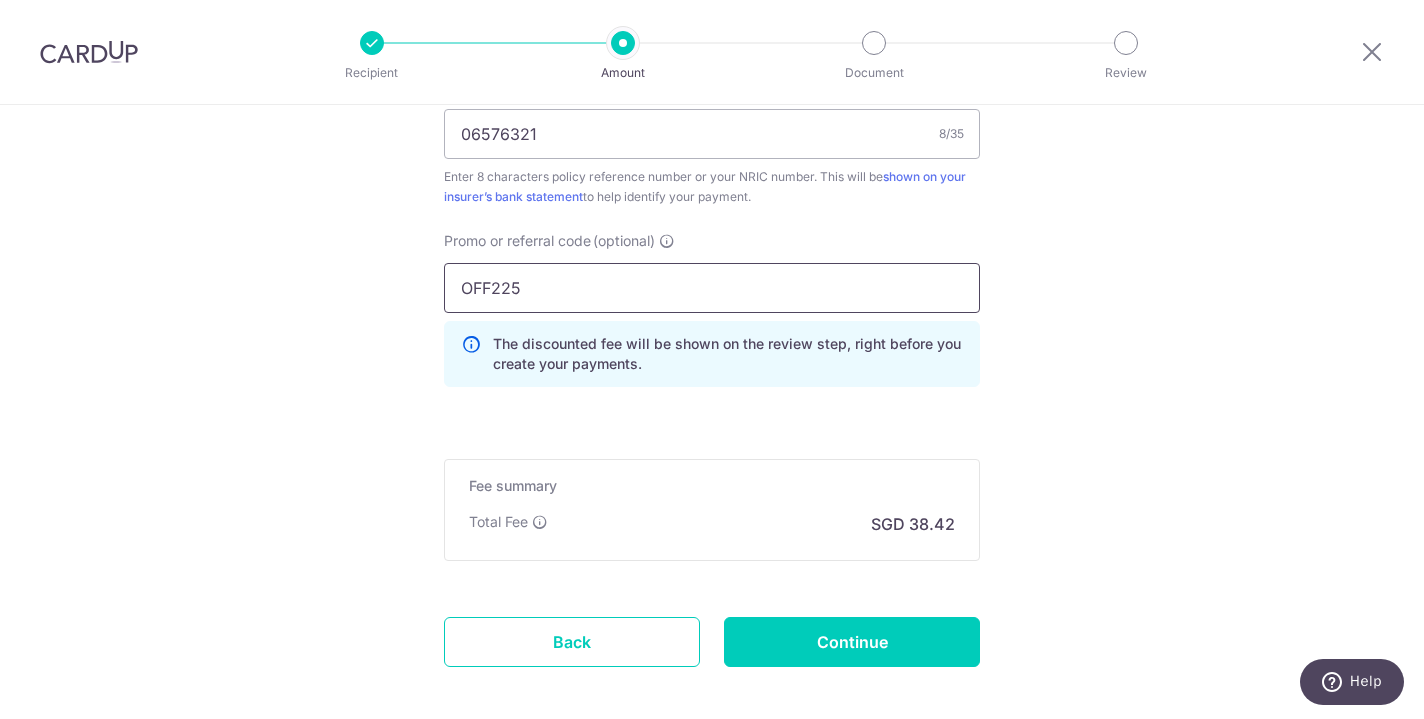 scroll, scrollTop: 1318, scrollLeft: 0, axis: vertical 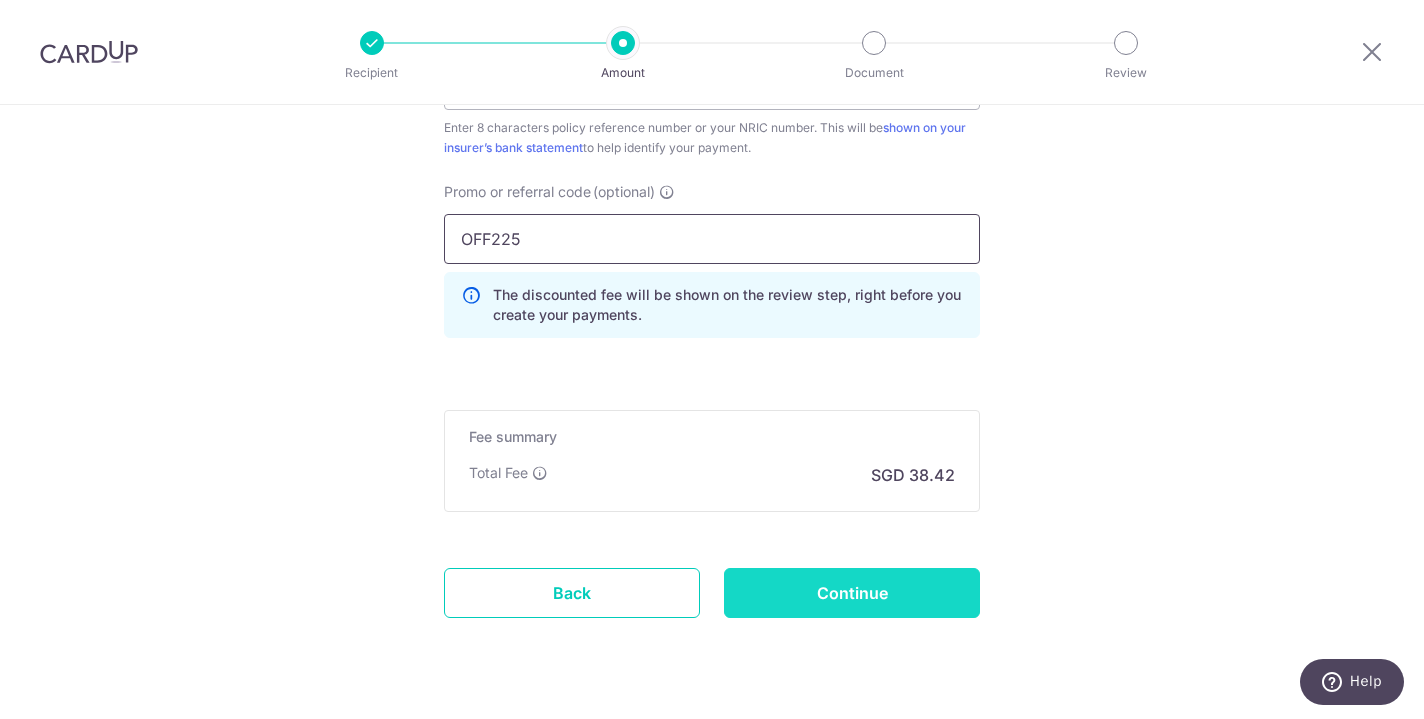 type on "OFF225" 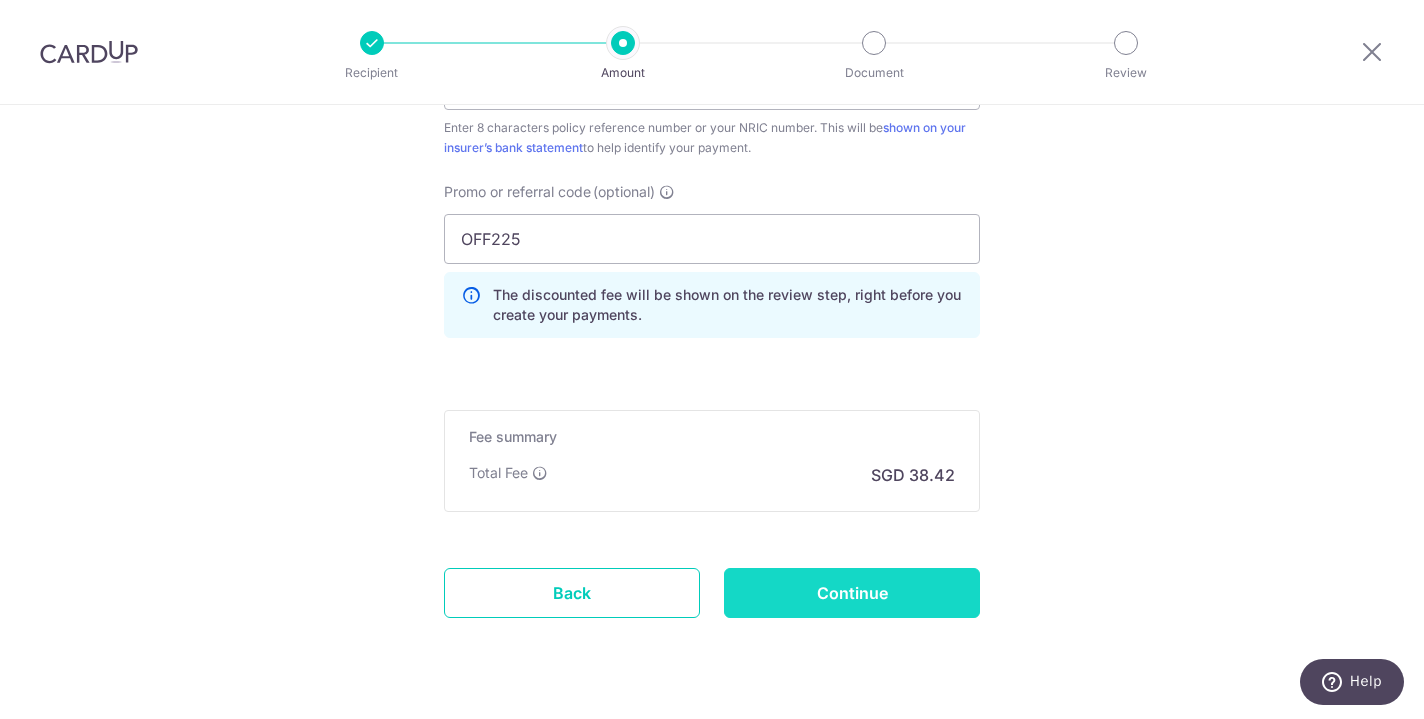 click on "Continue" at bounding box center [852, 593] 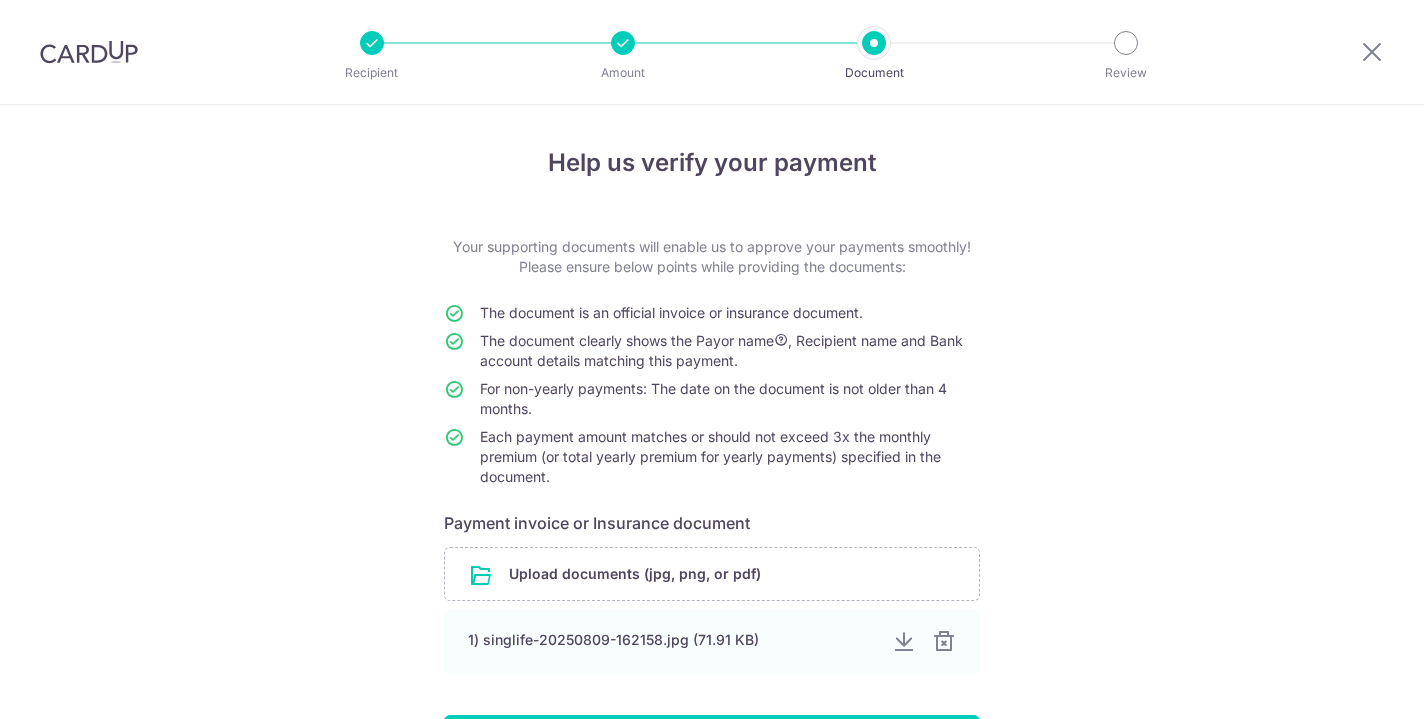 scroll, scrollTop: 0, scrollLeft: 0, axis: both 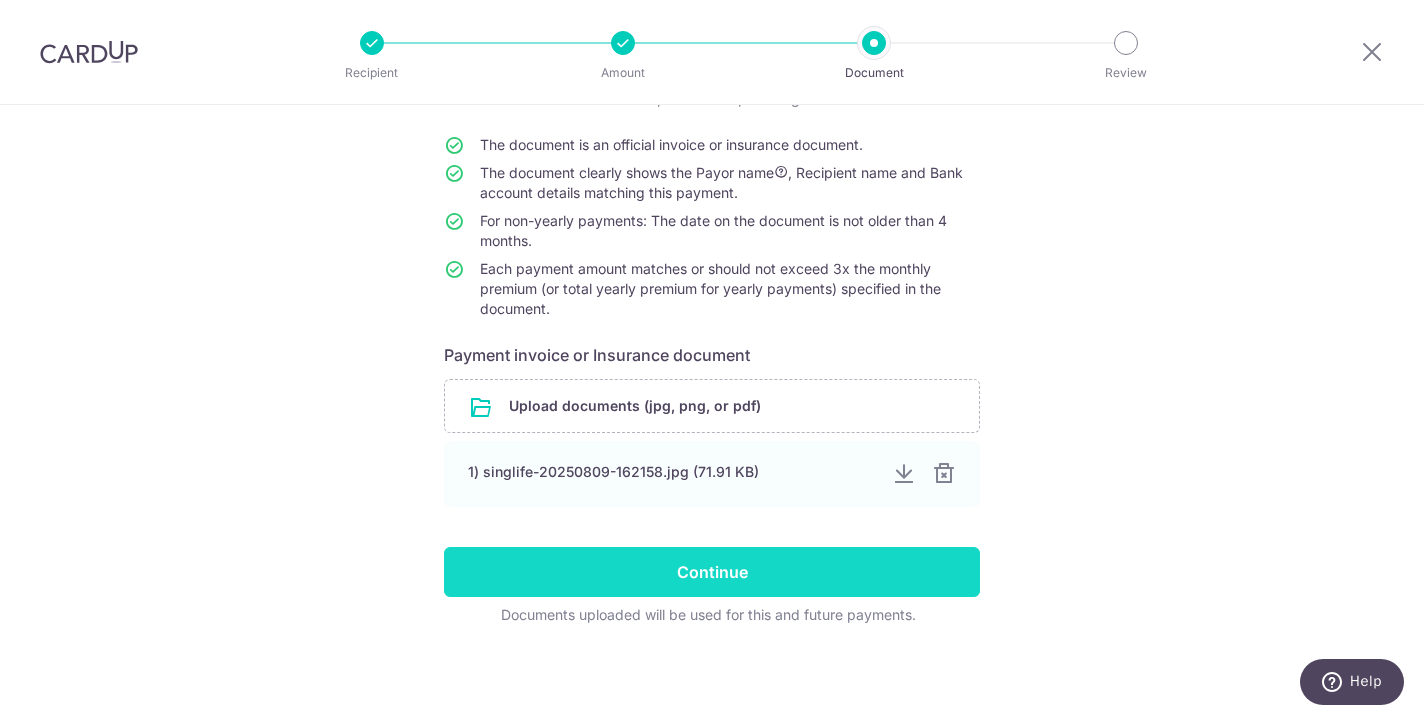 click on "Continue" at bounding box center [712, 572] 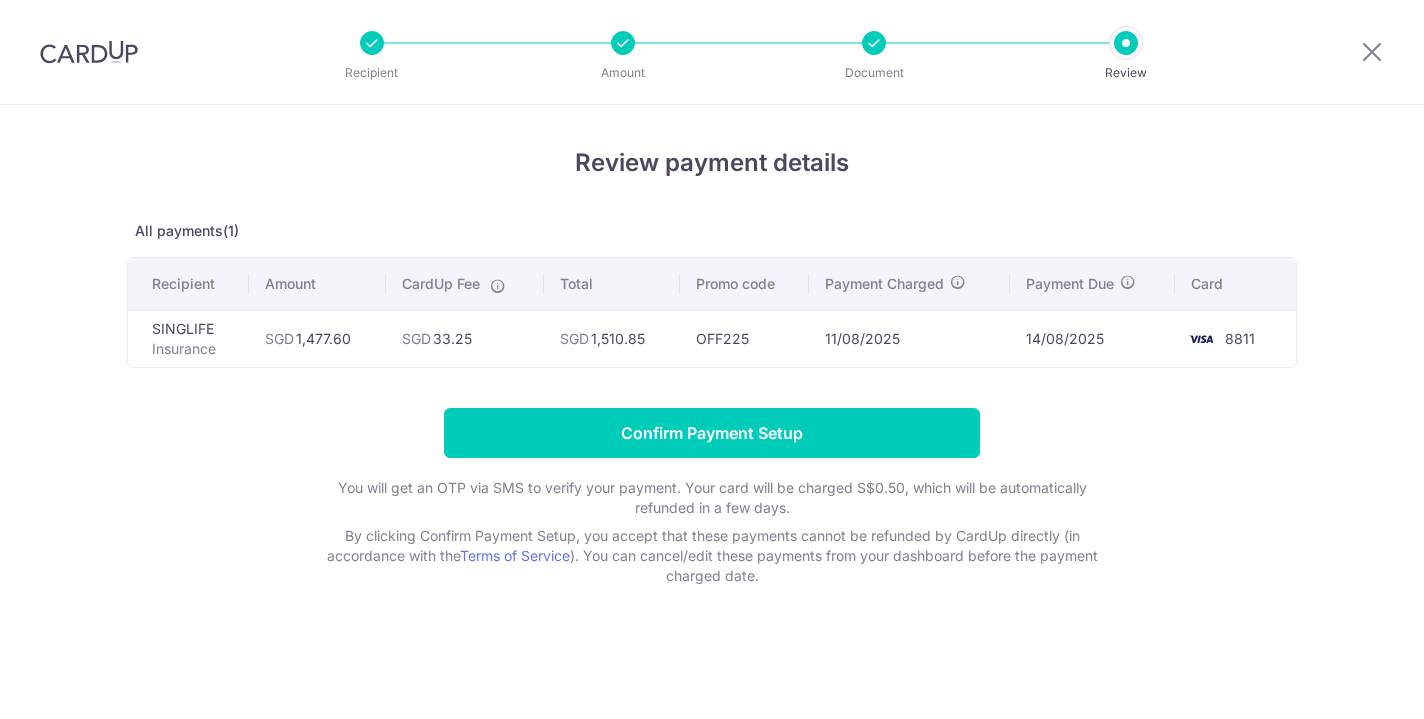 scroll, scrollTop: 0, scrollLeft: 0, axis: both 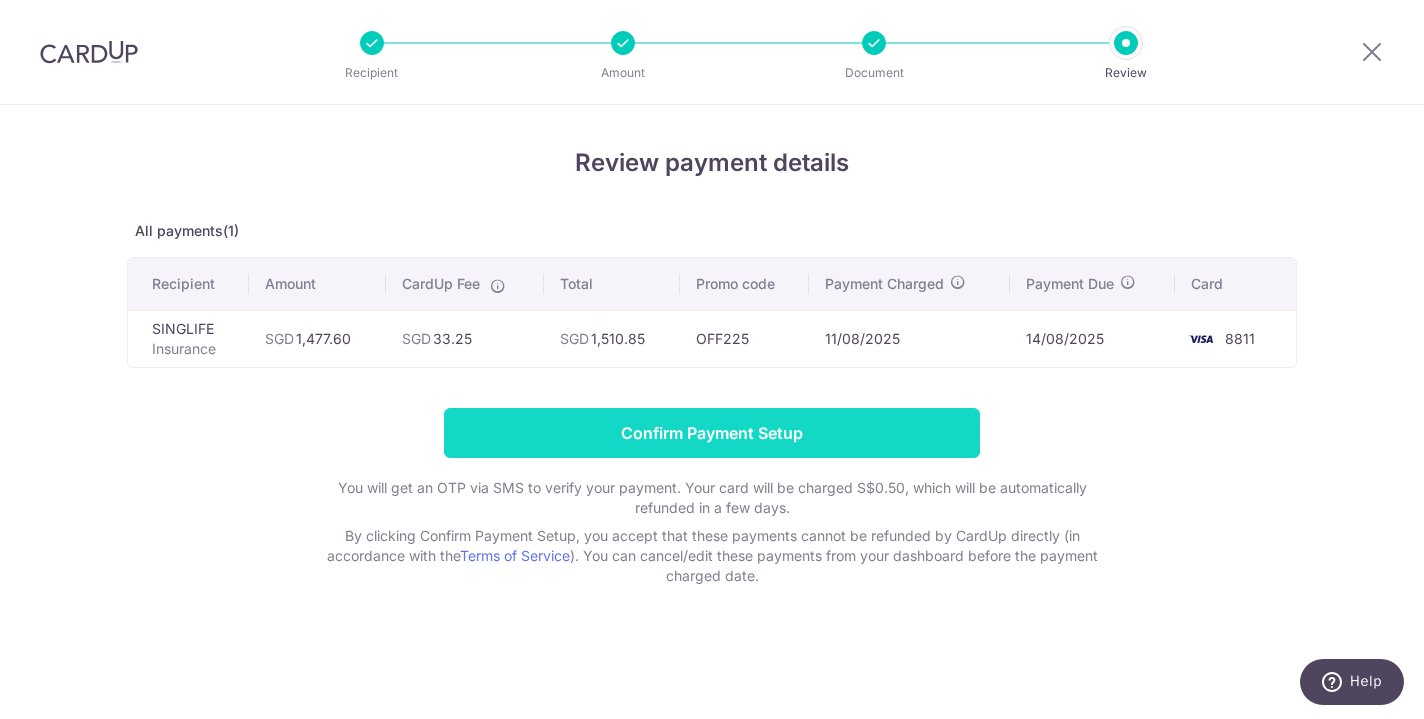 click on "Confirm Payment Setup" at bounding box center (712, 433) 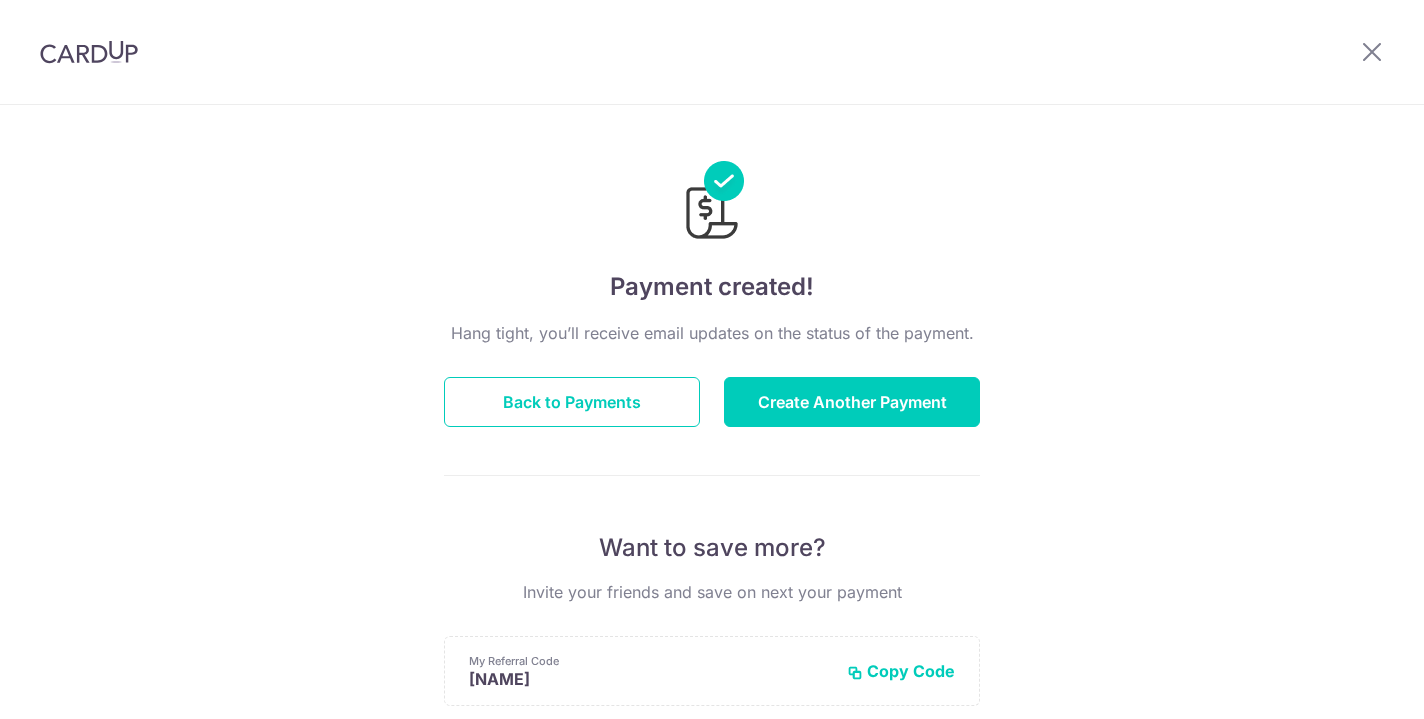 scroll, scrollTop: 0, scrollLeft: 0, axis: both 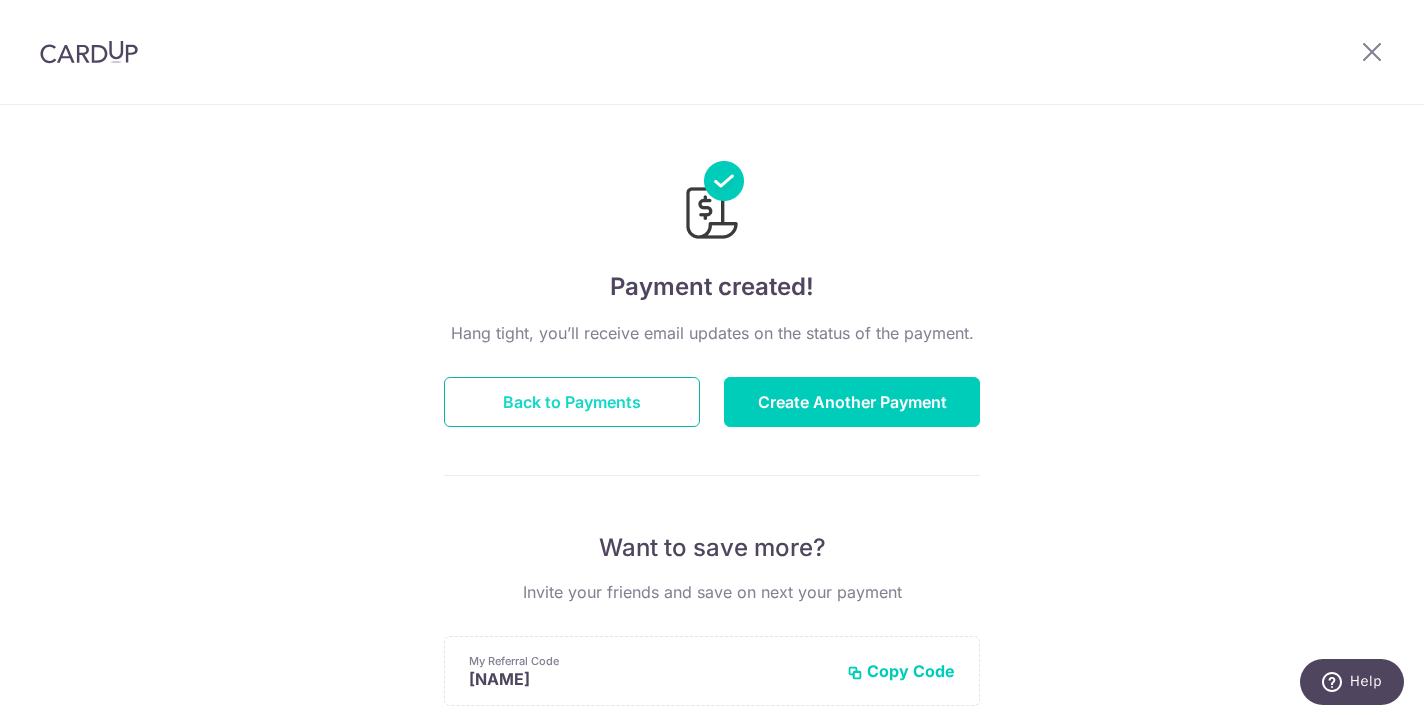 click on "Back to Payments" at bounding box center (572, 402) 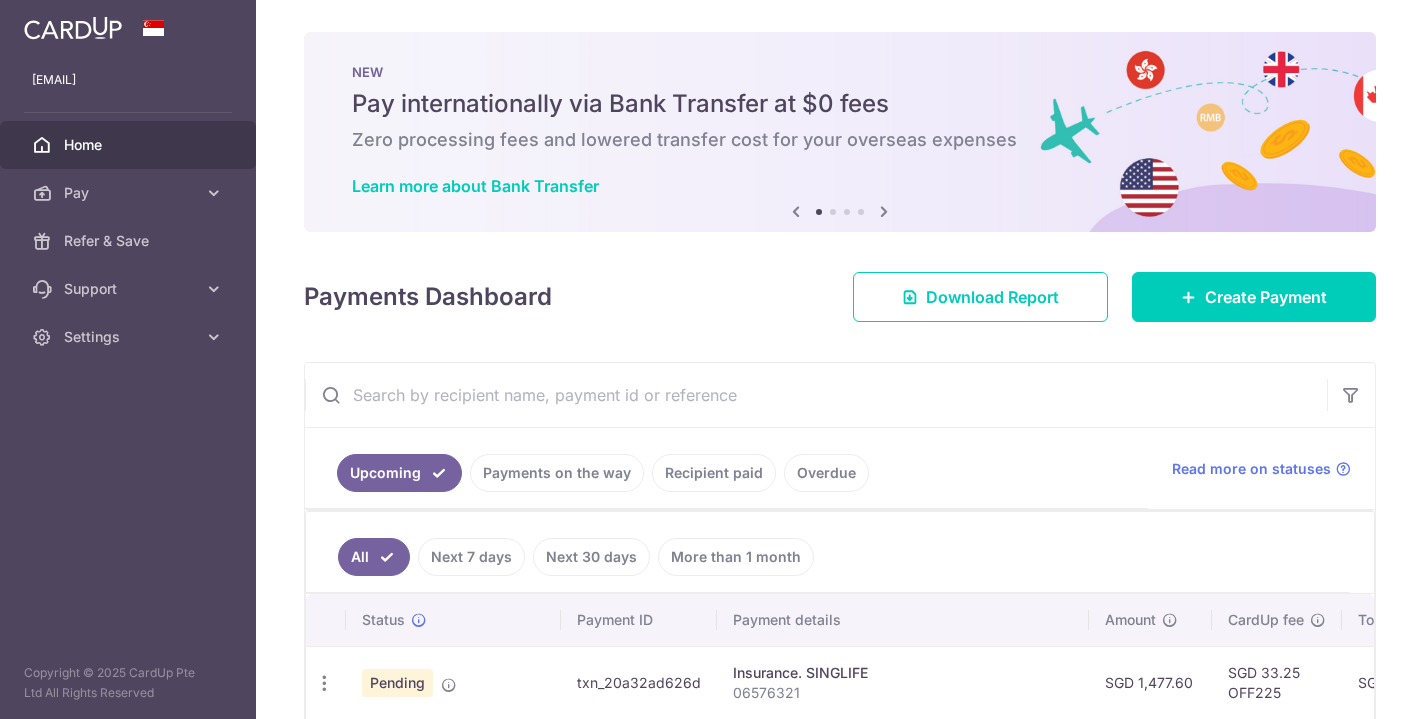 scroll, scrollTop: 0, scrollLeft: 0, axis: both 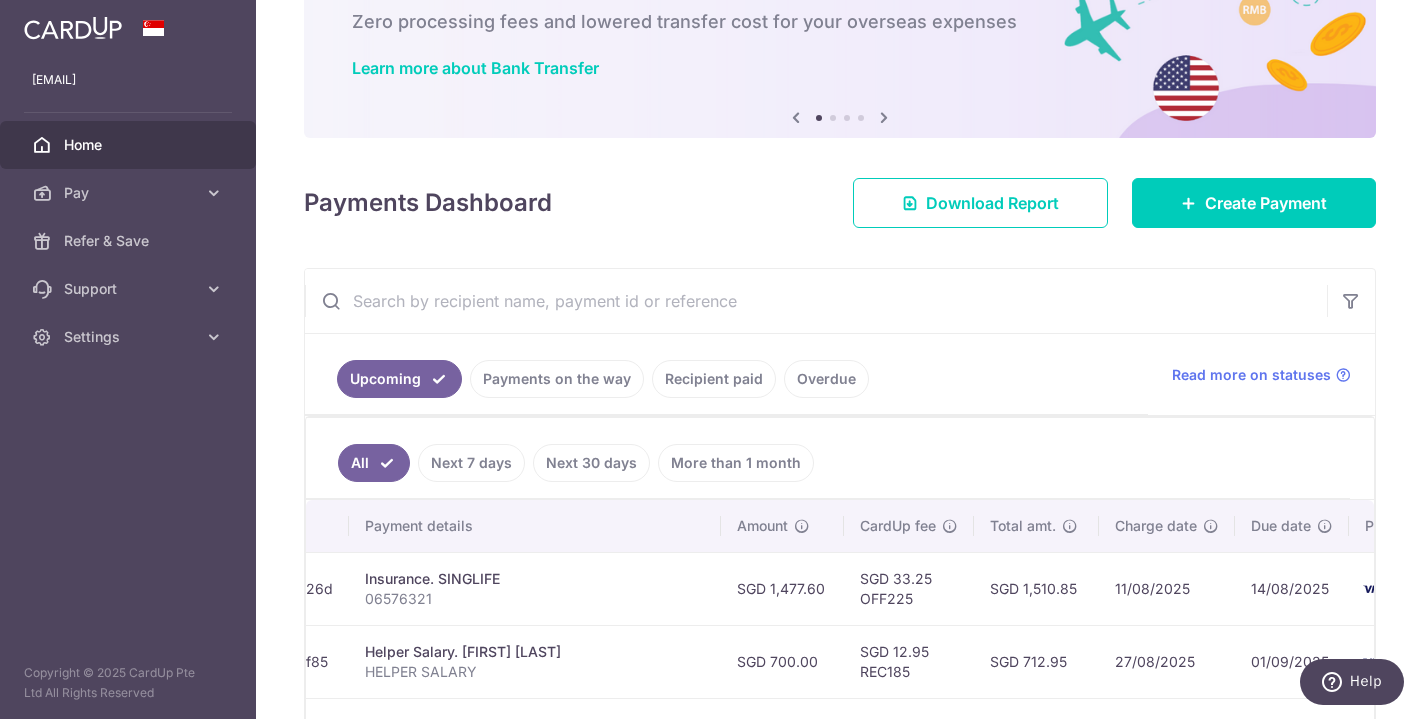 click on "Home" at bounding box center [130, 145] 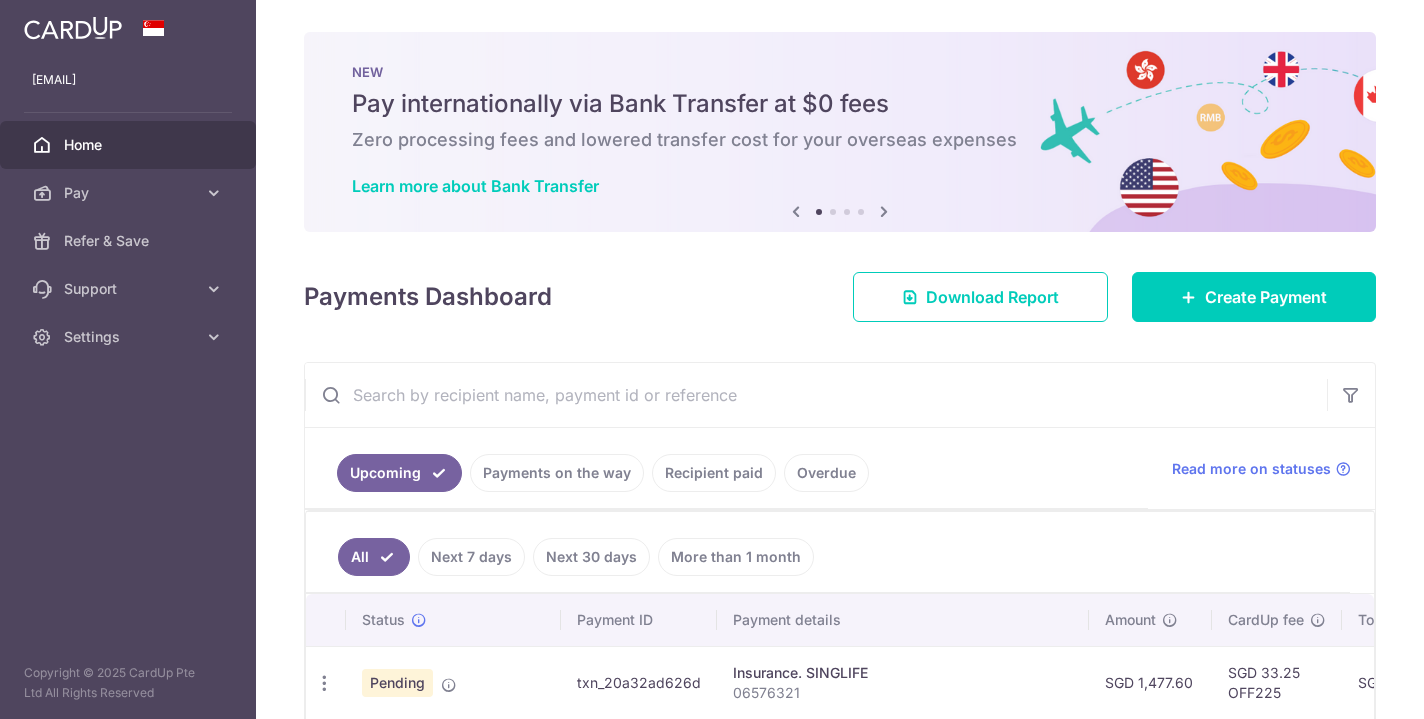 scroll, scrollTop: 0, scrollLeft: 0, axis: both 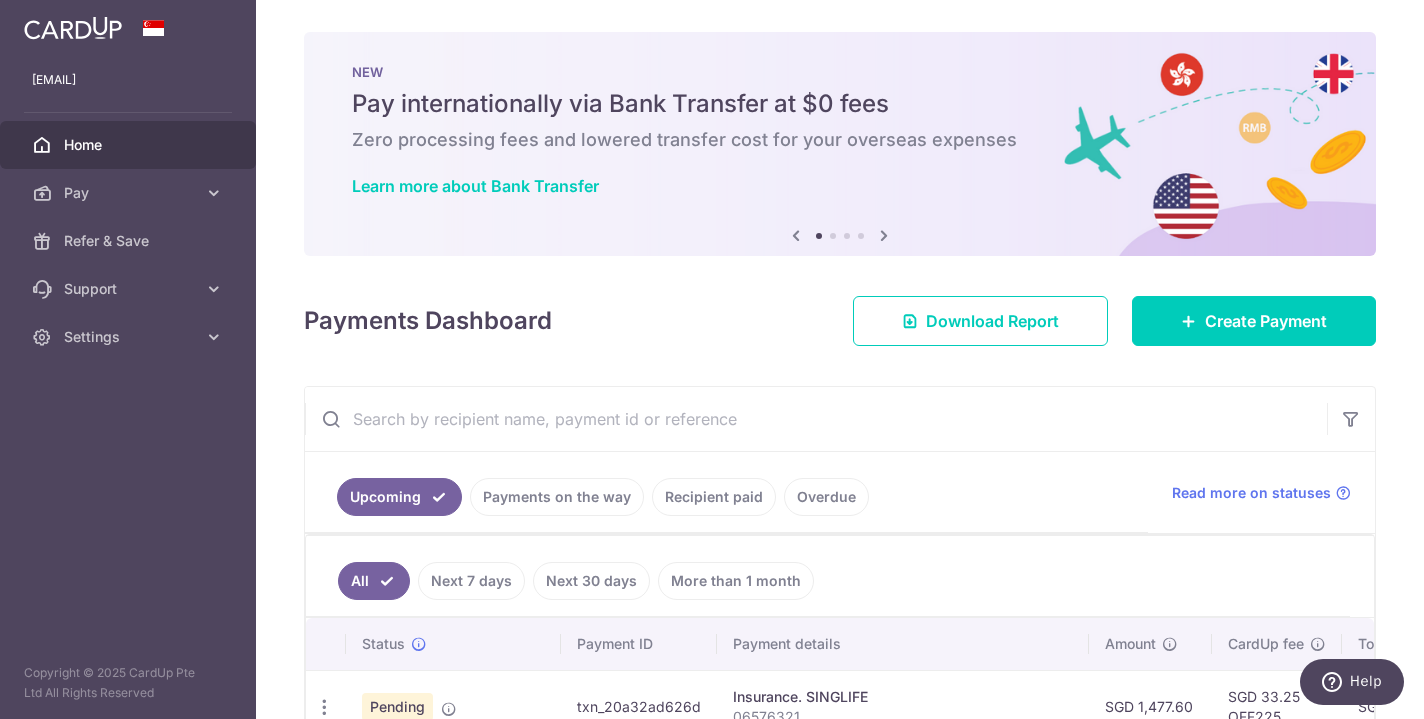 click at bounding box center [73, 28] 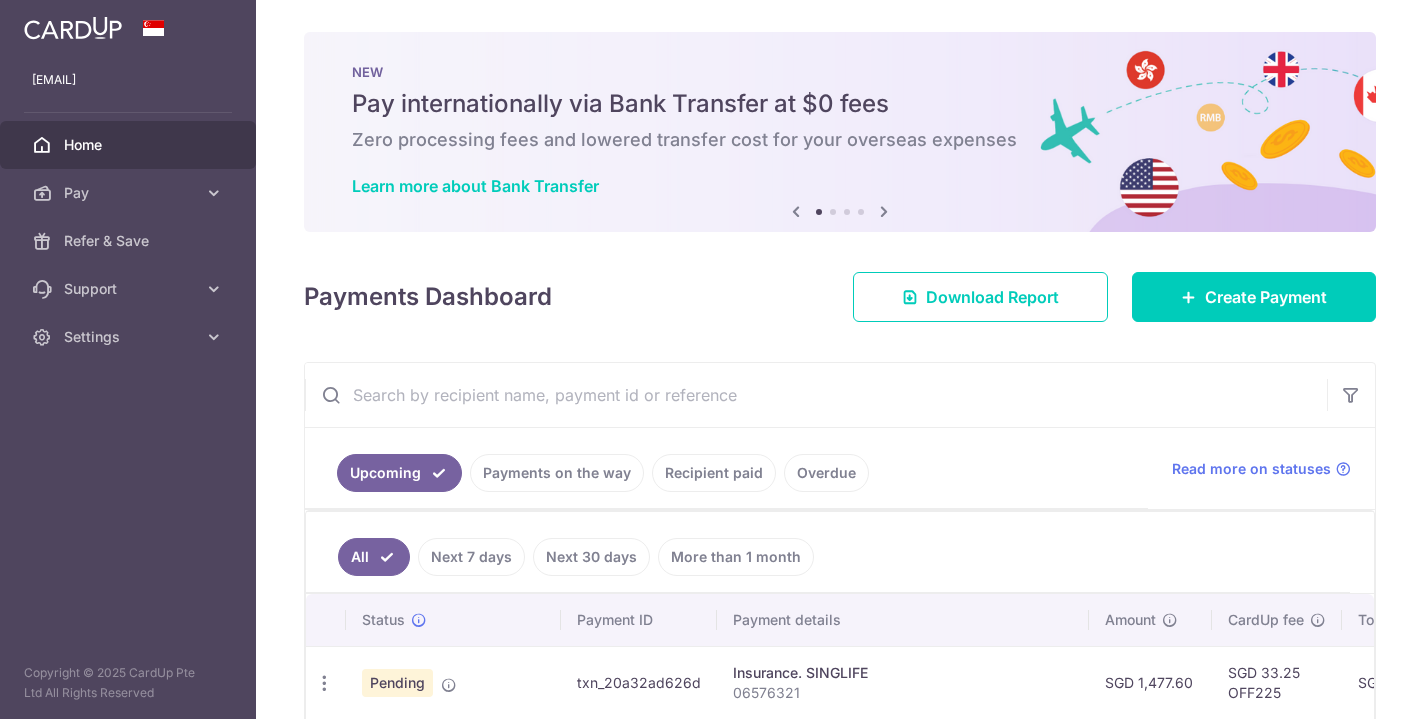 scroll, scrollTop: 406, scrollLeft: 0, axis: vertical 